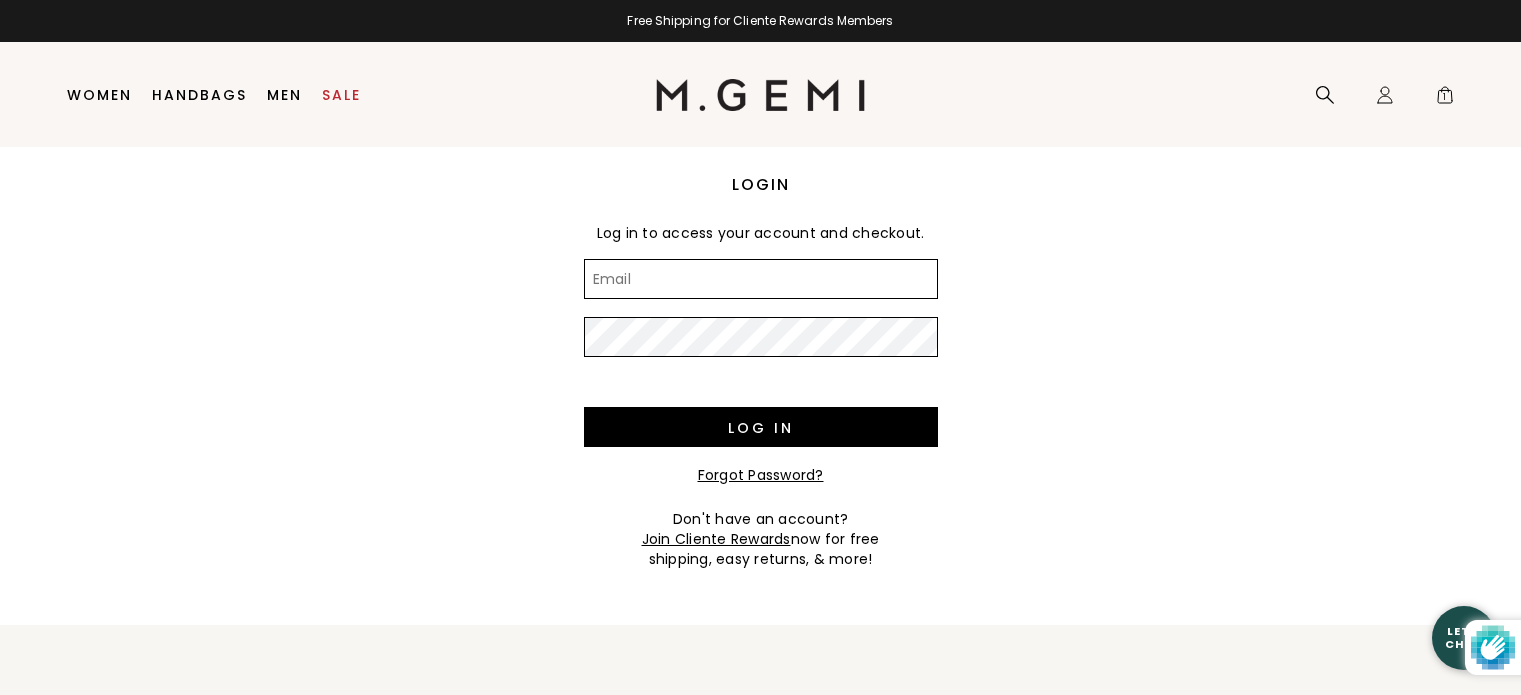 scroll, scrollTop: 0, scrollLeft: 0, axis: both 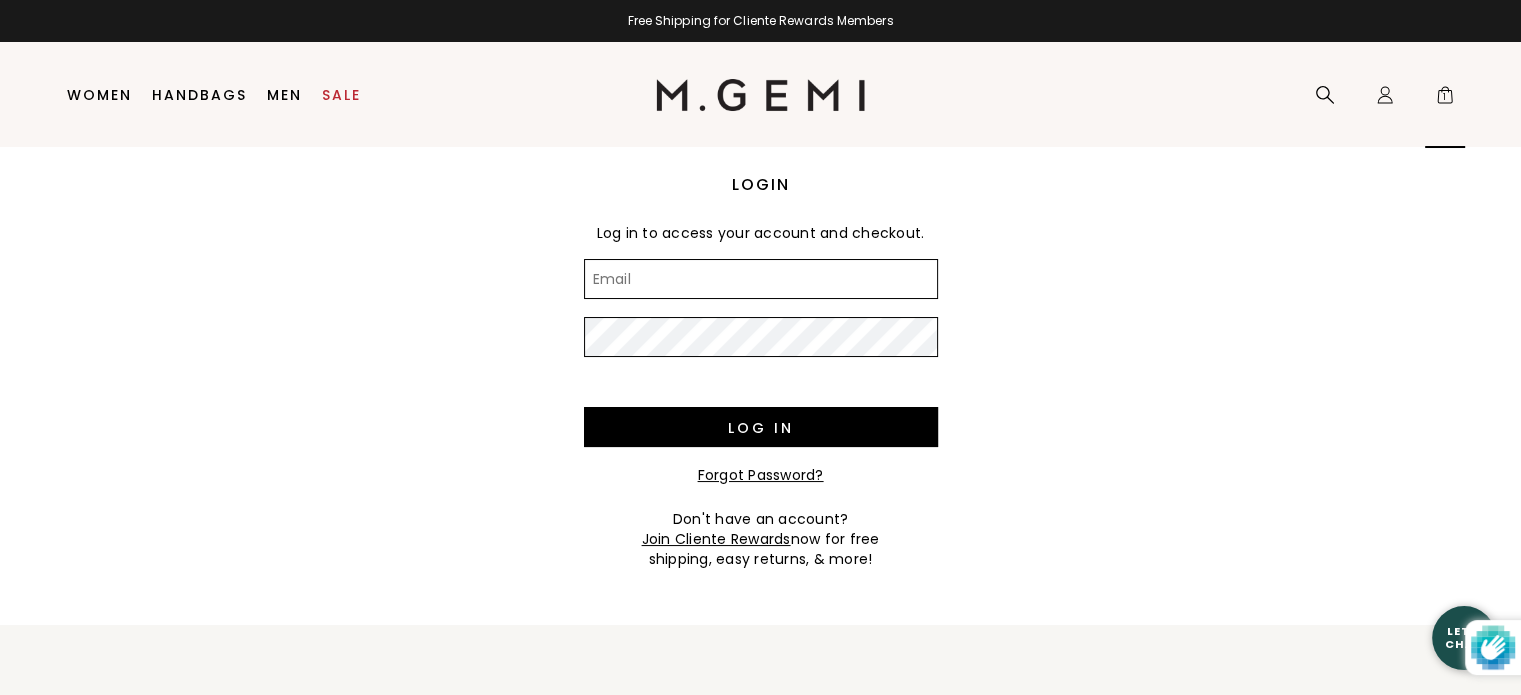click on "1" at bounding box center [1445, 99] 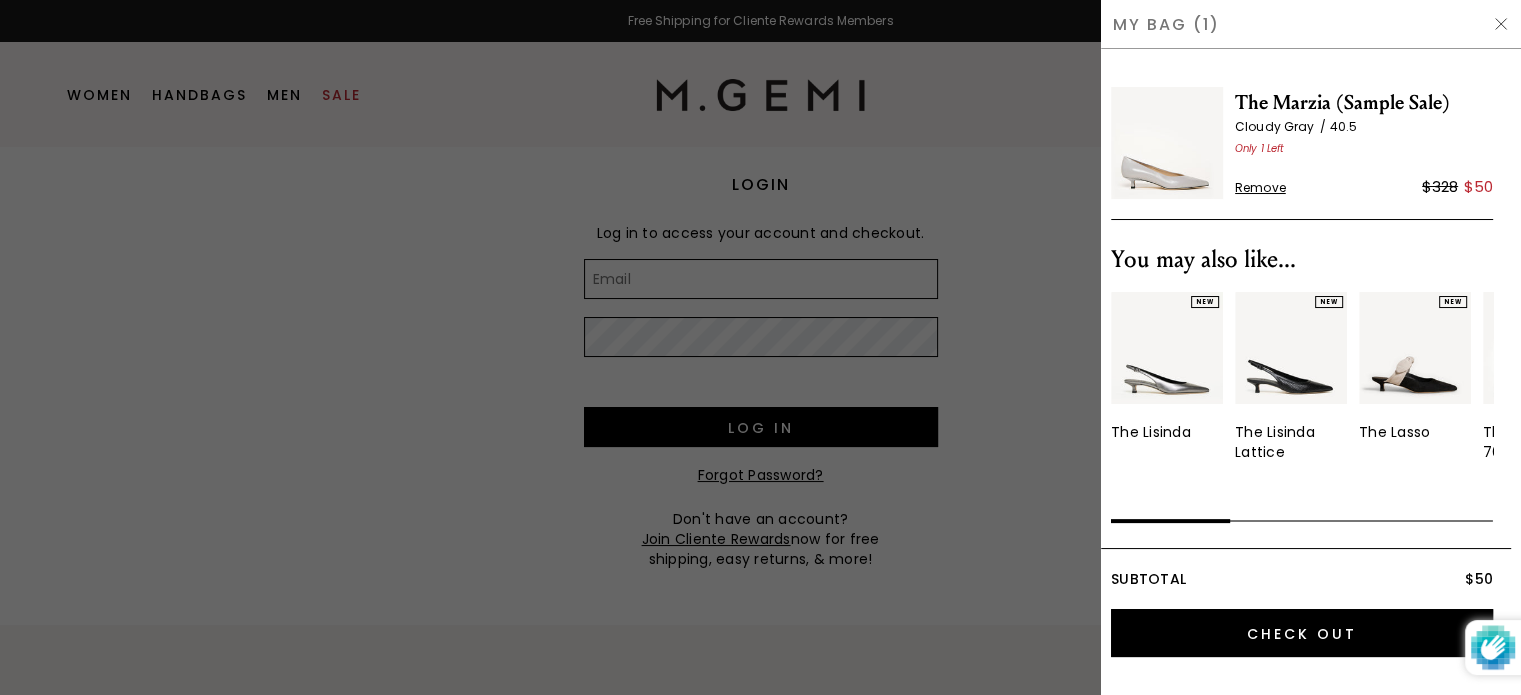 scroll, scrollTop: 0, scrollLeft: 0, axis: both 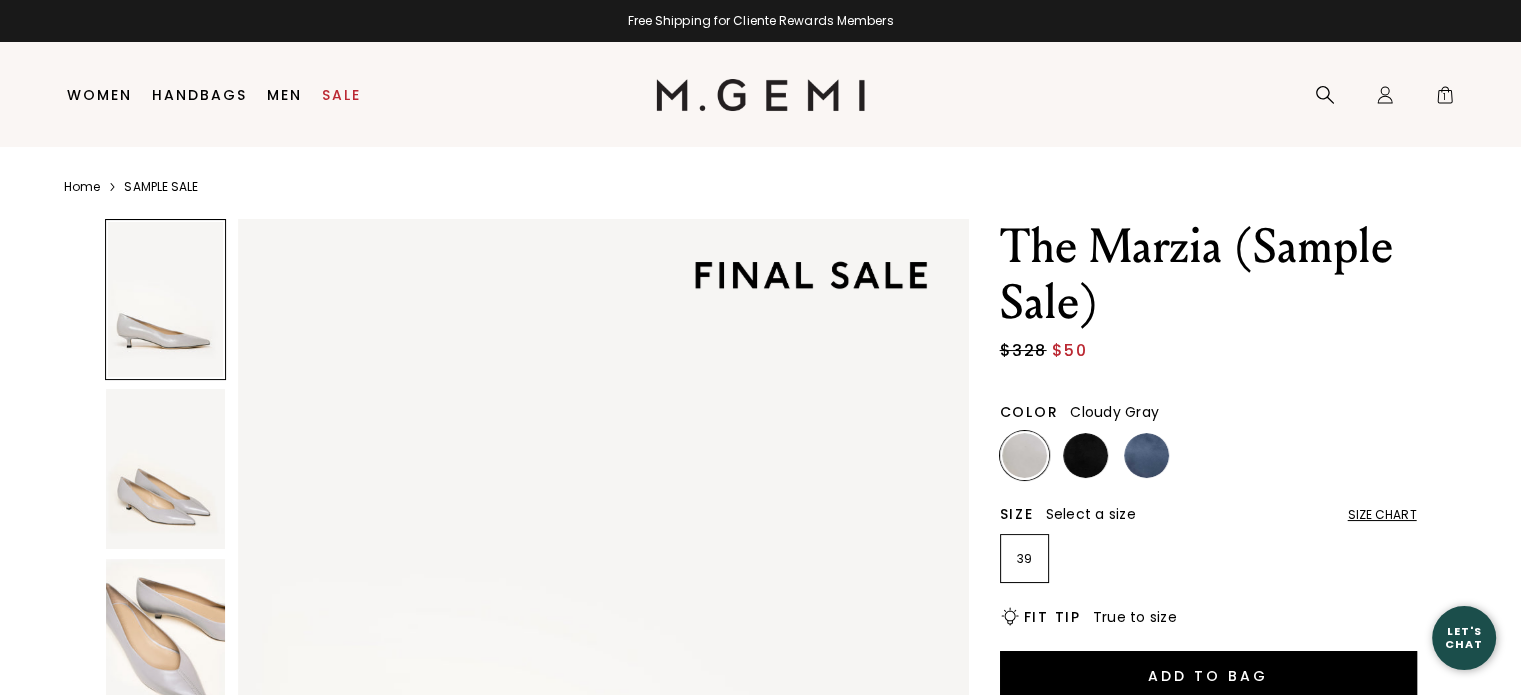 click on "SAMPLE SALE" at bounding box center [161, 187] 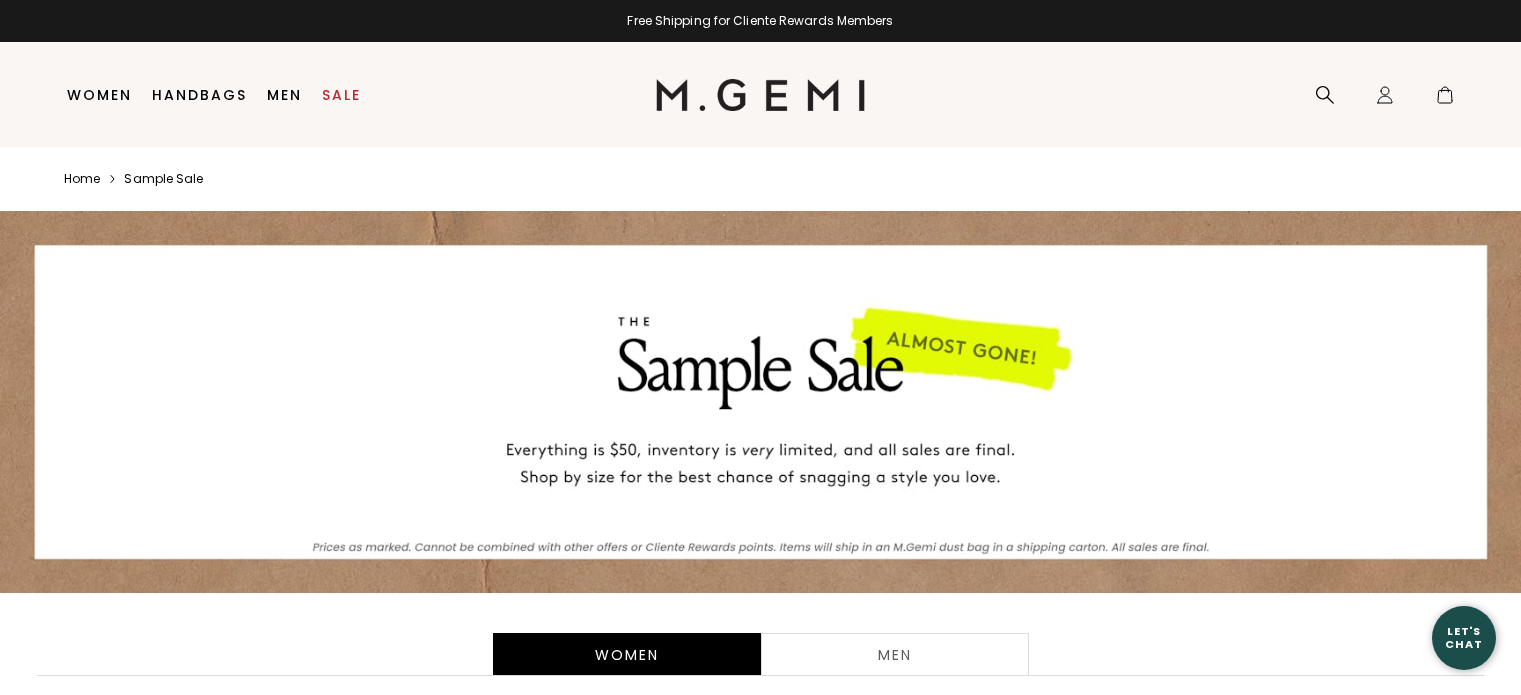 scroll, scrollTop: 0, scrollLeft: 0, axis: both 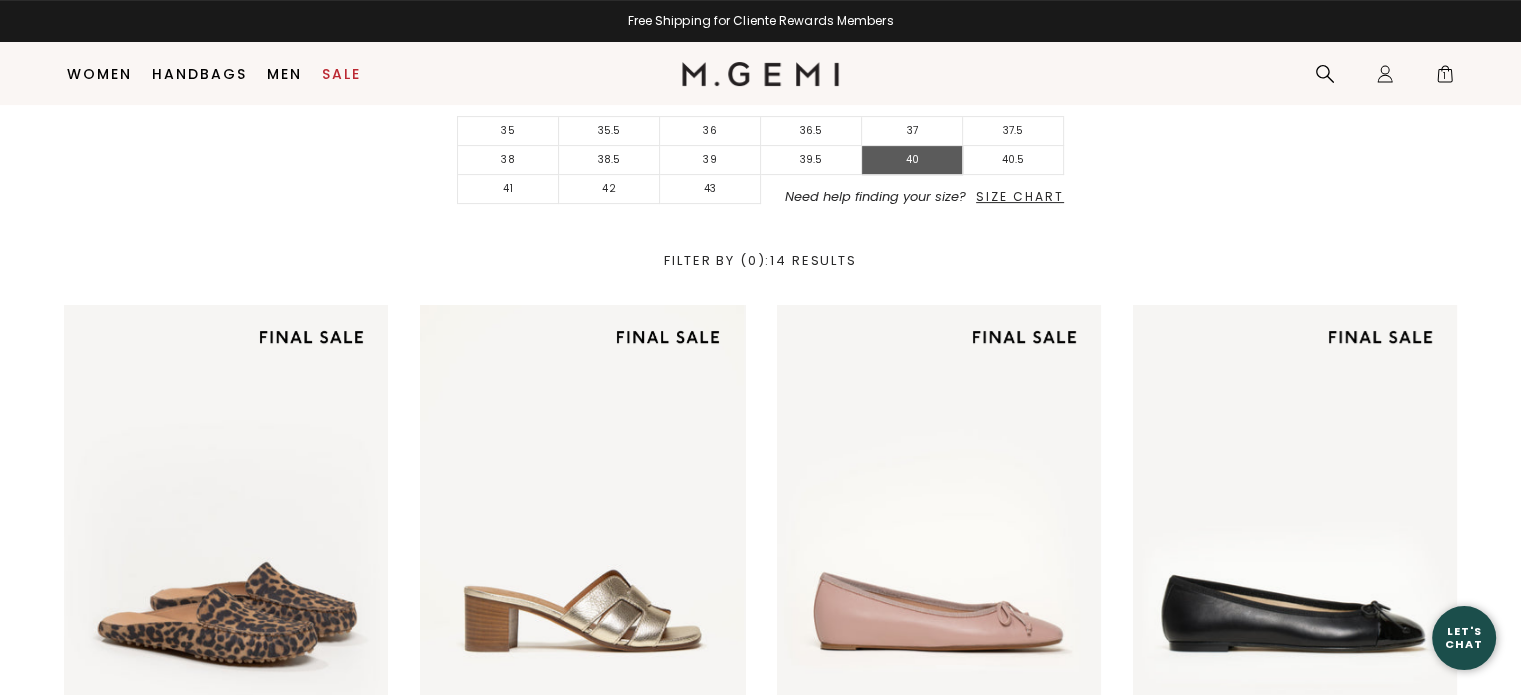 click on "40" at bounding box center (912, 160) 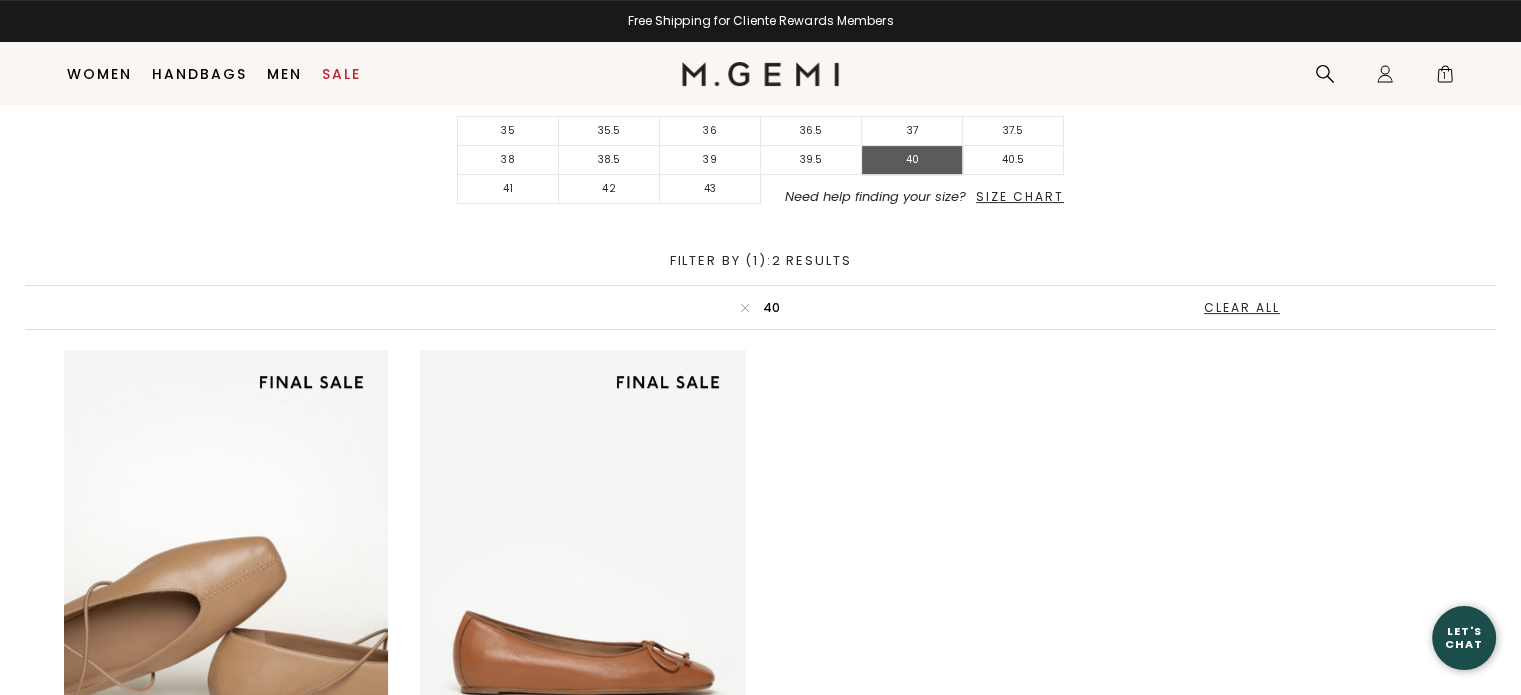 scroll, scrollTop: 0, scrollLeft: 0, axis: both 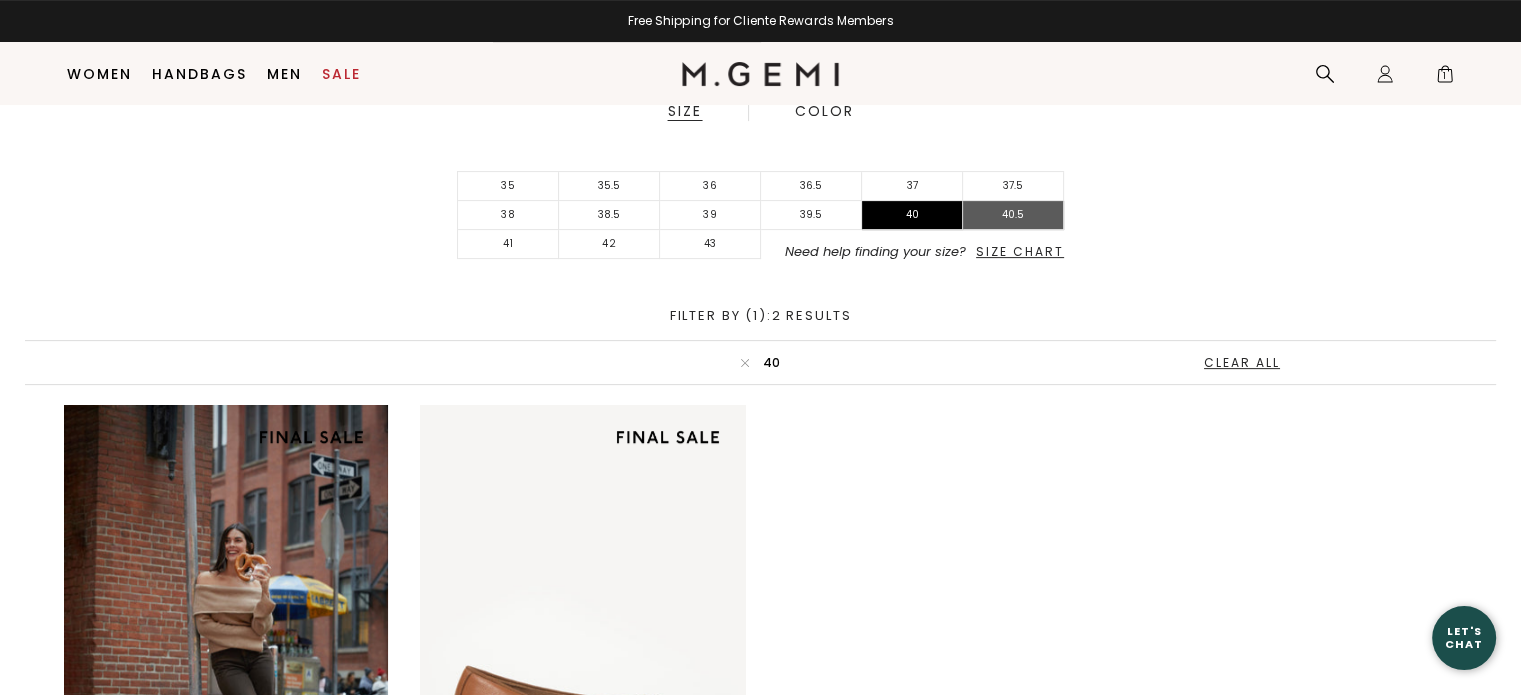 click on "40.5" at bounding box center [1013, 215] 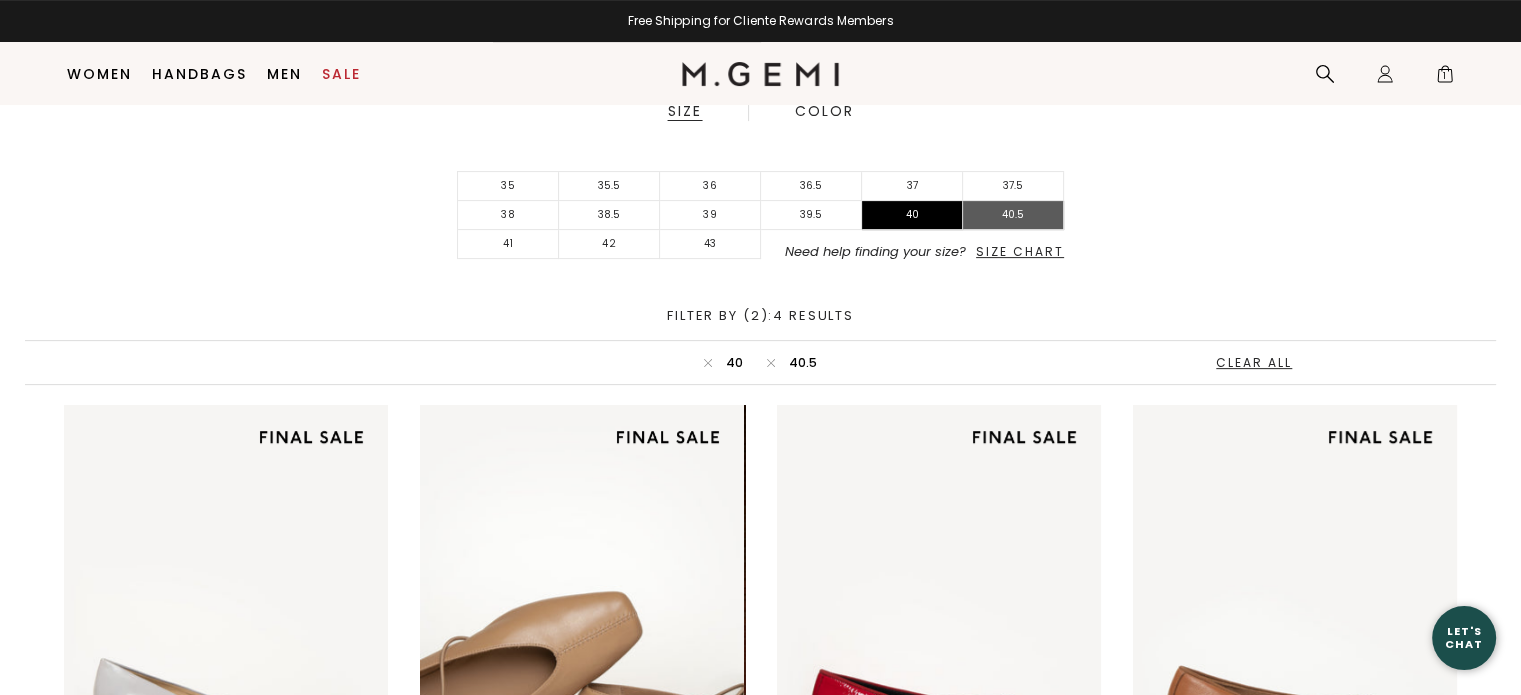 scroll, scrollTop: 0, scrollLeft: 0, axis: both 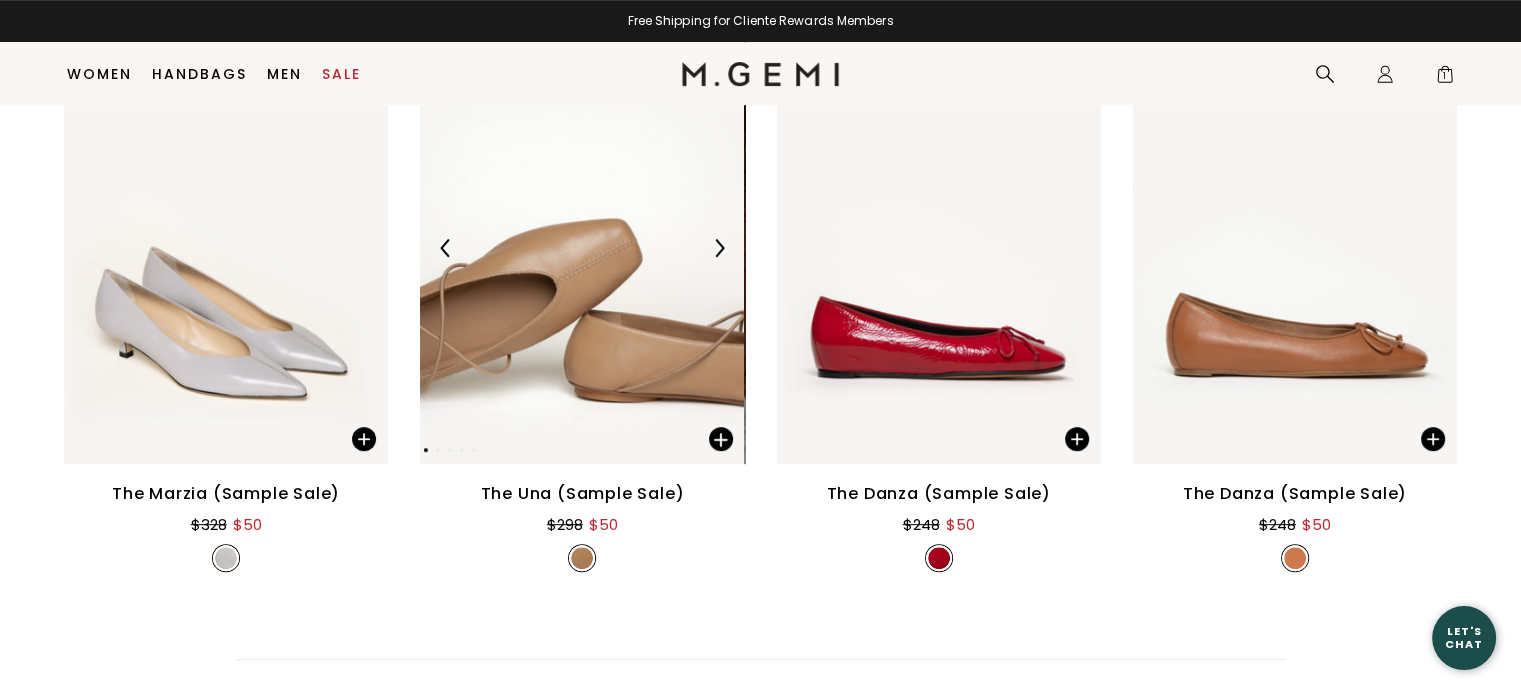 click at bounding box center (582, 248) 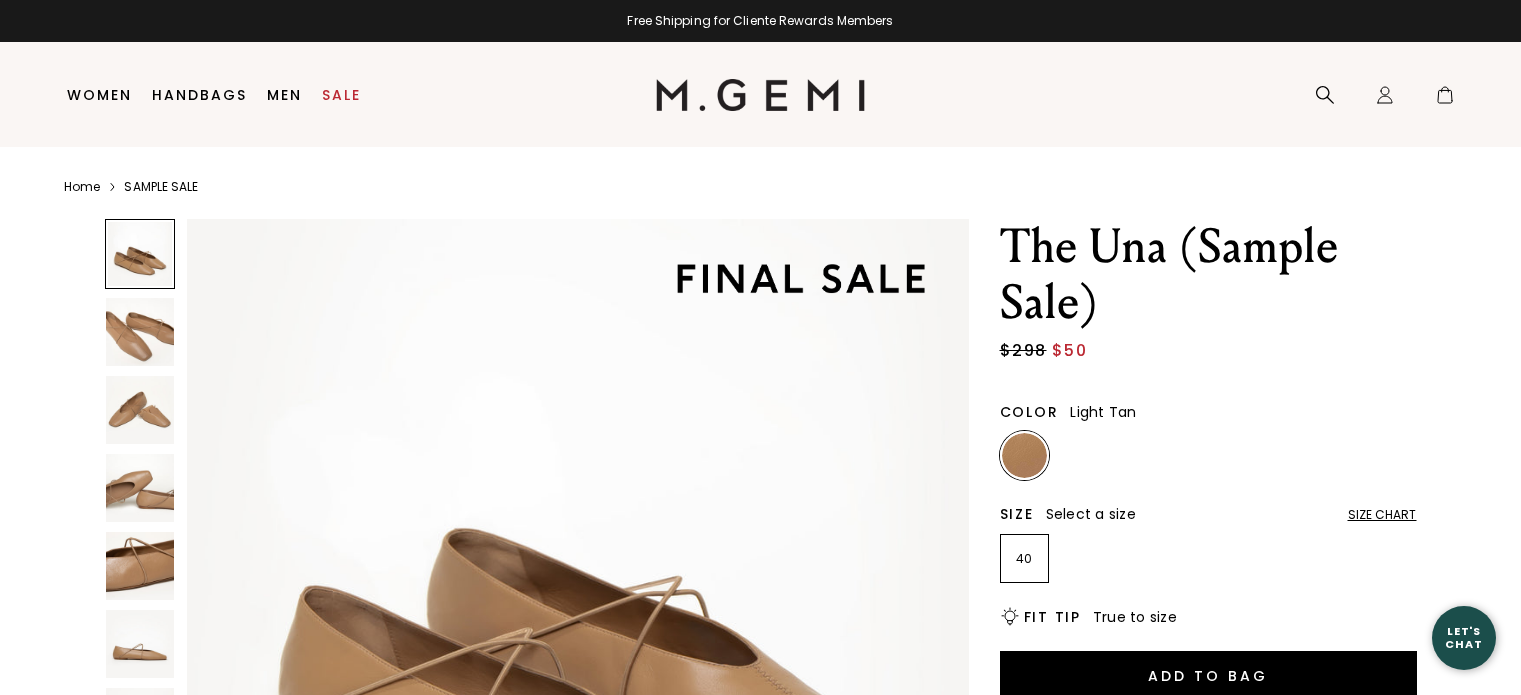 scroll, scrollTop: 0, scrollLeft: 0, axis: both 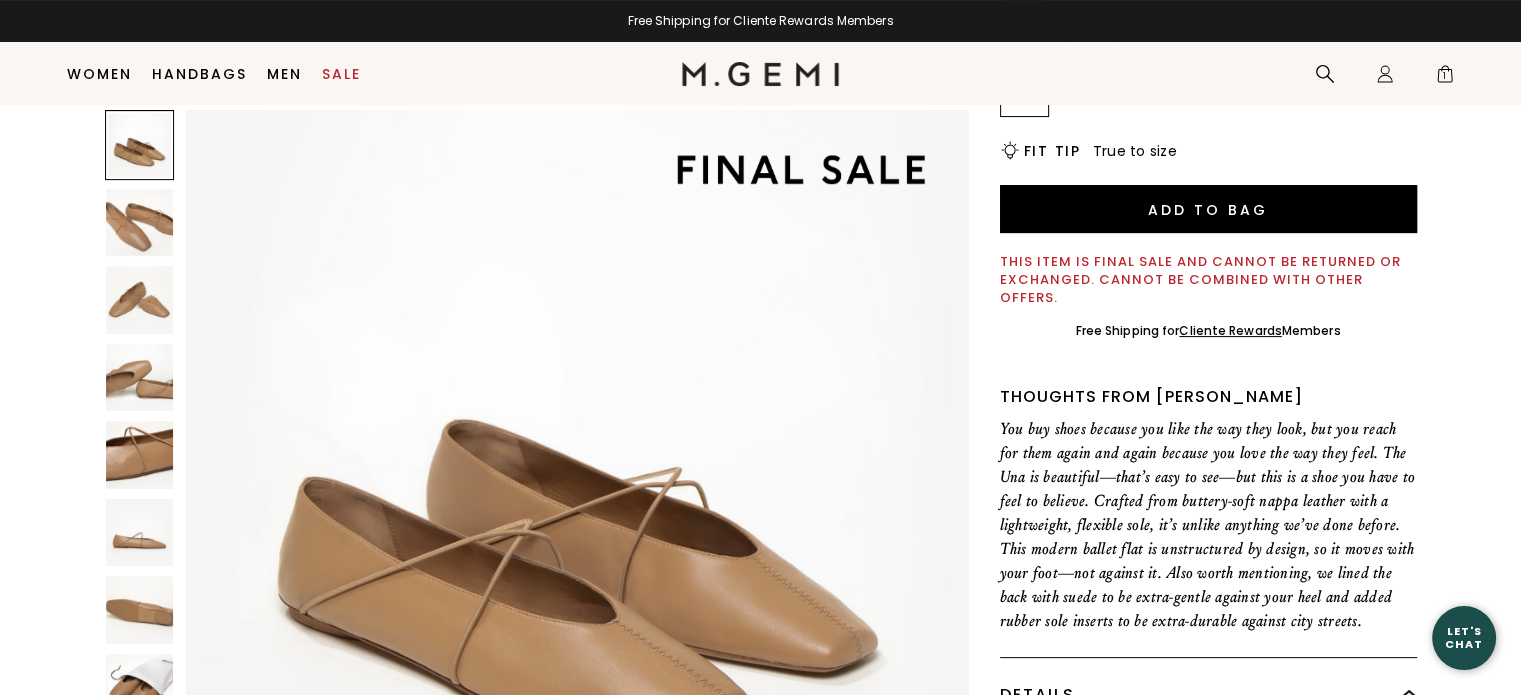 click at bounding box center (140, 223) 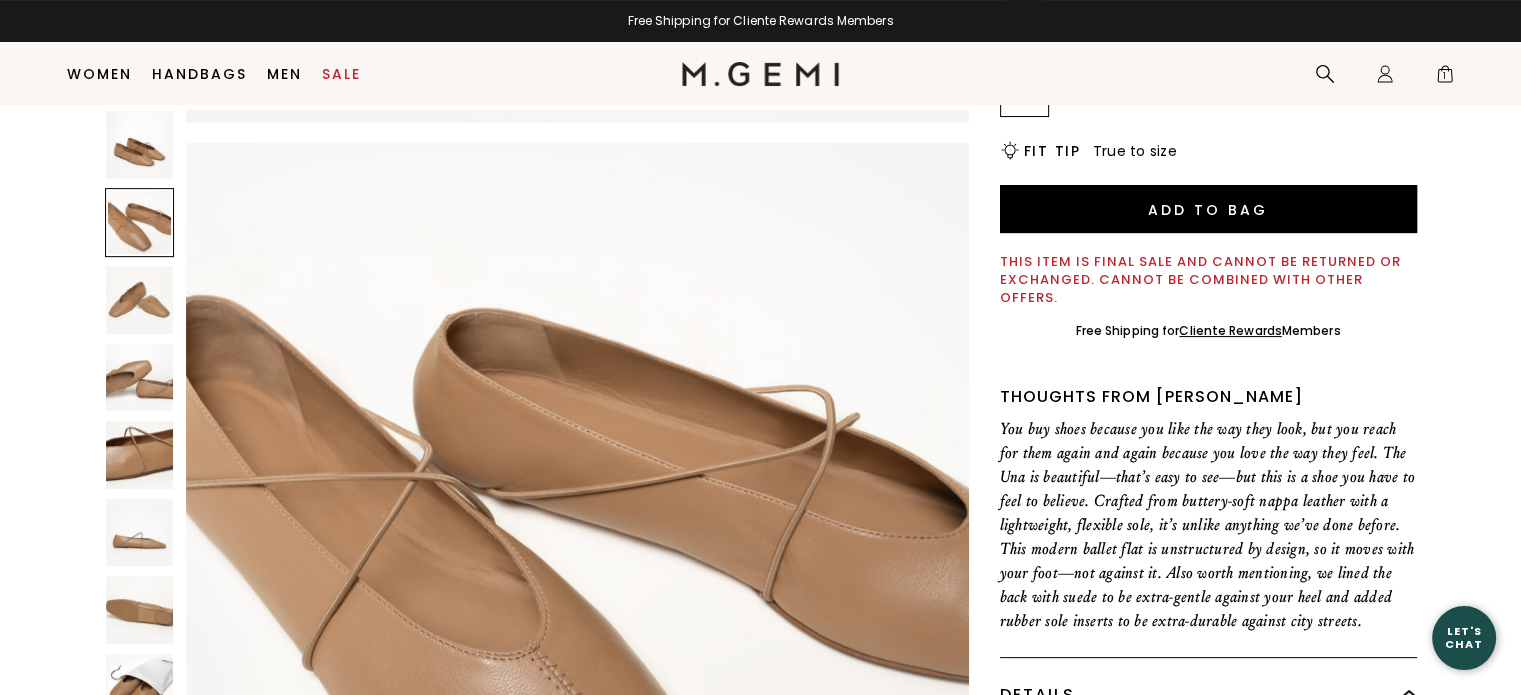 scroll, scrollTop: 787, scrollLeft: 0, axis: vertical 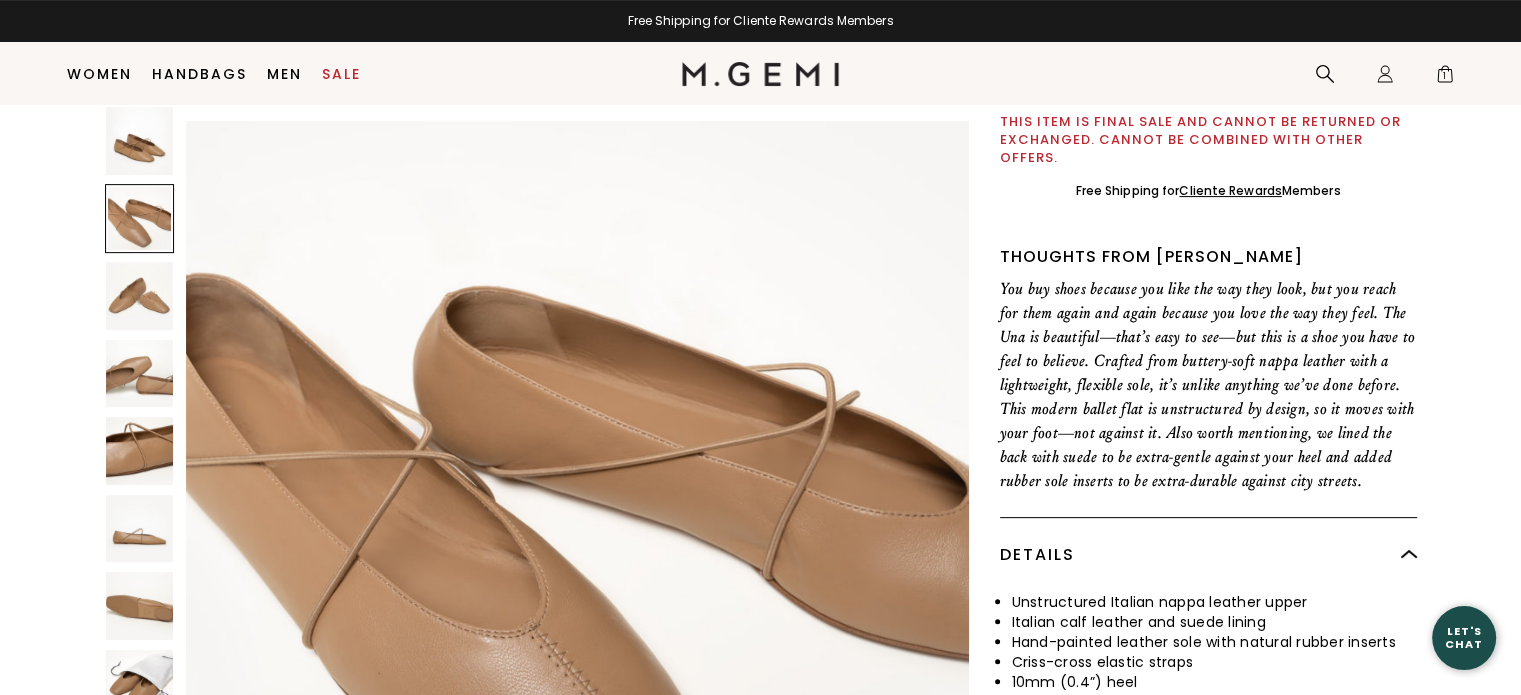 click at bounding box center [140, 296] 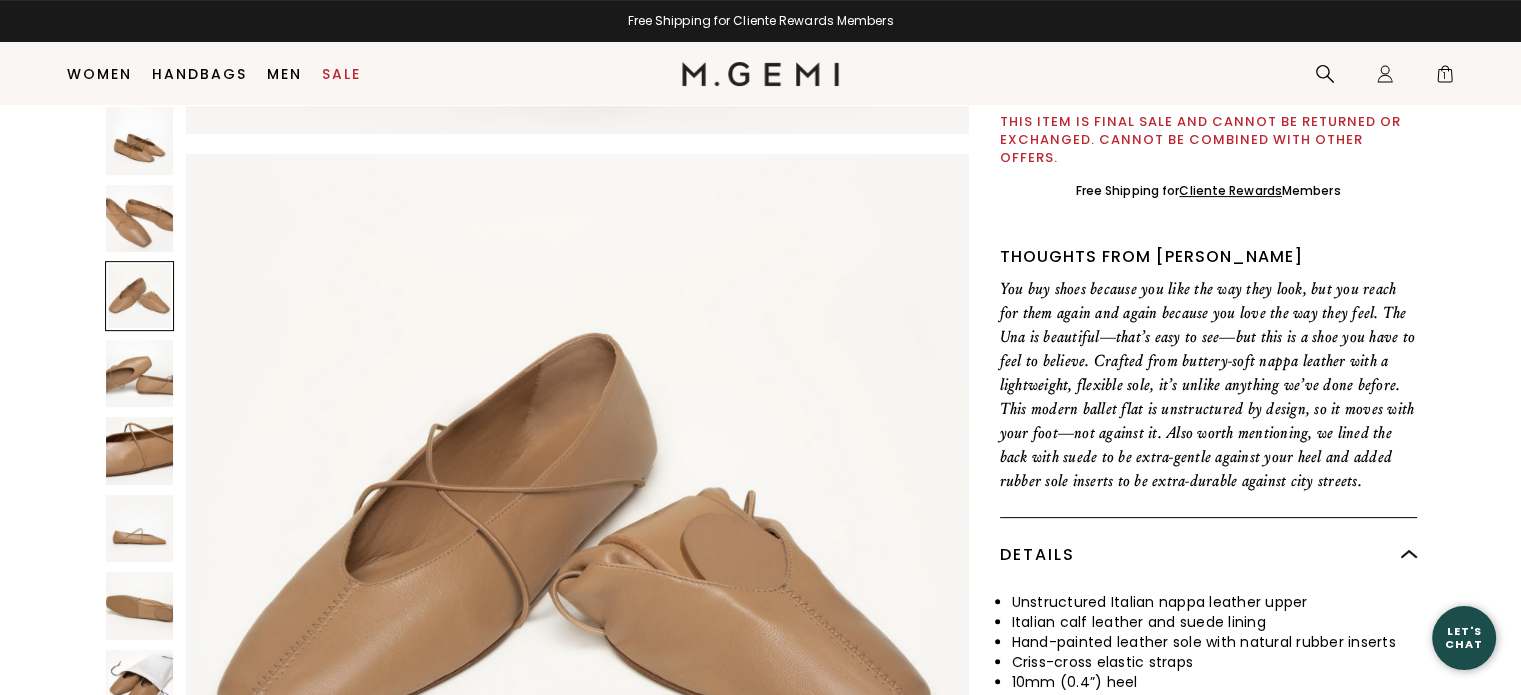 scroll, scrollTop: 1575, scrollLeft: 0, axis: vertical 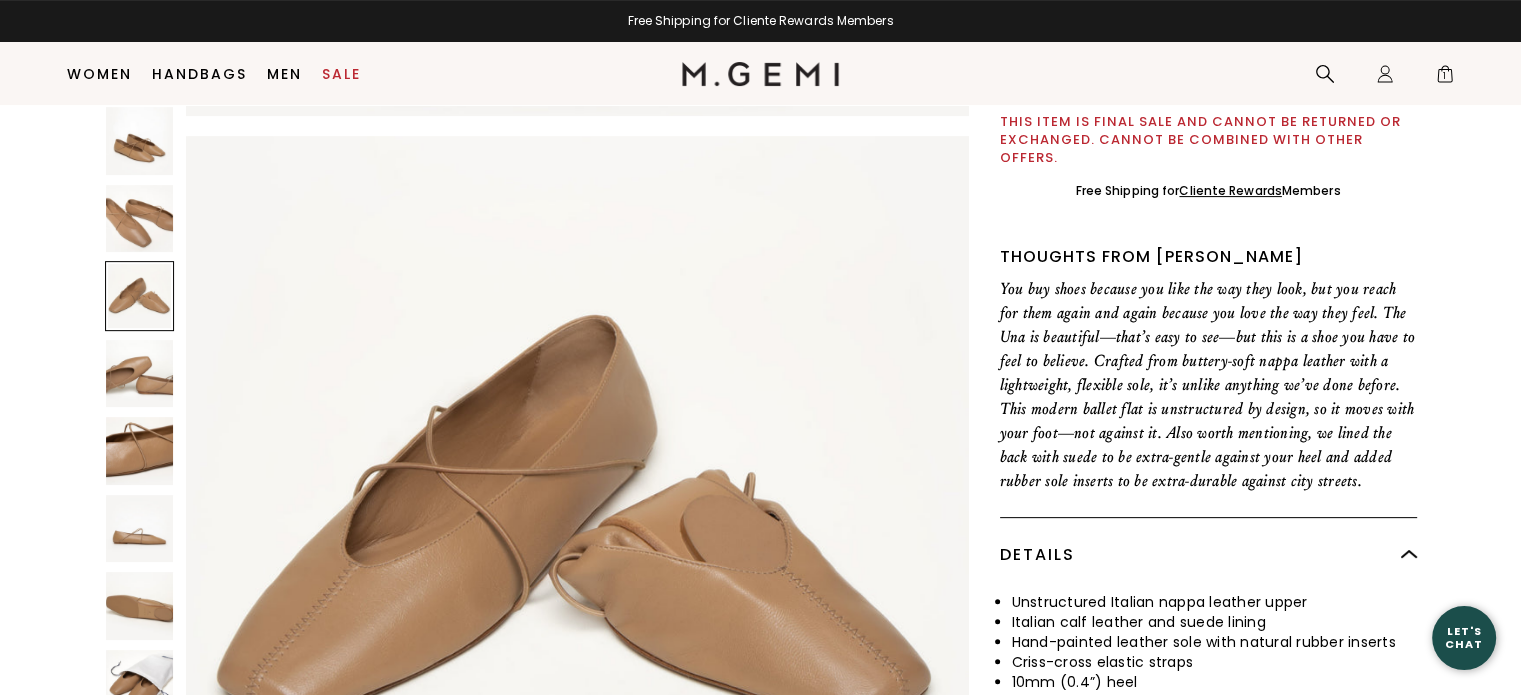 click at bounding box center [140, 373] 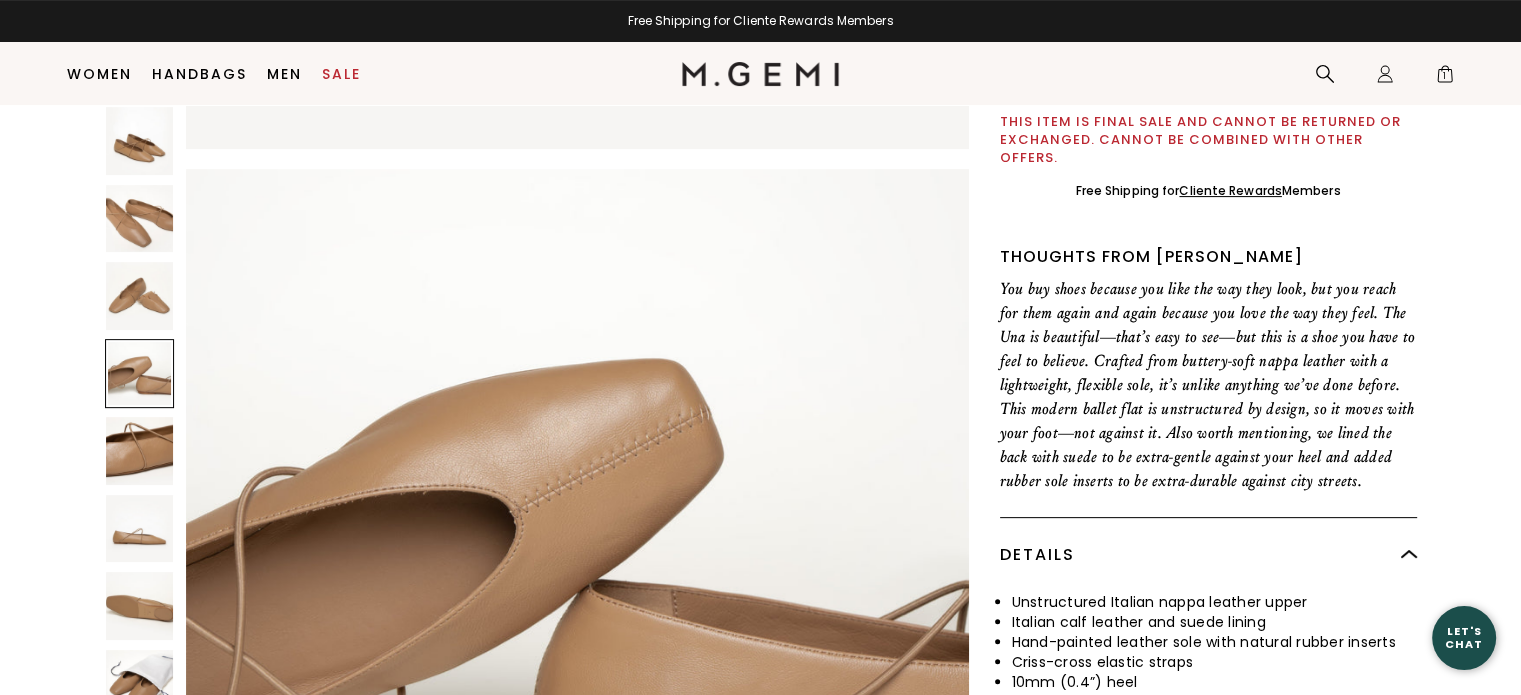 scroll, scrollTop: 2362, scrollLeft: 0, axis: vertical 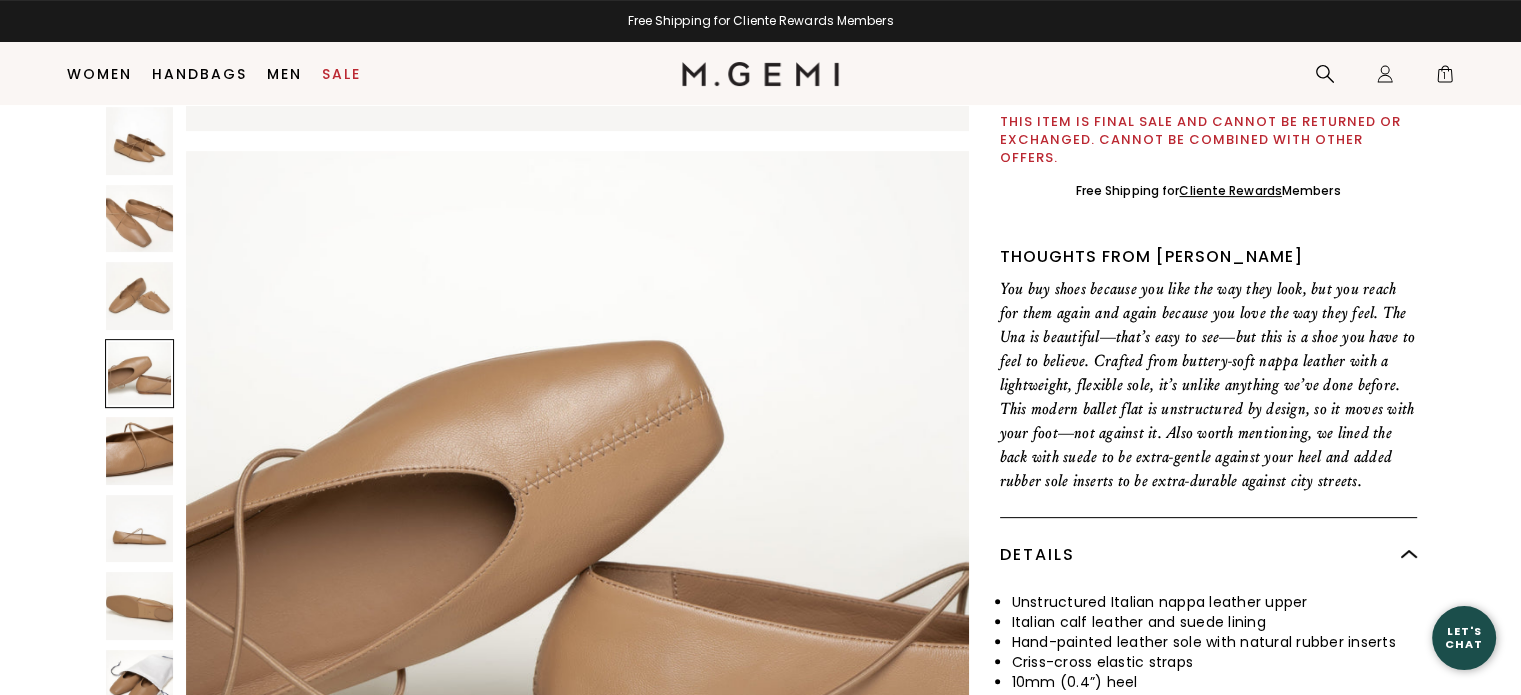 click at bounding box center [140, 451] 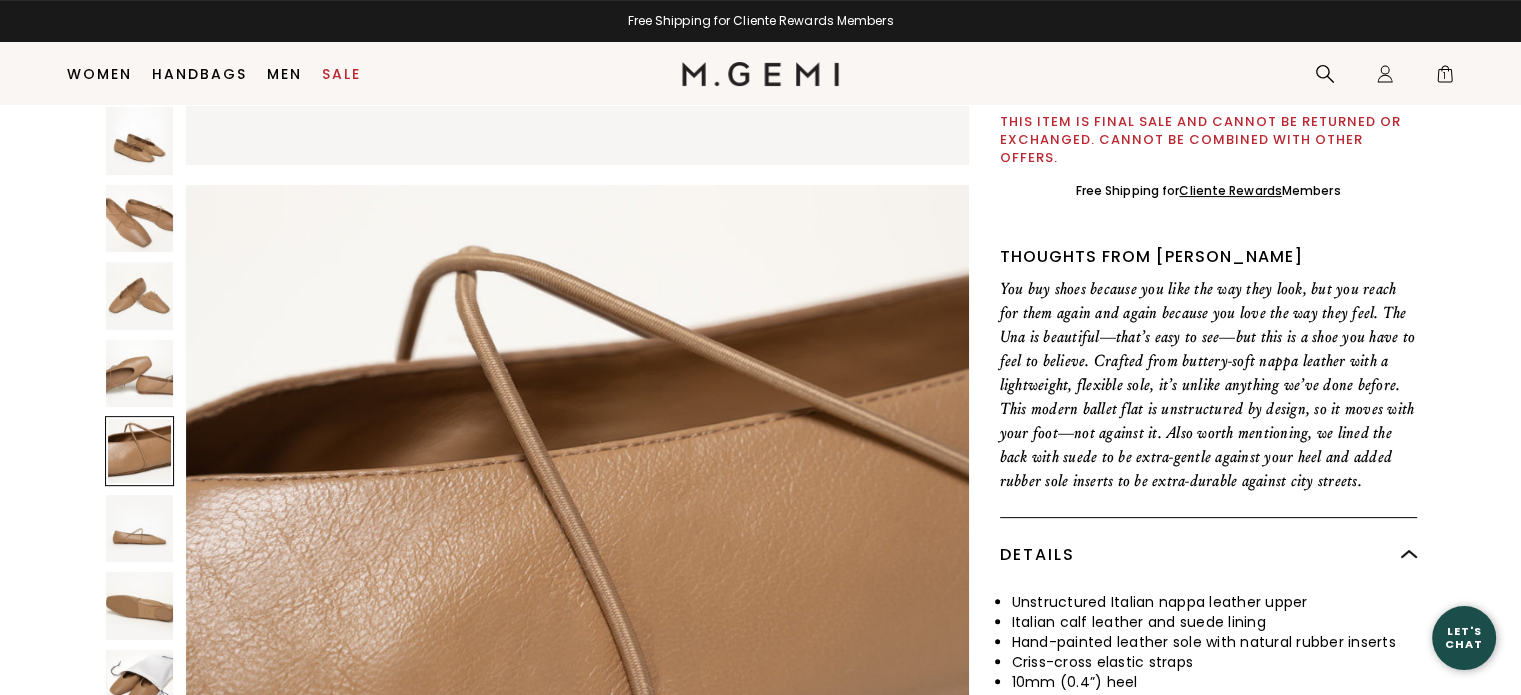 scroll, scrollTop: 3148, scrollLeft: 0, axis: vertical 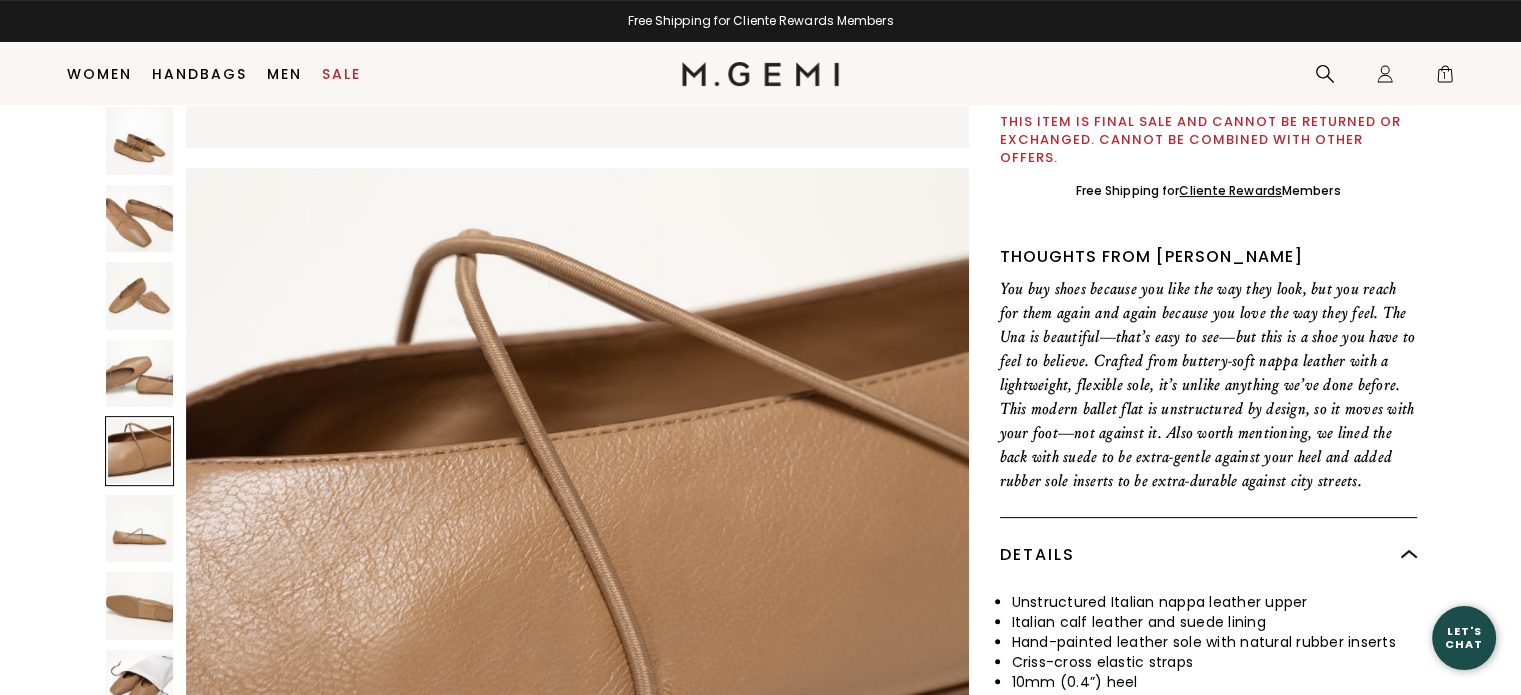 click at bounding box center [140, 529] 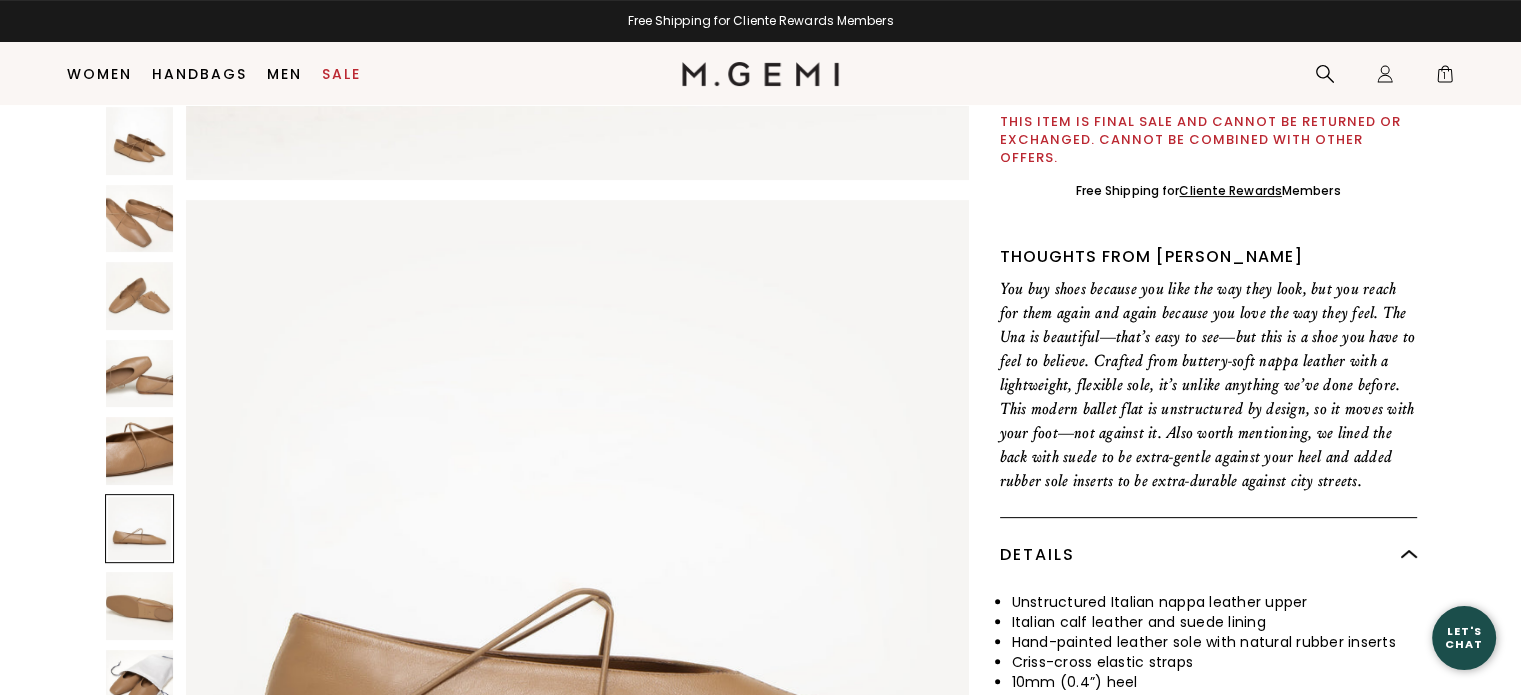 scroll, scrollTop: 3936, scrollLeft: 0, axis: vertical 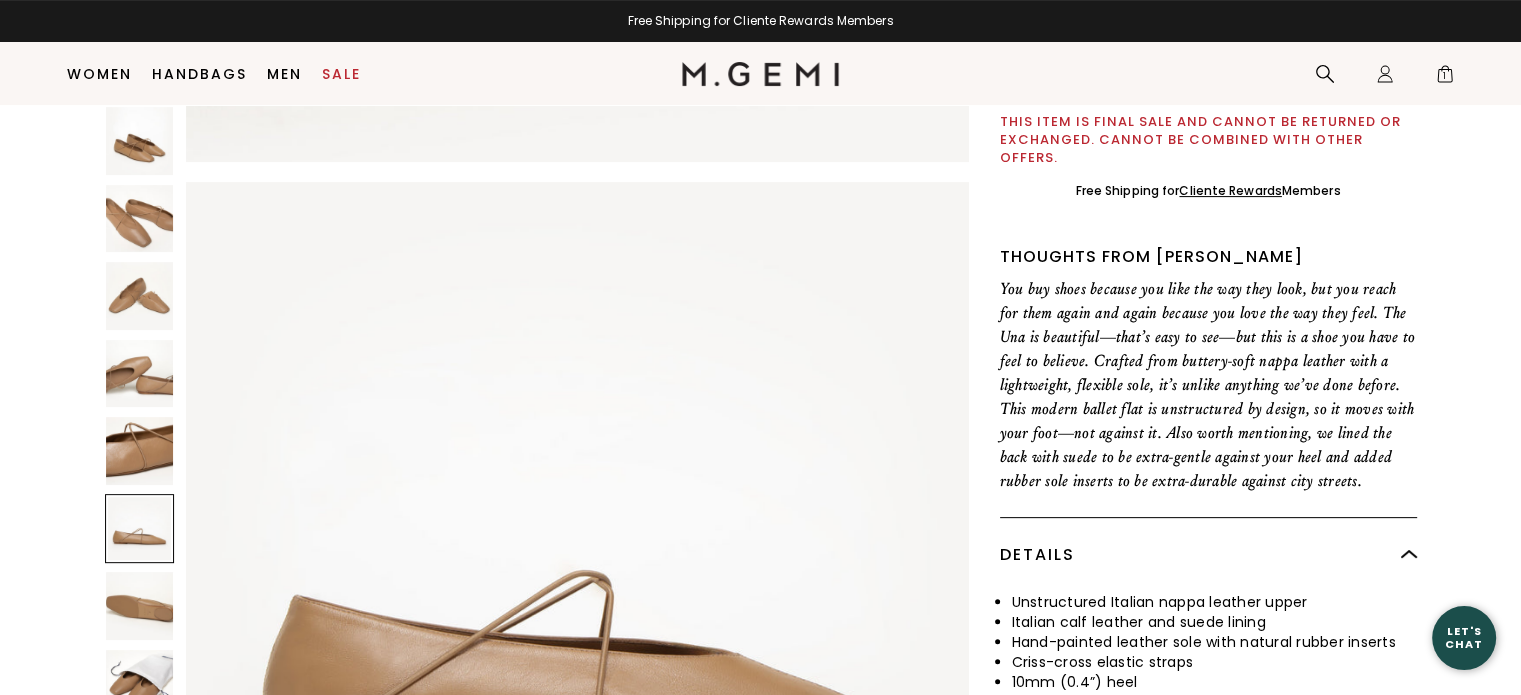 click at bounding box center (140, 606) 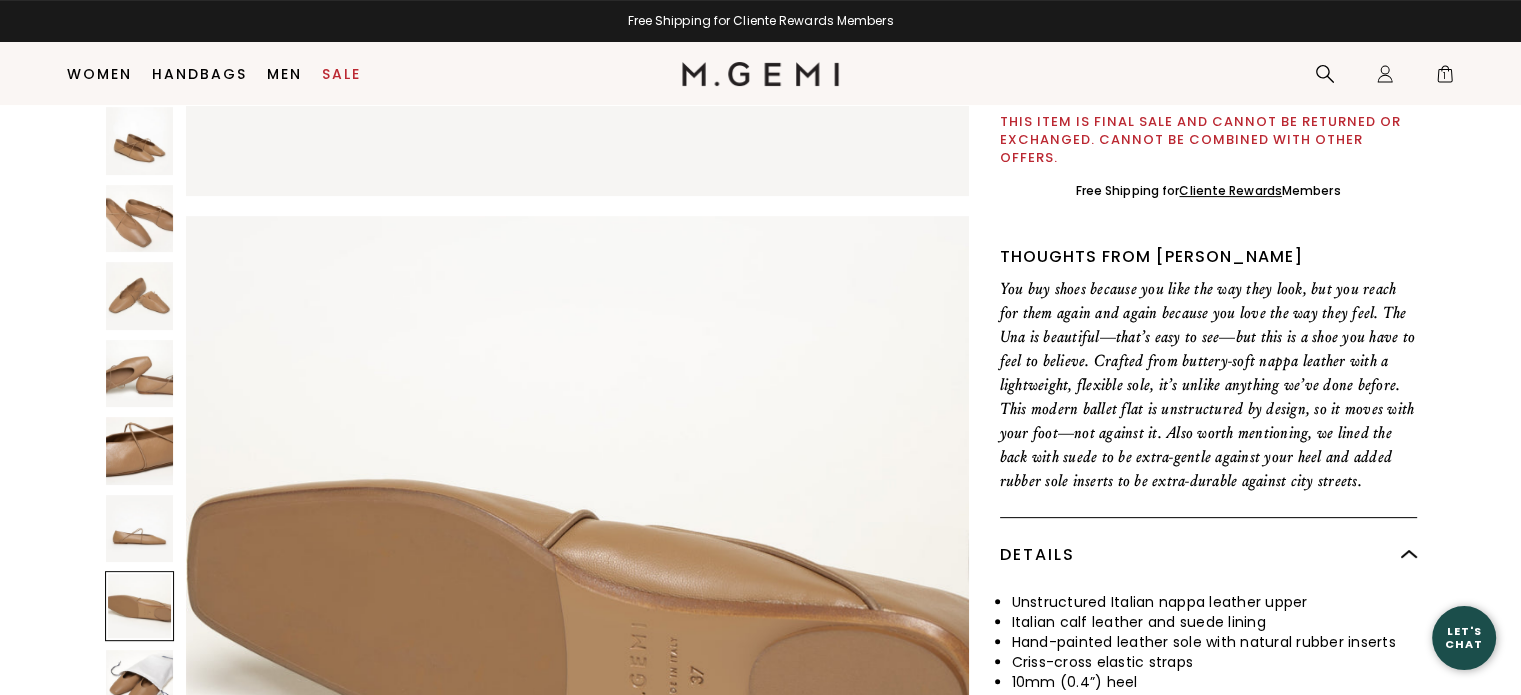 scroll, scrollTop: 4724, scrollLeft: 0, axis: vertical 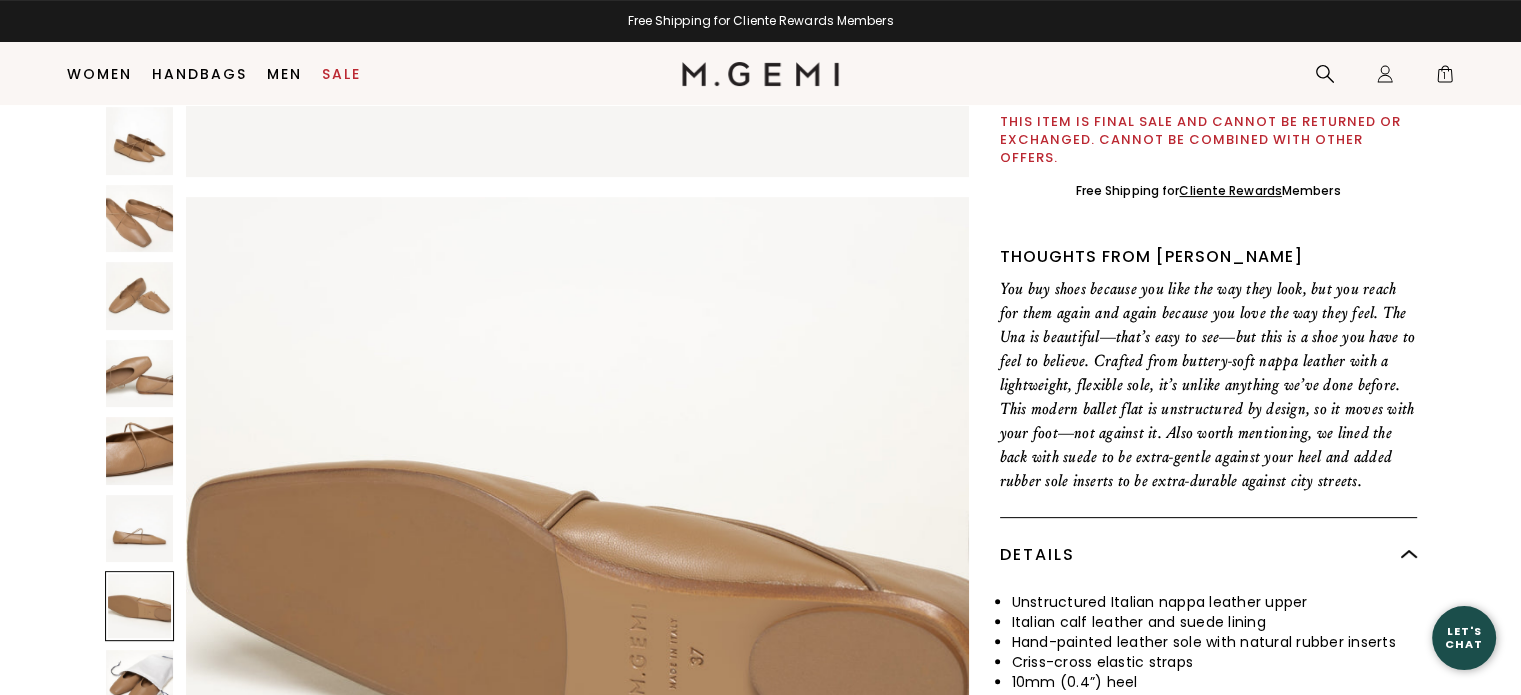 click at bounding box center (140, 684) 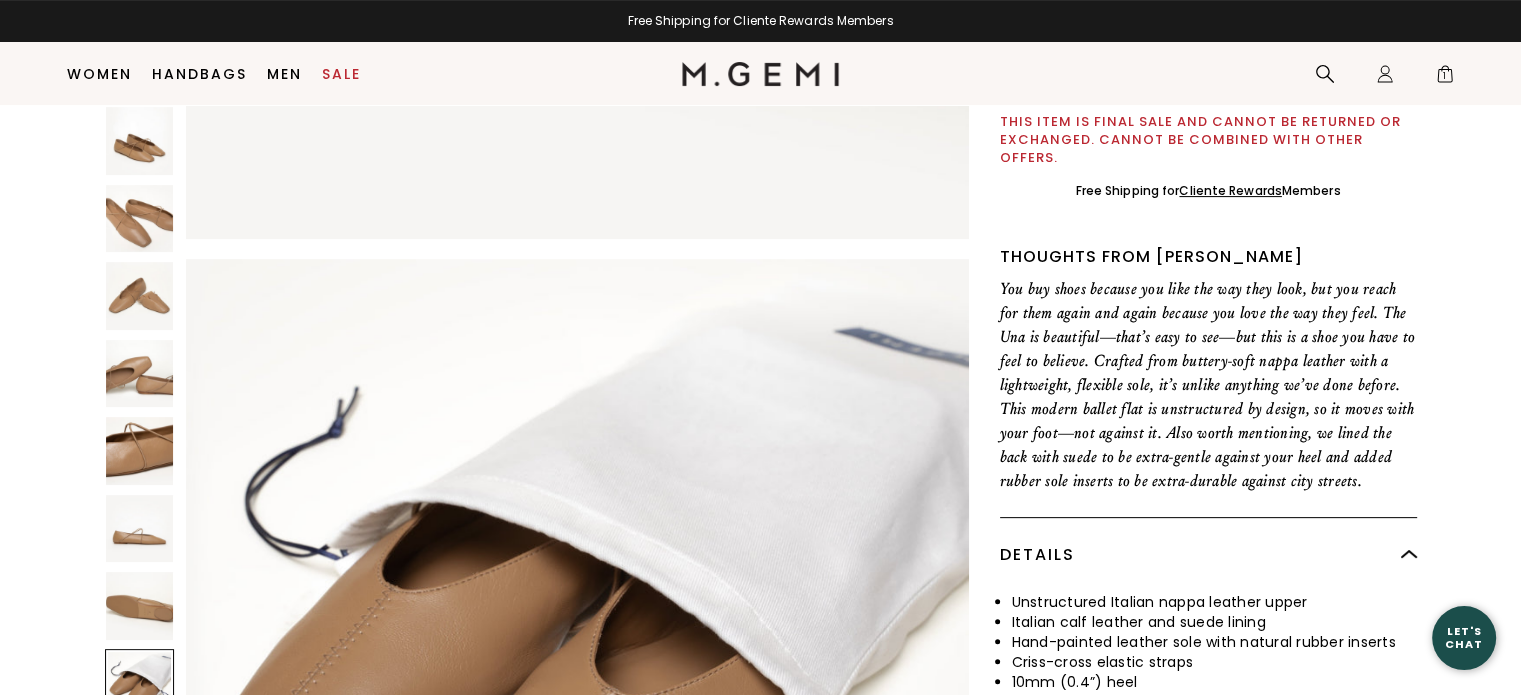 scroll, scrollTop: 5511, scrollLeft: 0, axis: vertical 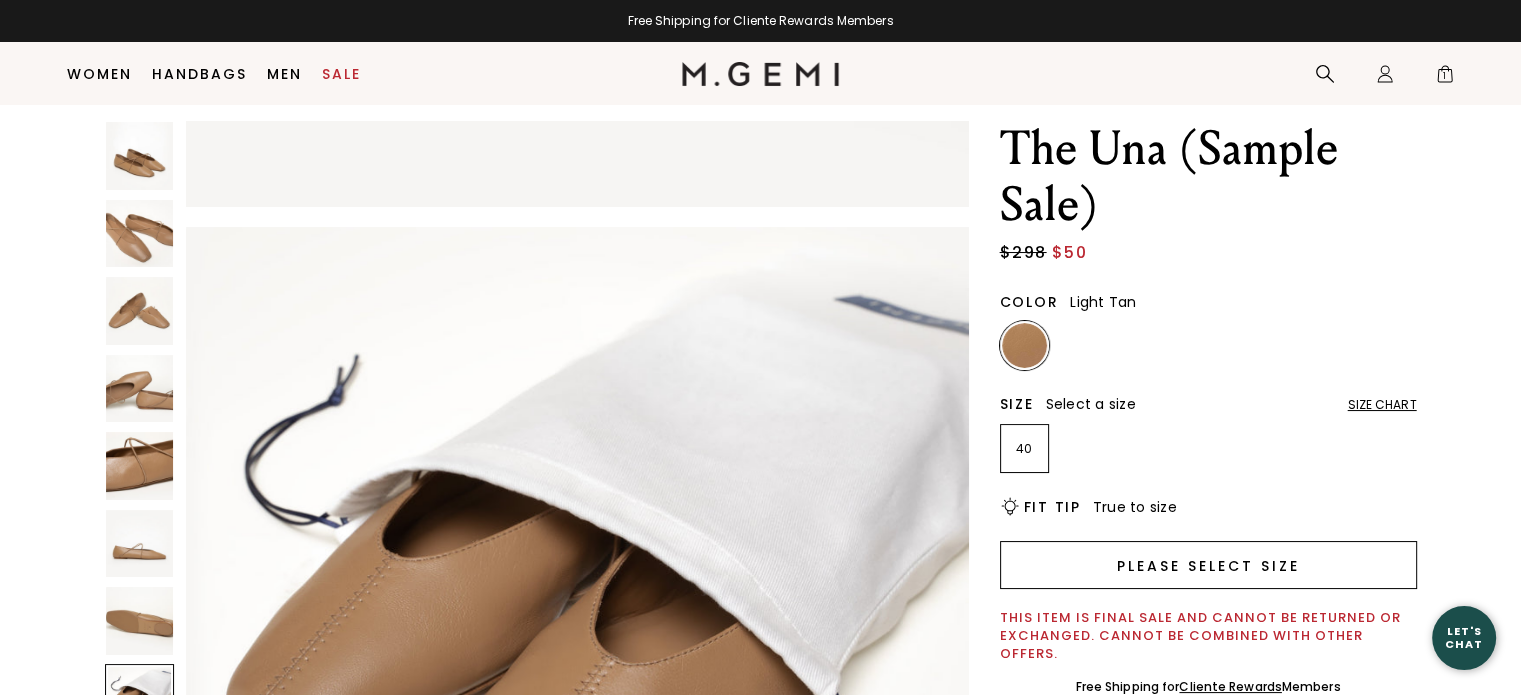 click on "Please select size" at bounding box center [1208, 565] 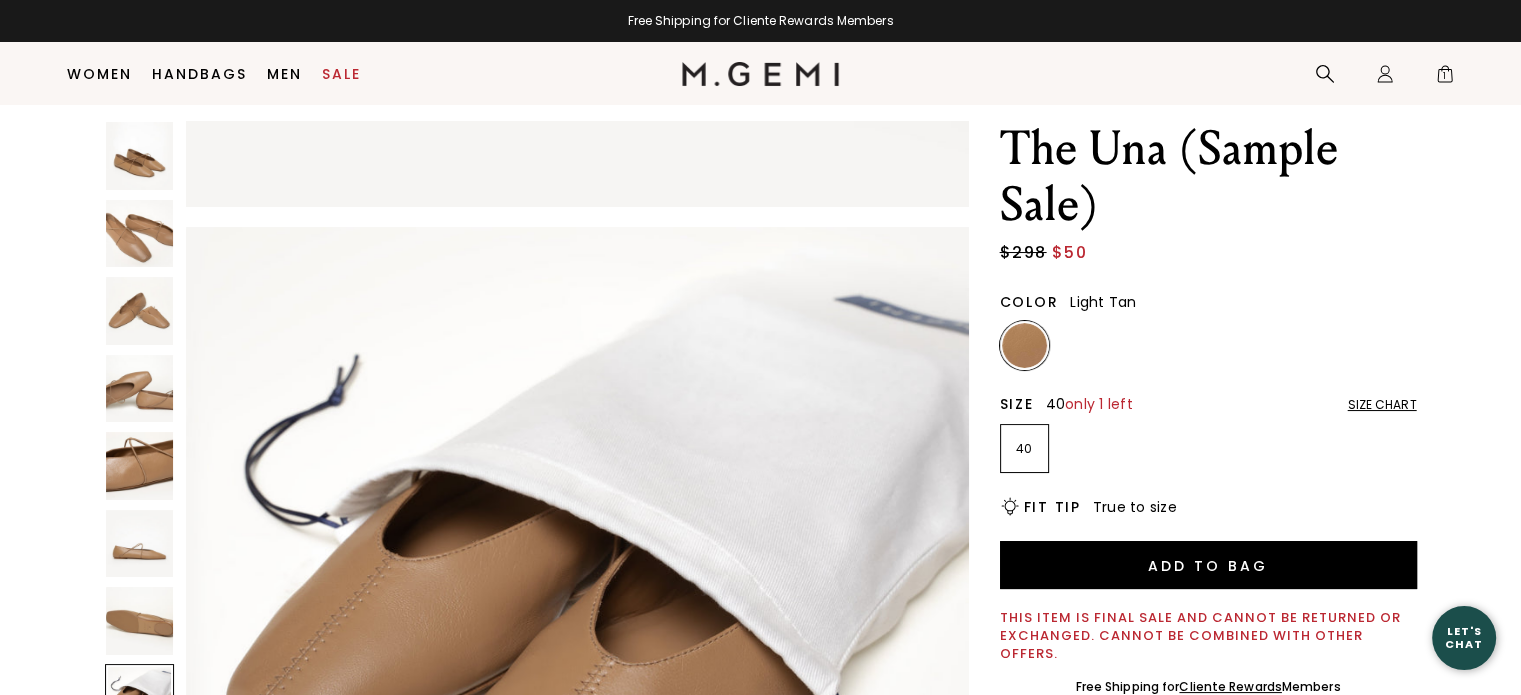 click on "40" at bounding box center (1024, 449) 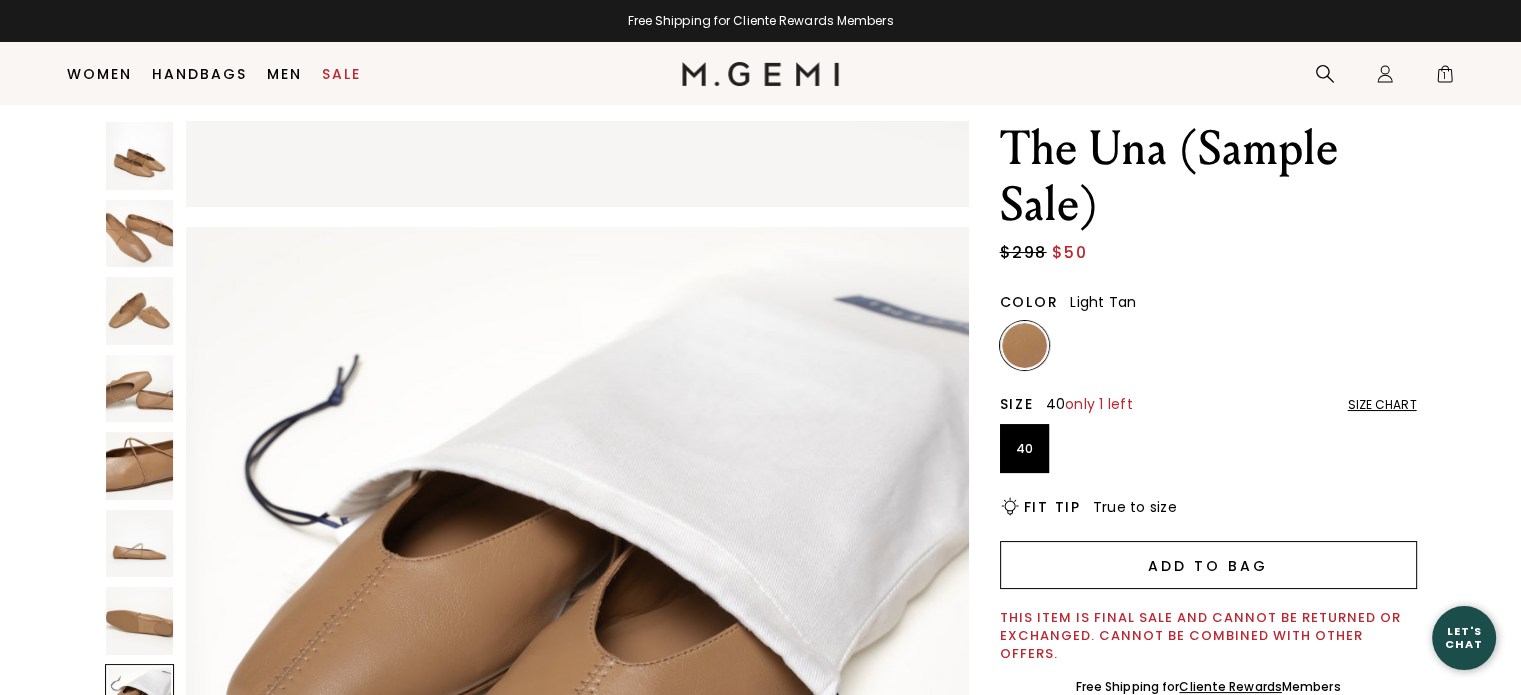 scroll, scrollTop: 0, scrollLeft: 0, axis: both 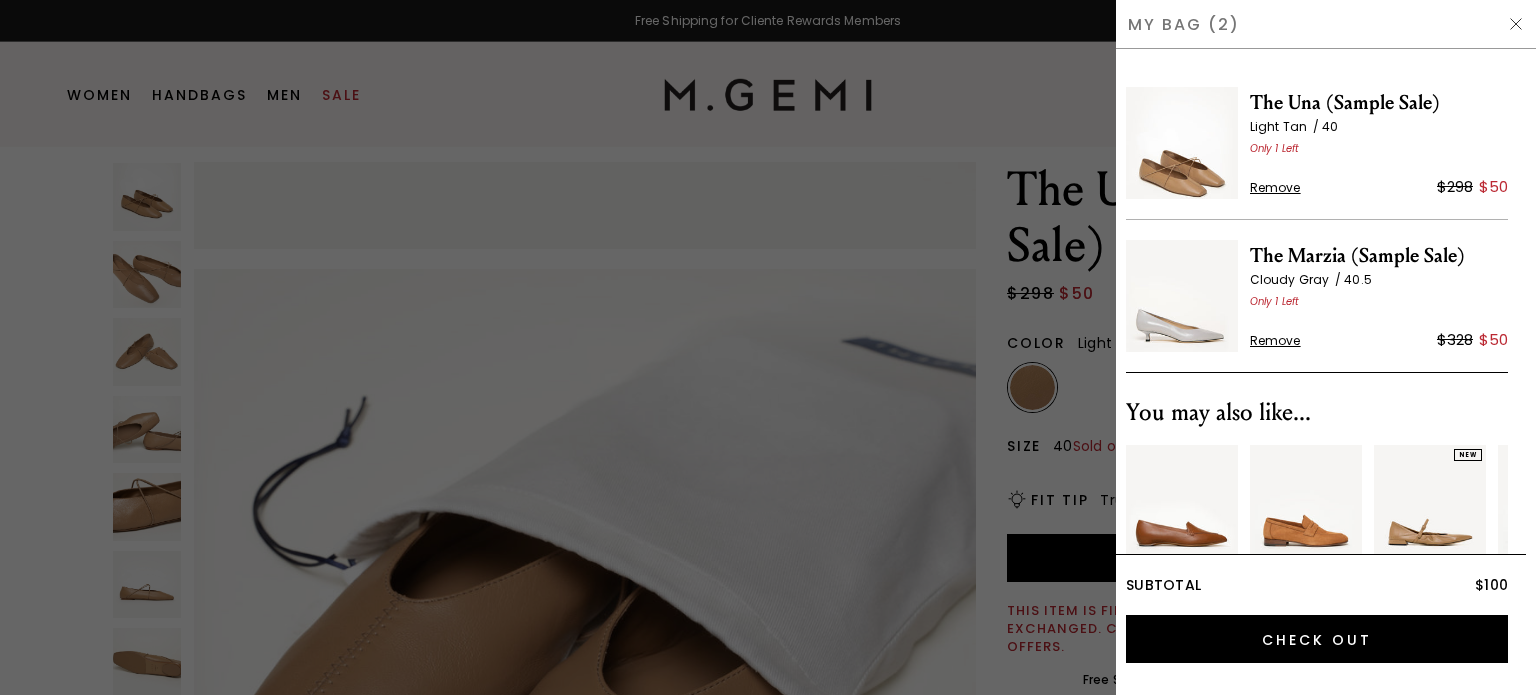 click at bounding box center [1516, 24] 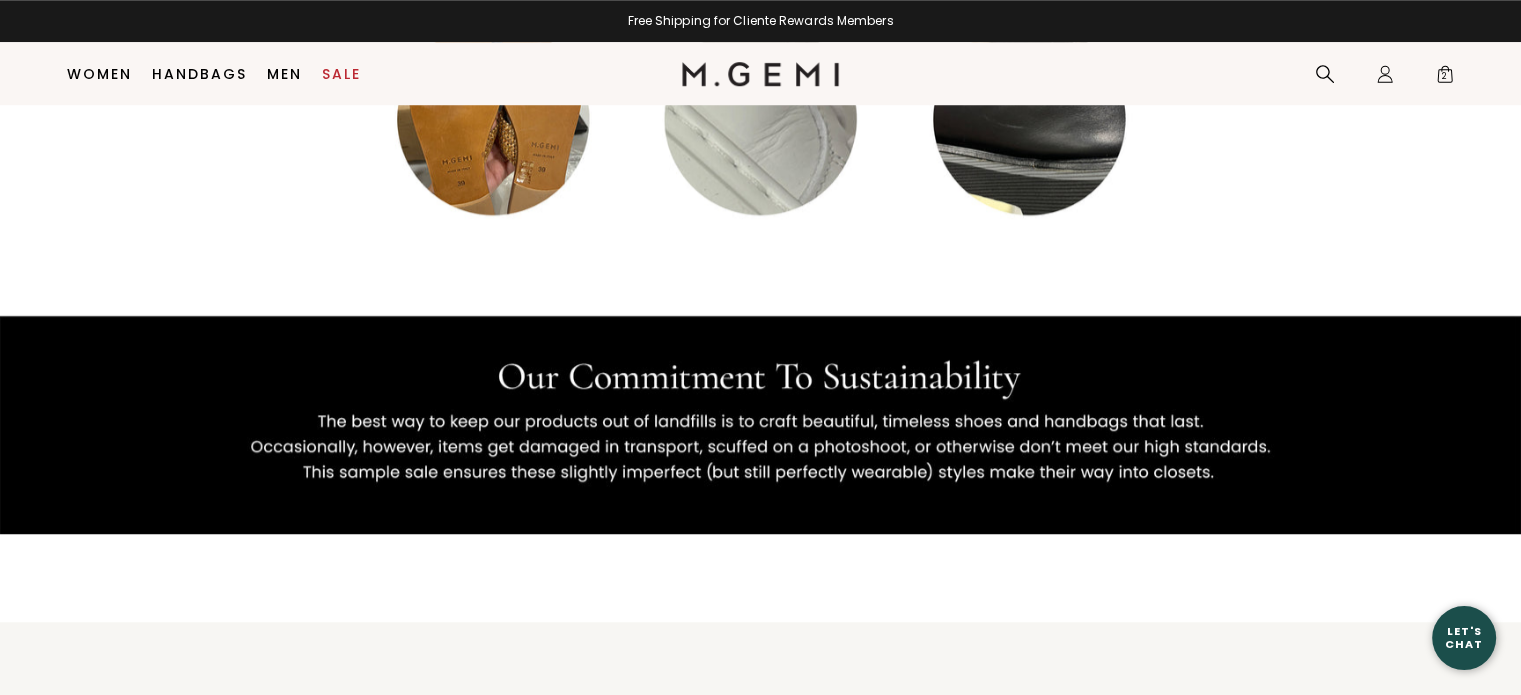 scroll, scrollTop: 2000, scrollLeft: 0, axis: vertical 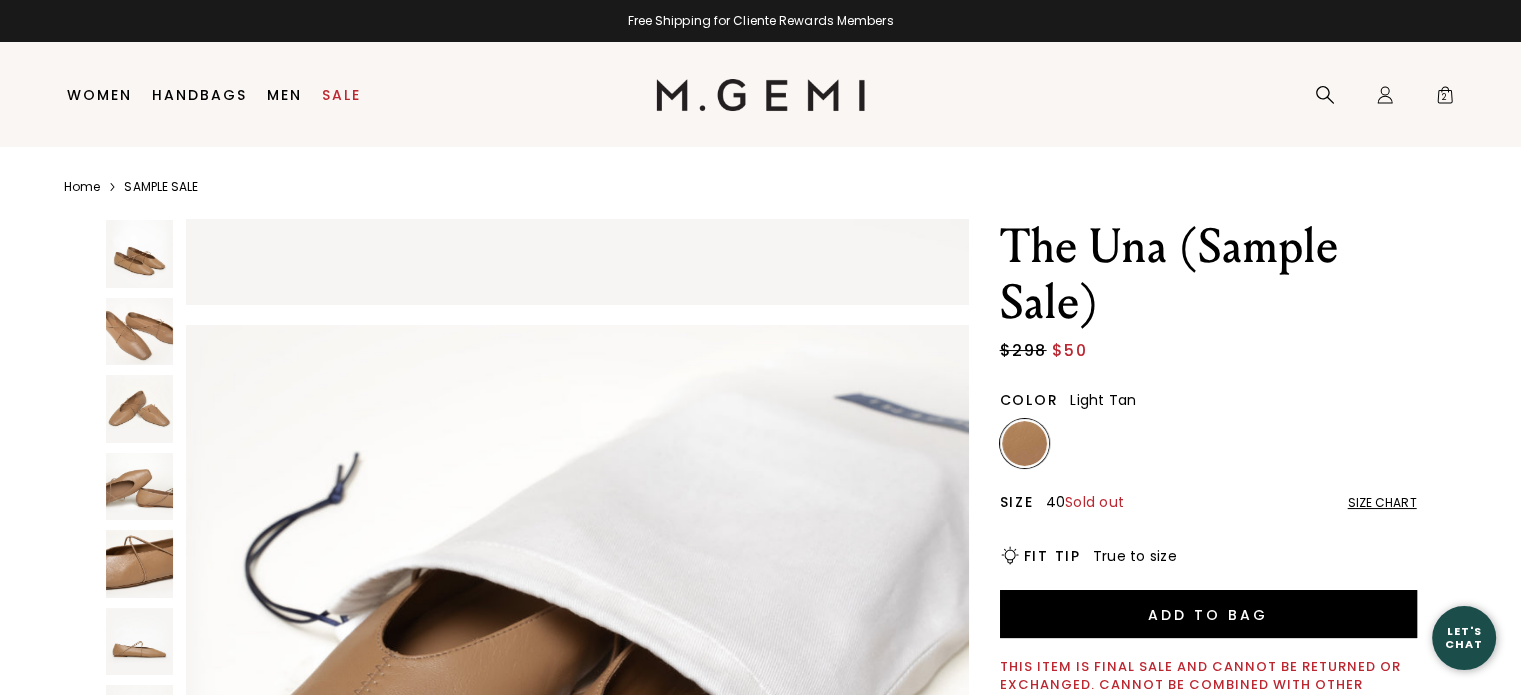 click on "SAMPLE SALE" at bounding box center [161, 187] 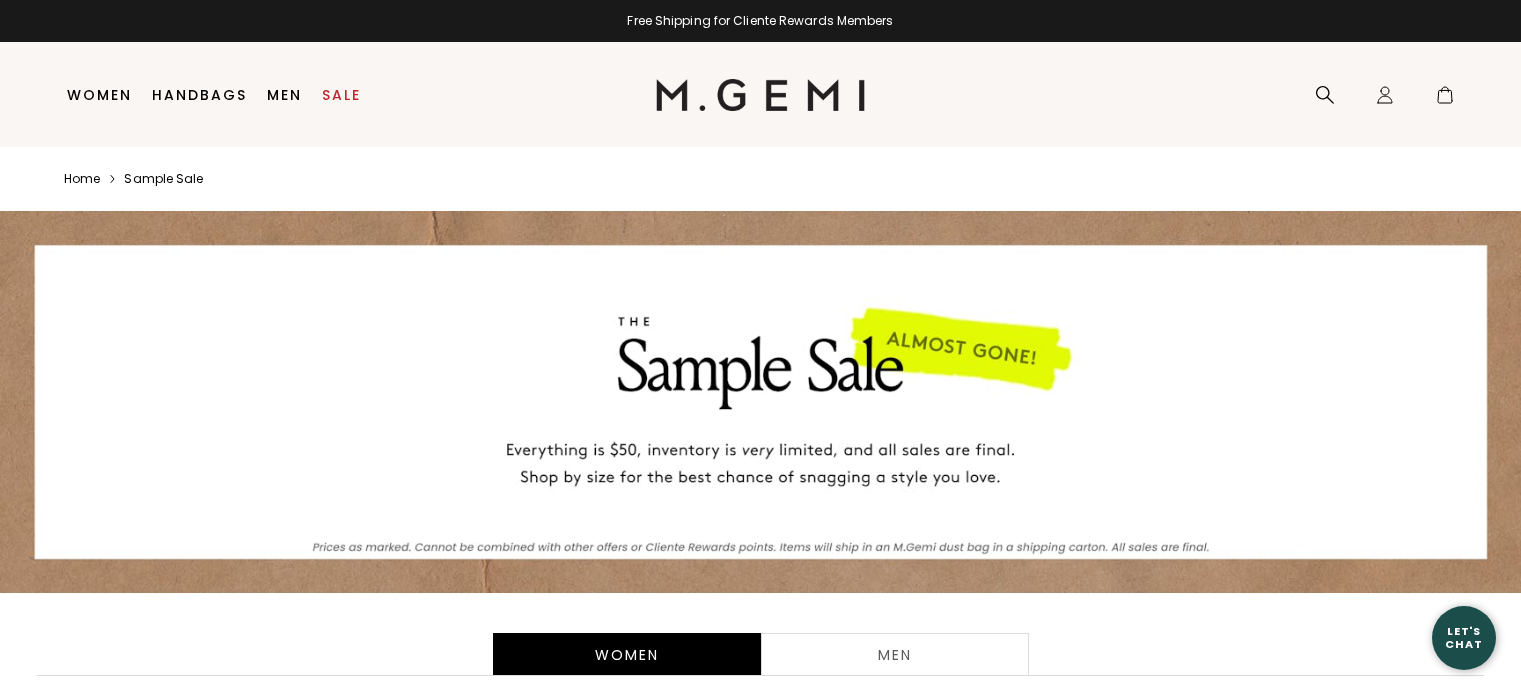scroll, scrollTop: 0, scrollLeft: 0, axis: both 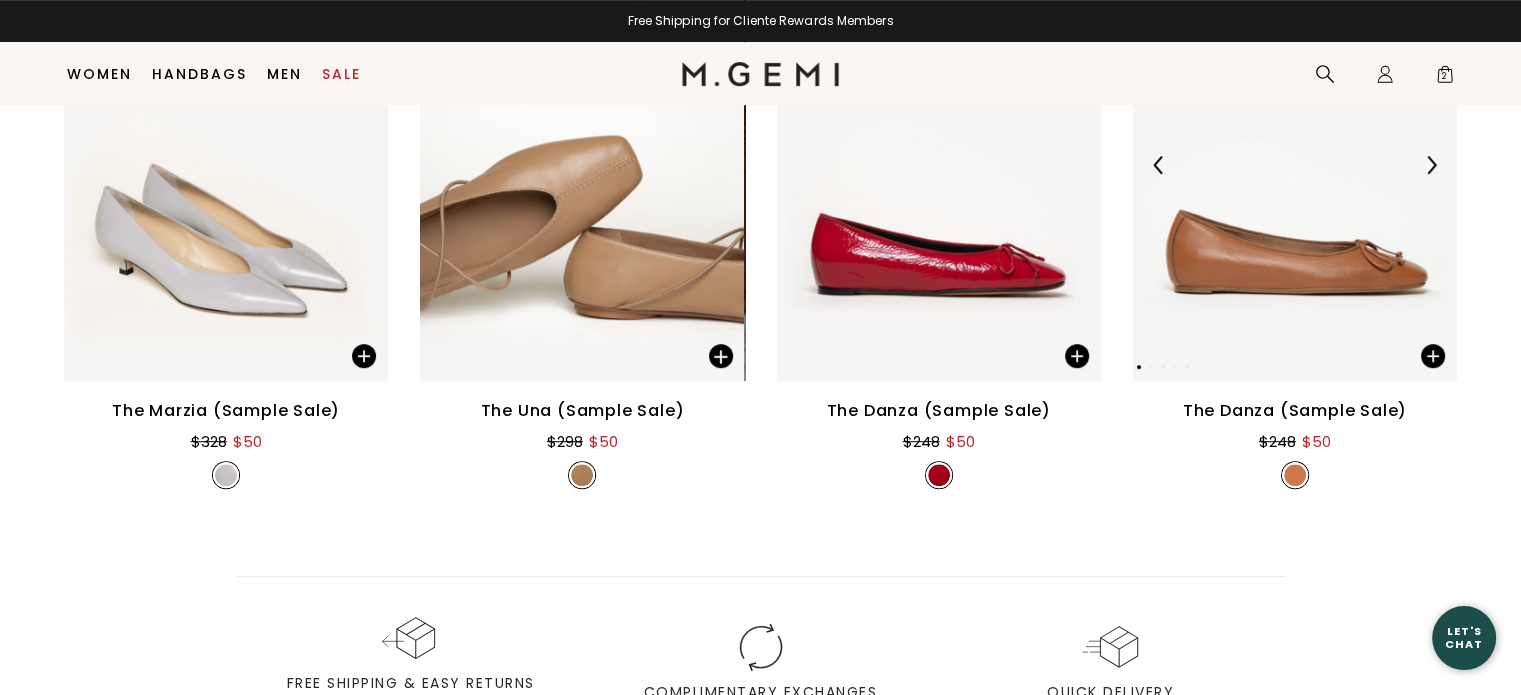click at bounding box center [1295, 165] 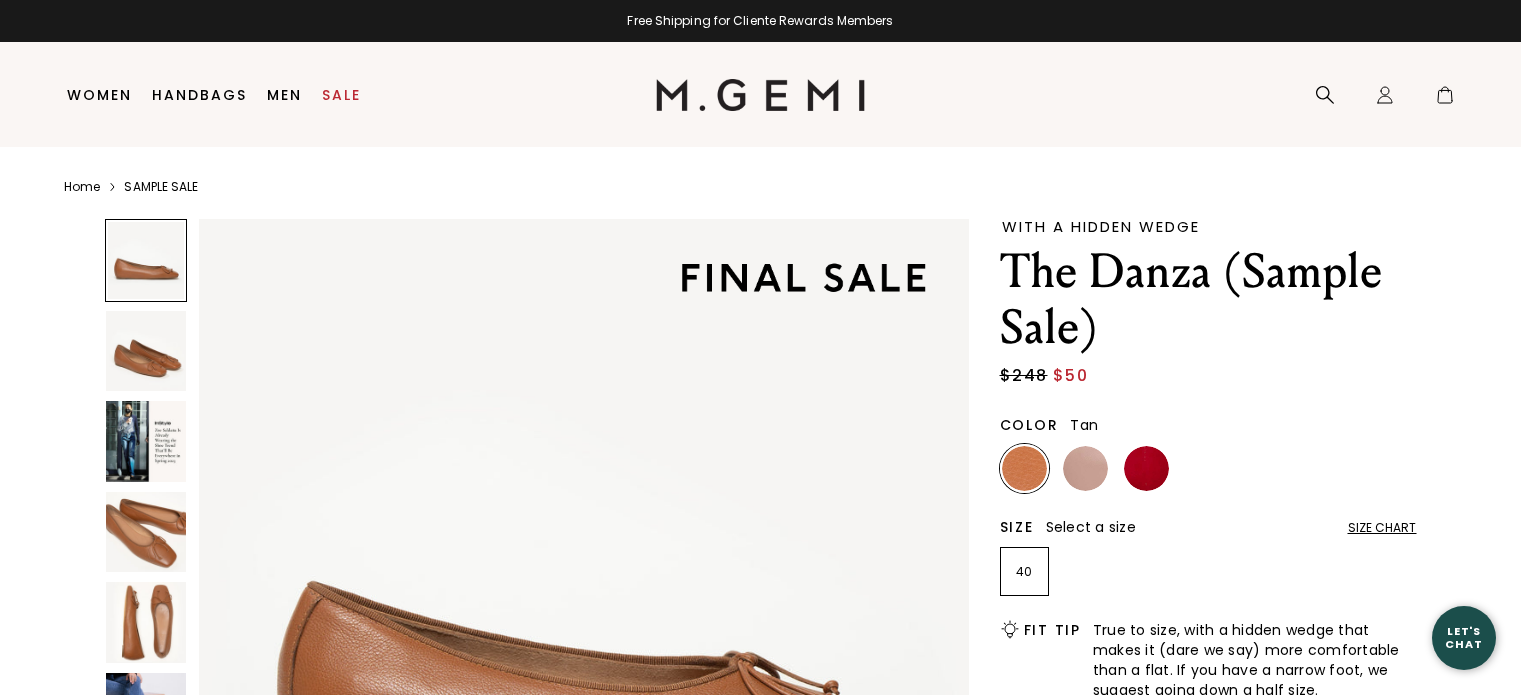 scroll, scrollTop: 0, scrollLeft: 0, axis: both 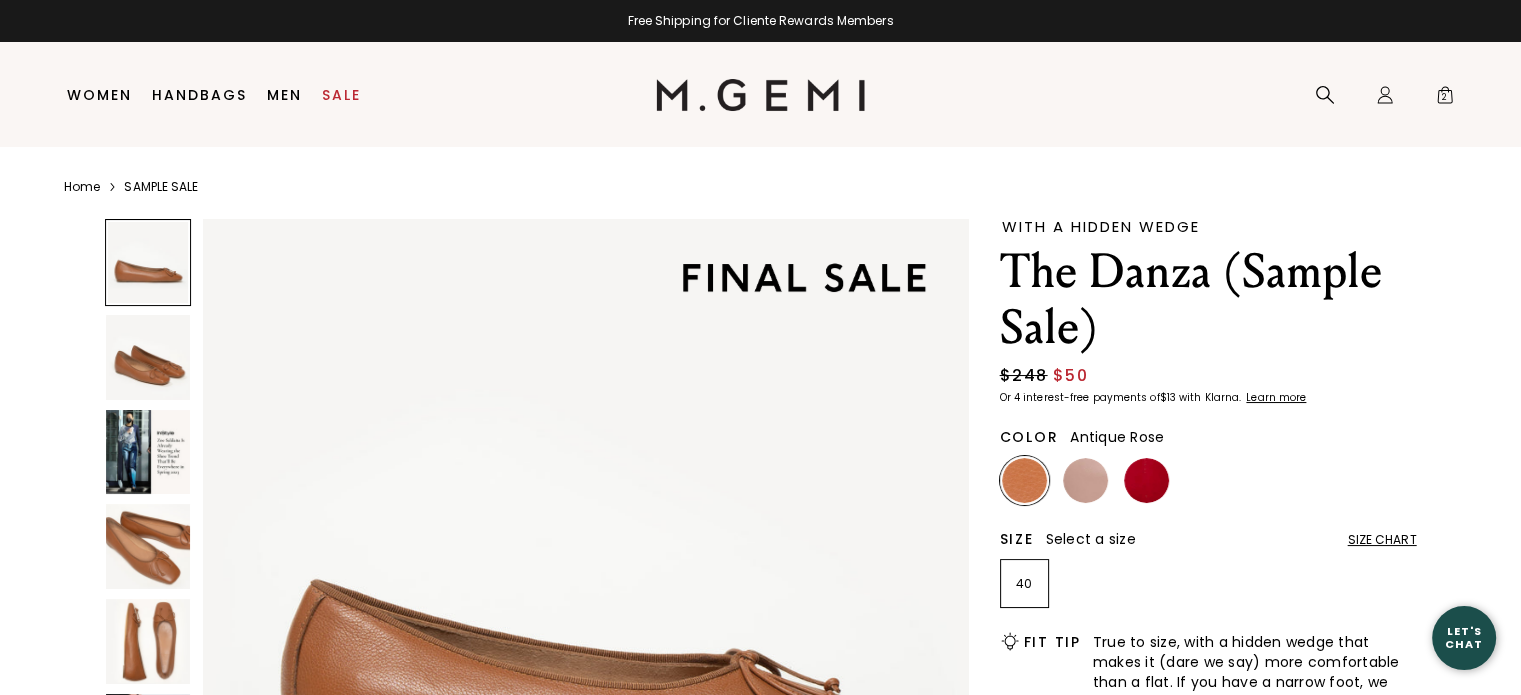 click at bounding box center [1085, 480] 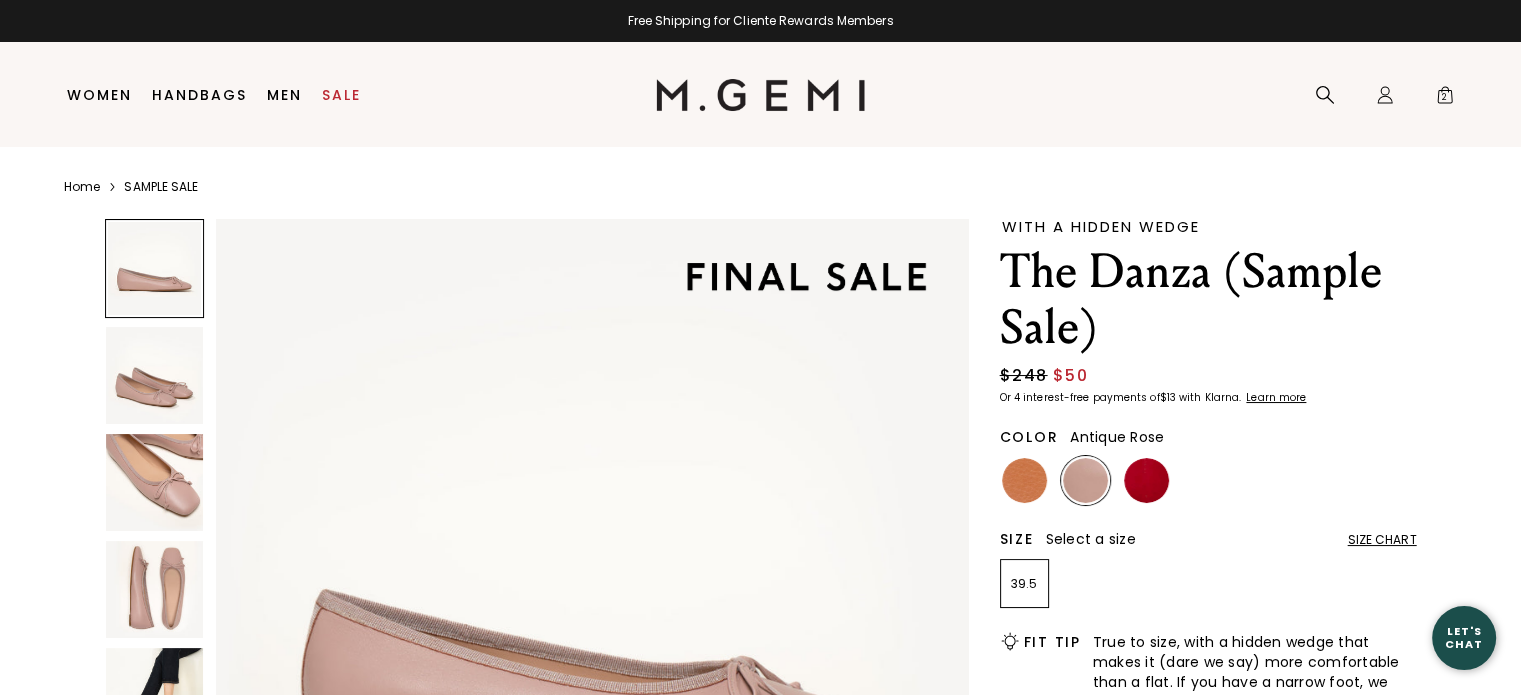 scroll, scrollTop: 0, scrollLeft: 0, axis: both 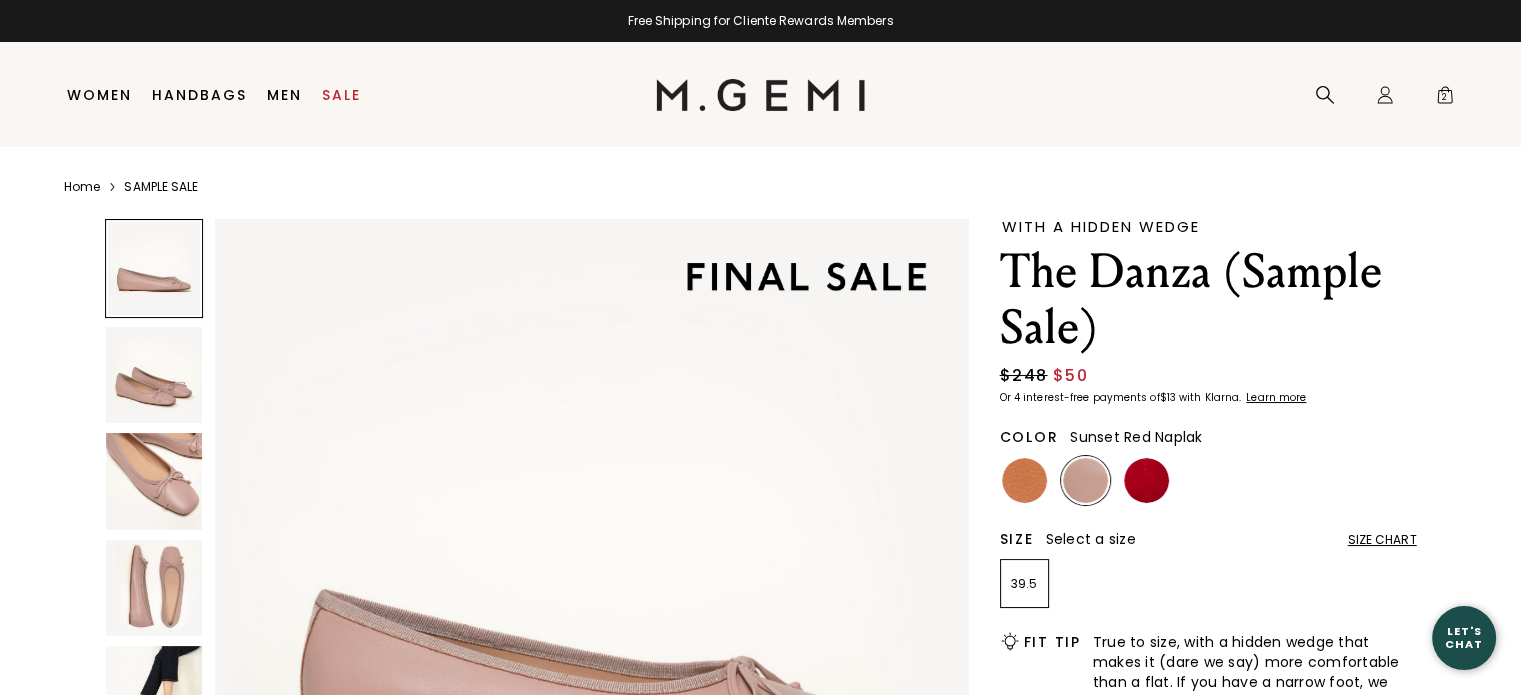 click at bounding box center (1146, 480) 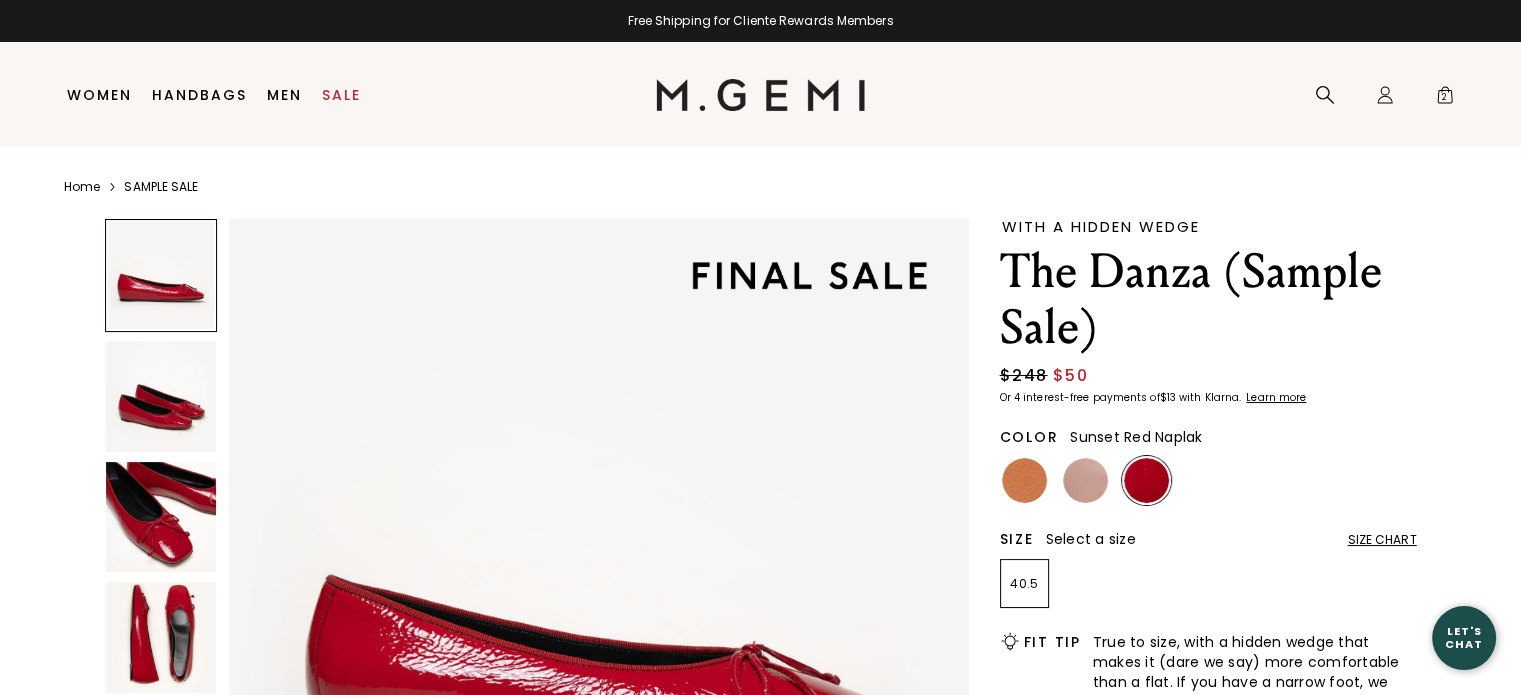 scroll, scrollTop: 0, scrollLeft: 0, axis: both 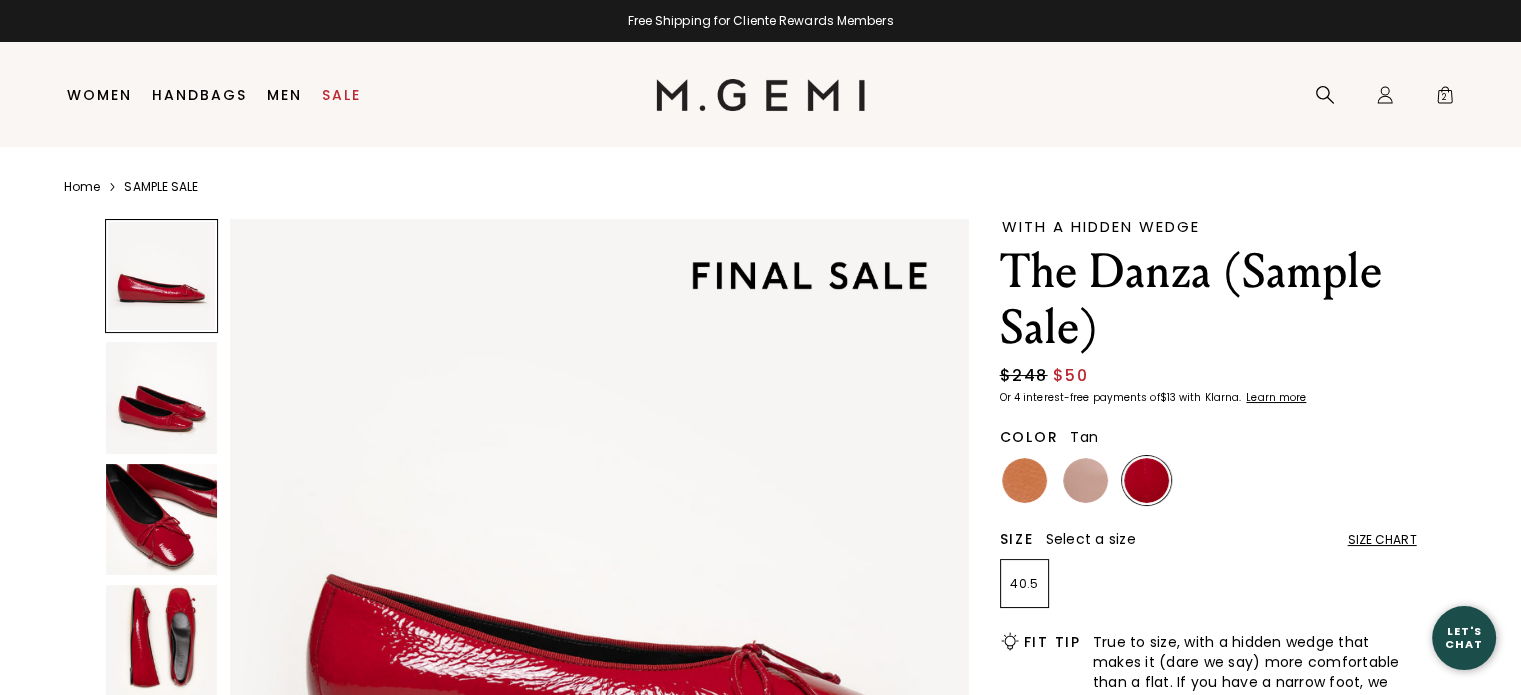 click at bounding box center [1024, 480] 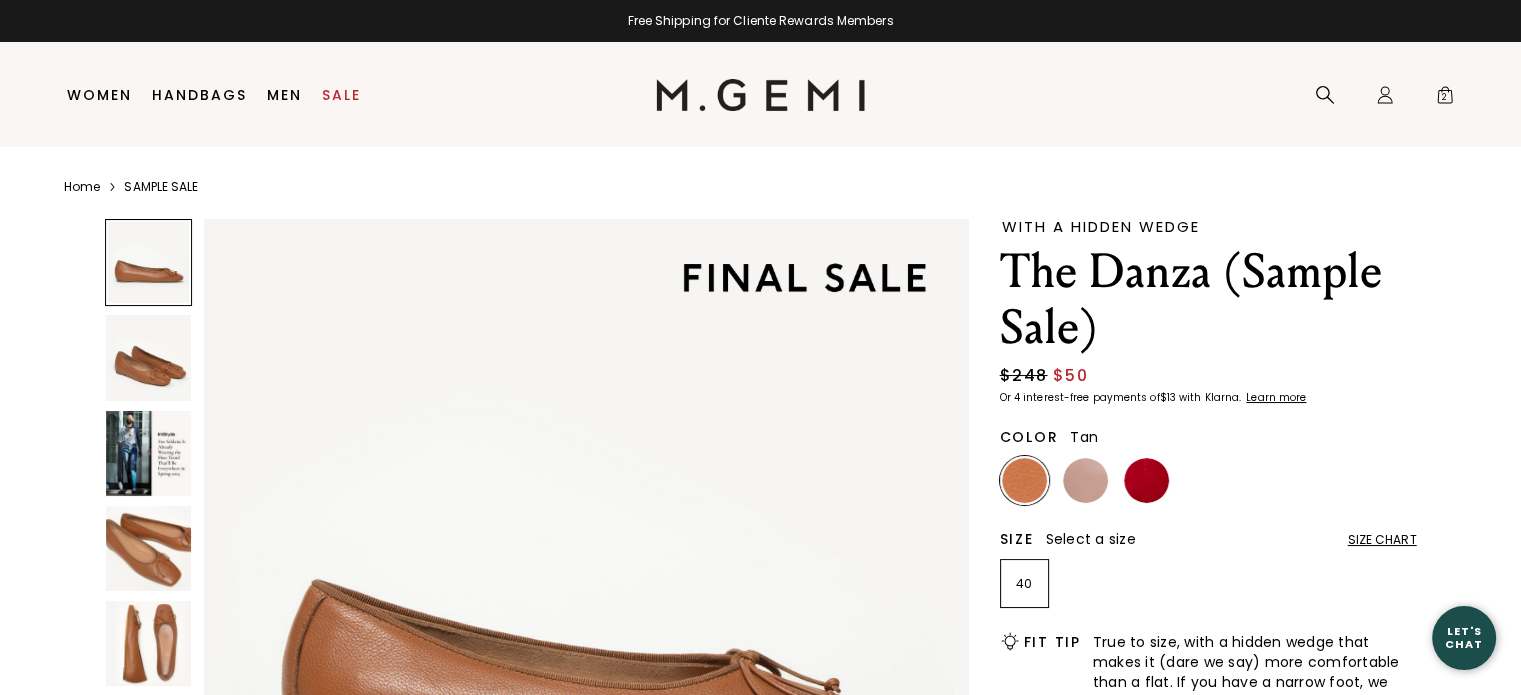 scroll, scrollTop: 0, scrollLeft: 0, axis: both 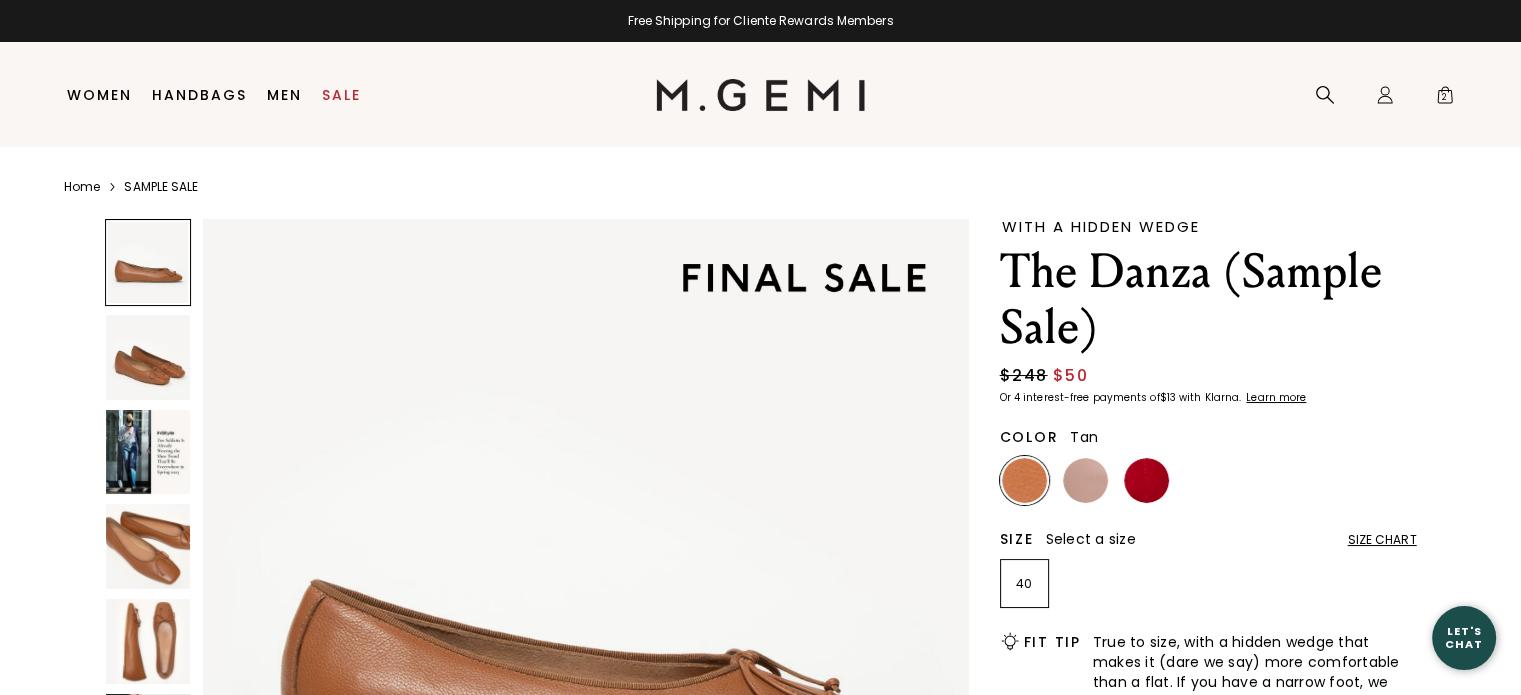 click at bounding box center (148, 546) 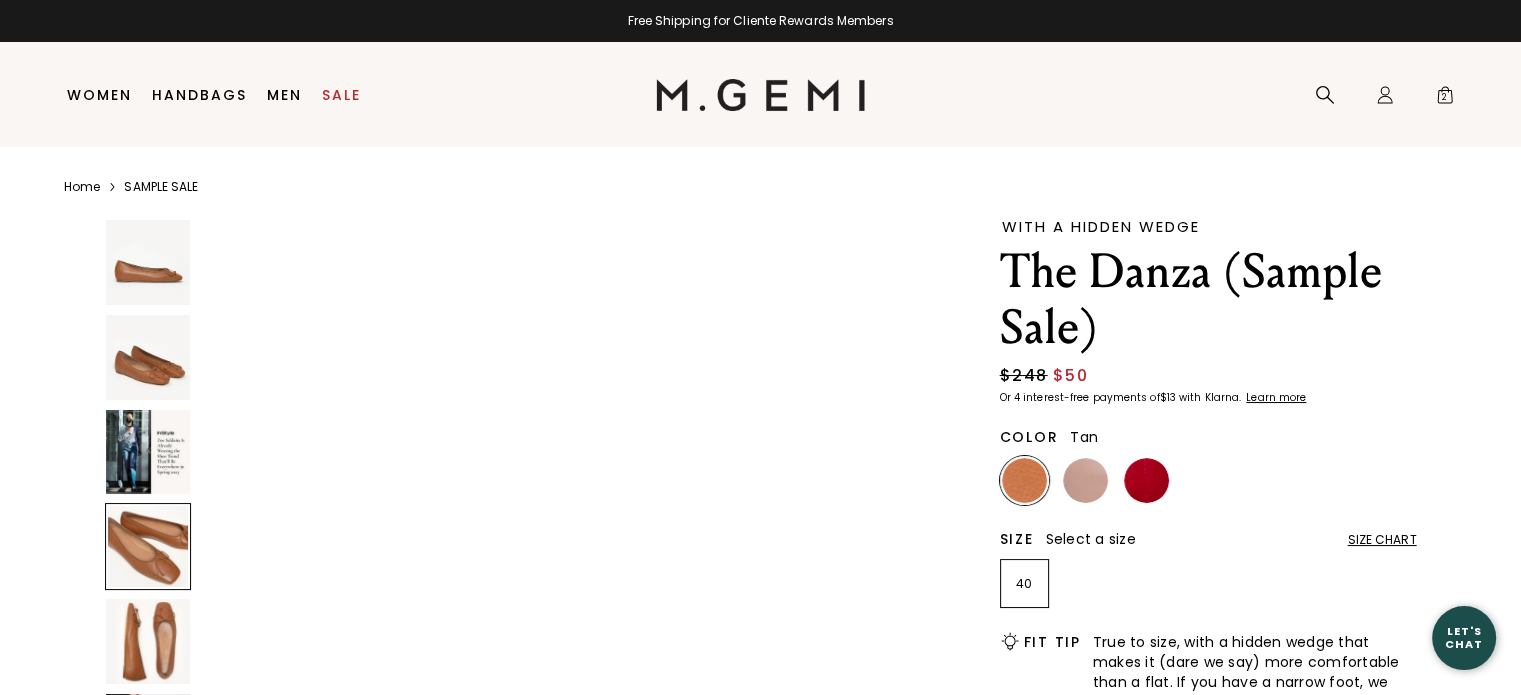 scroll, scrollTop: 2310, scrollLeft: 0, axis: vertical 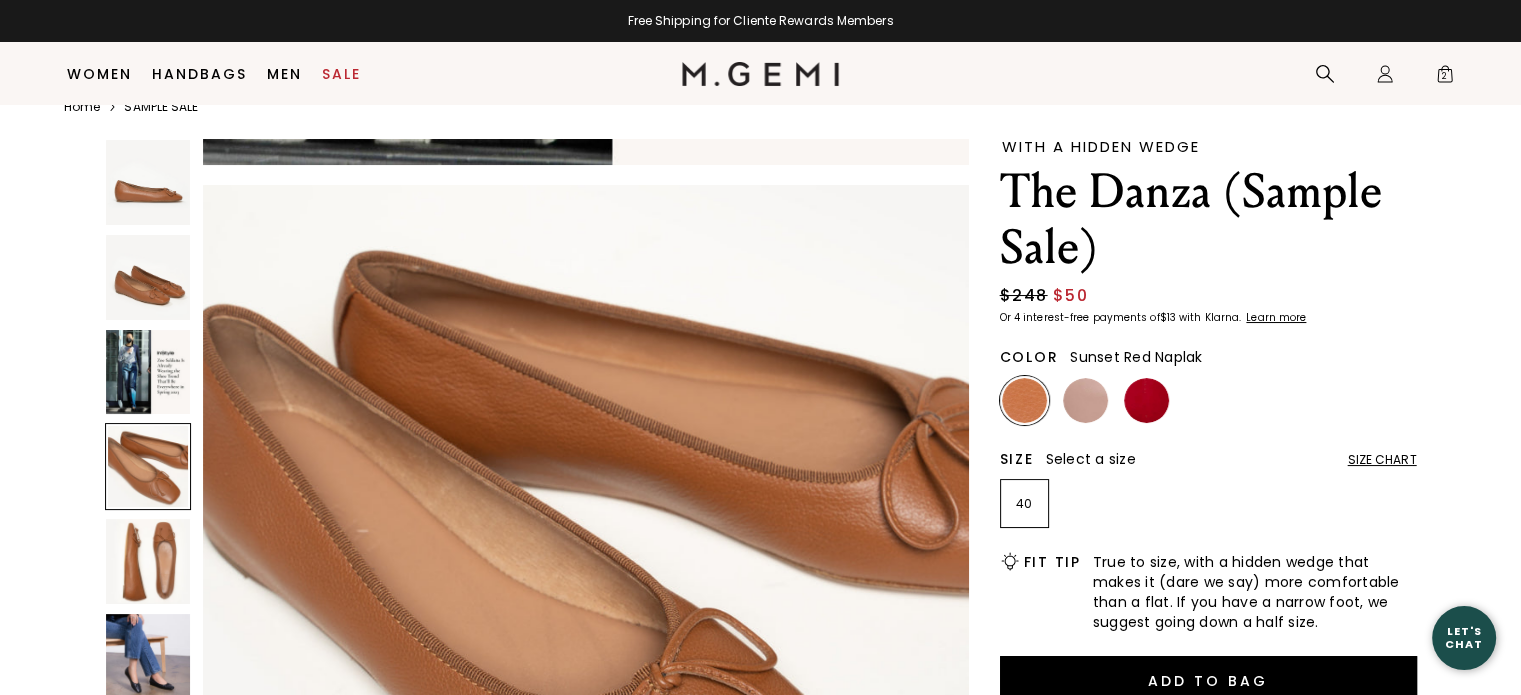 click at bounding box center [1146, 400] 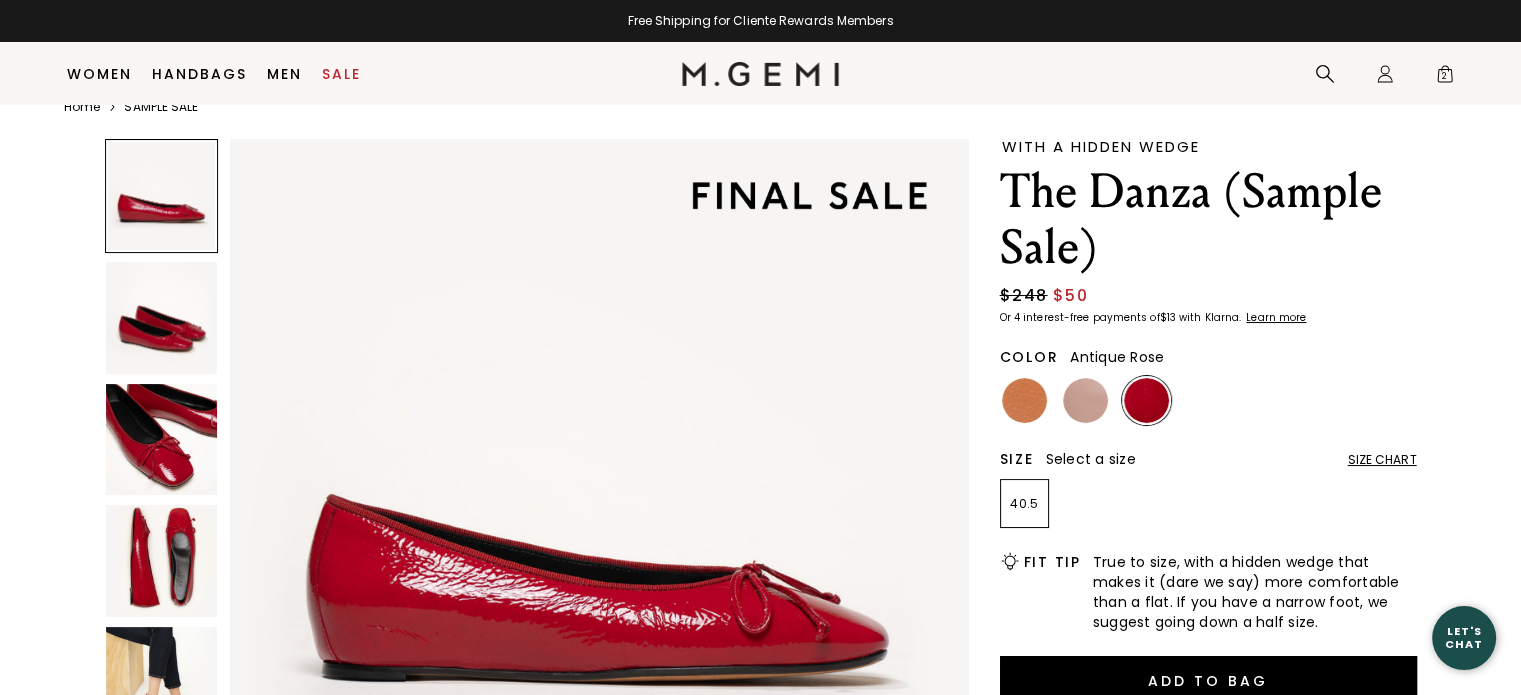 scroll, scrollTop: 0, scrollLeft: 0, axis: both 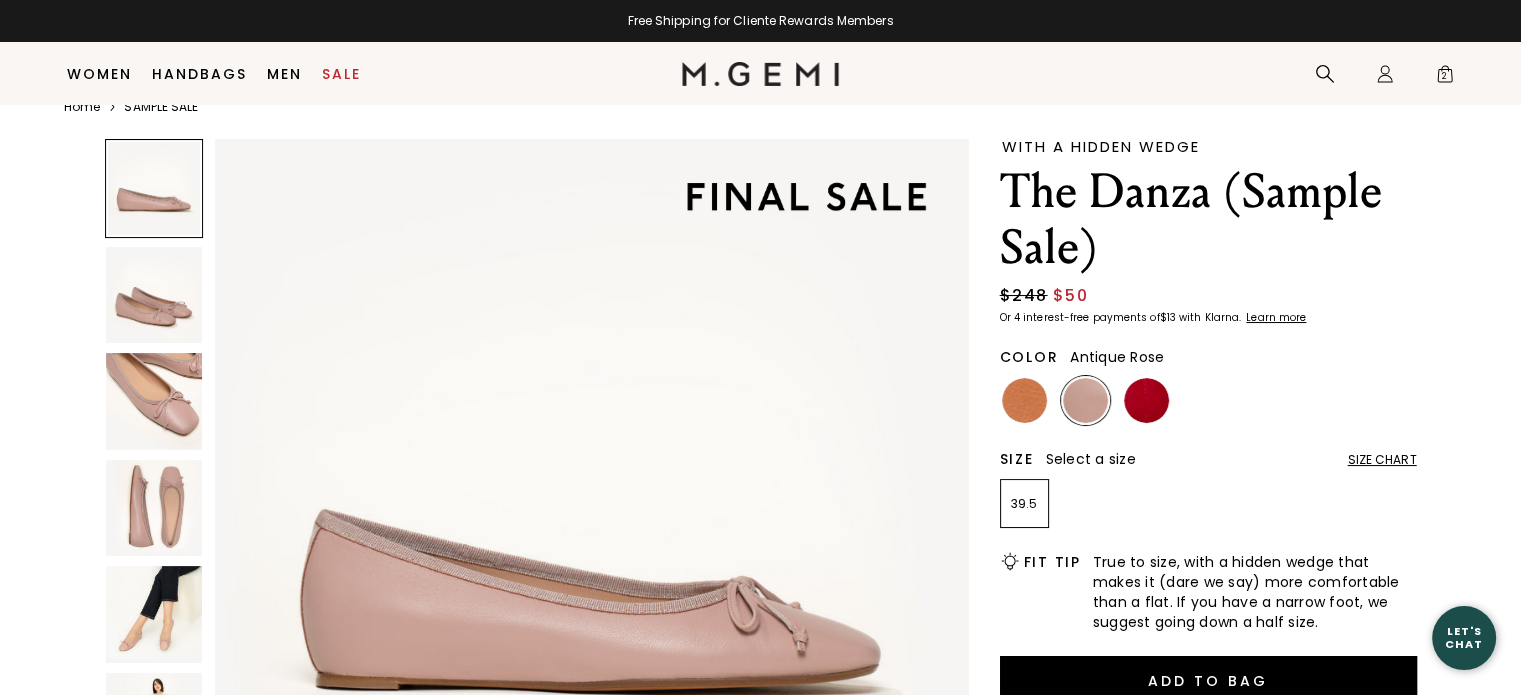 click on "SAMPLE SALE" at bounding box center [161, 107] 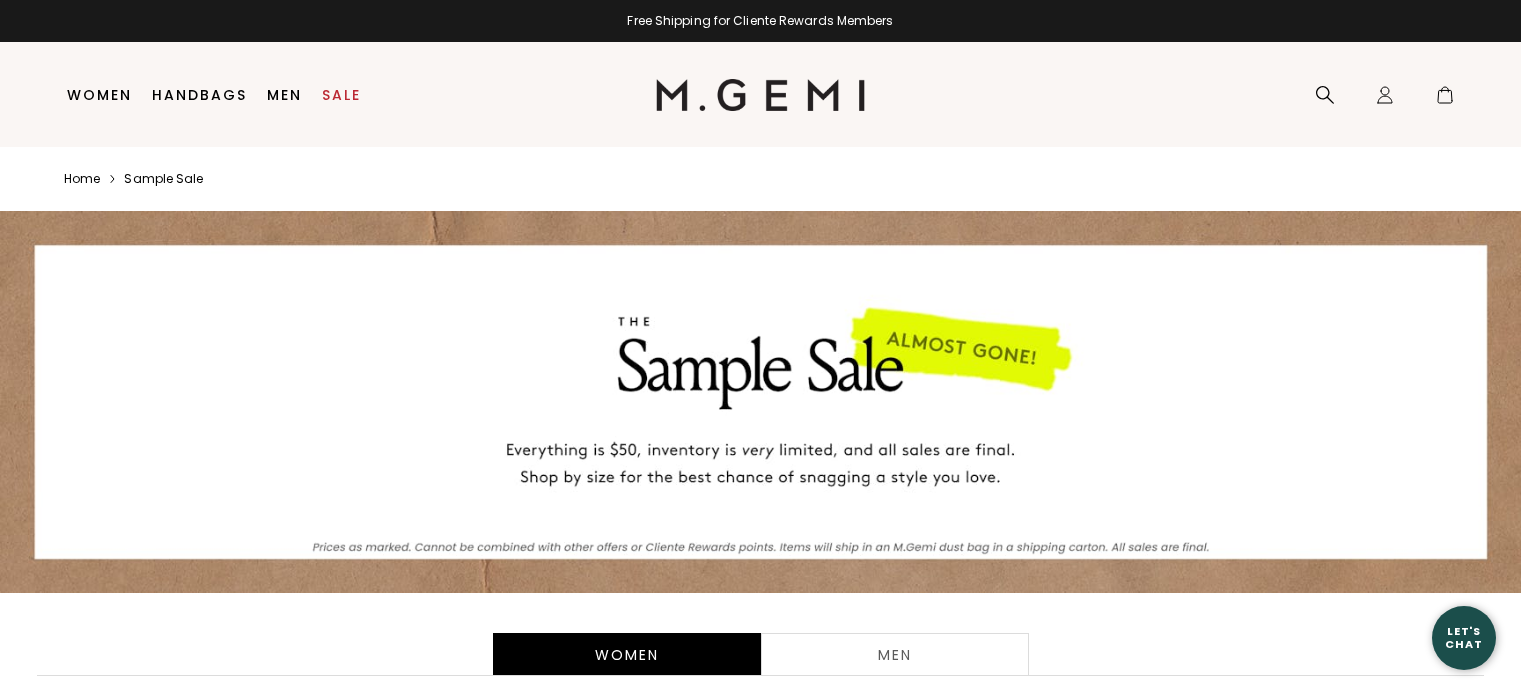 scroll, scrollTop: 0, scrollLeft: 0, axis: both 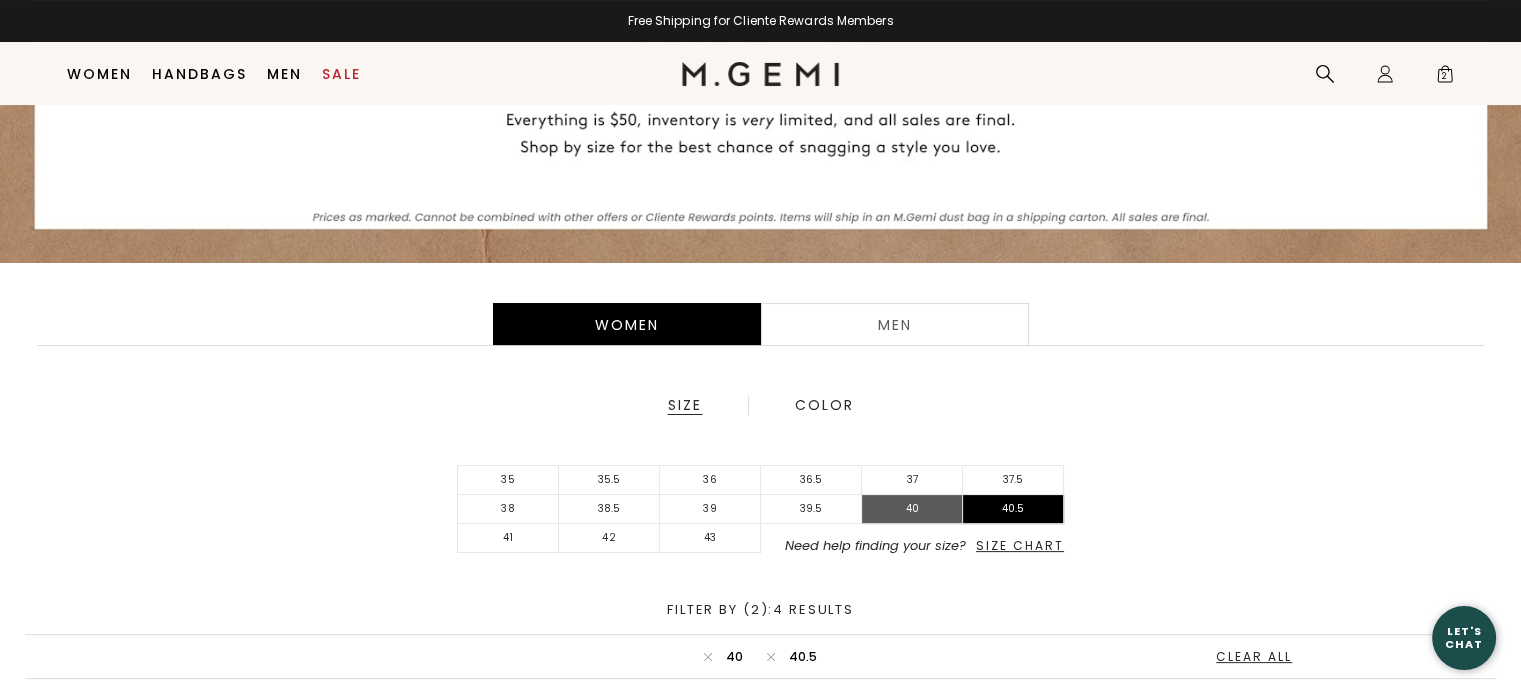 click on "40" at bounding box center (912, 509) 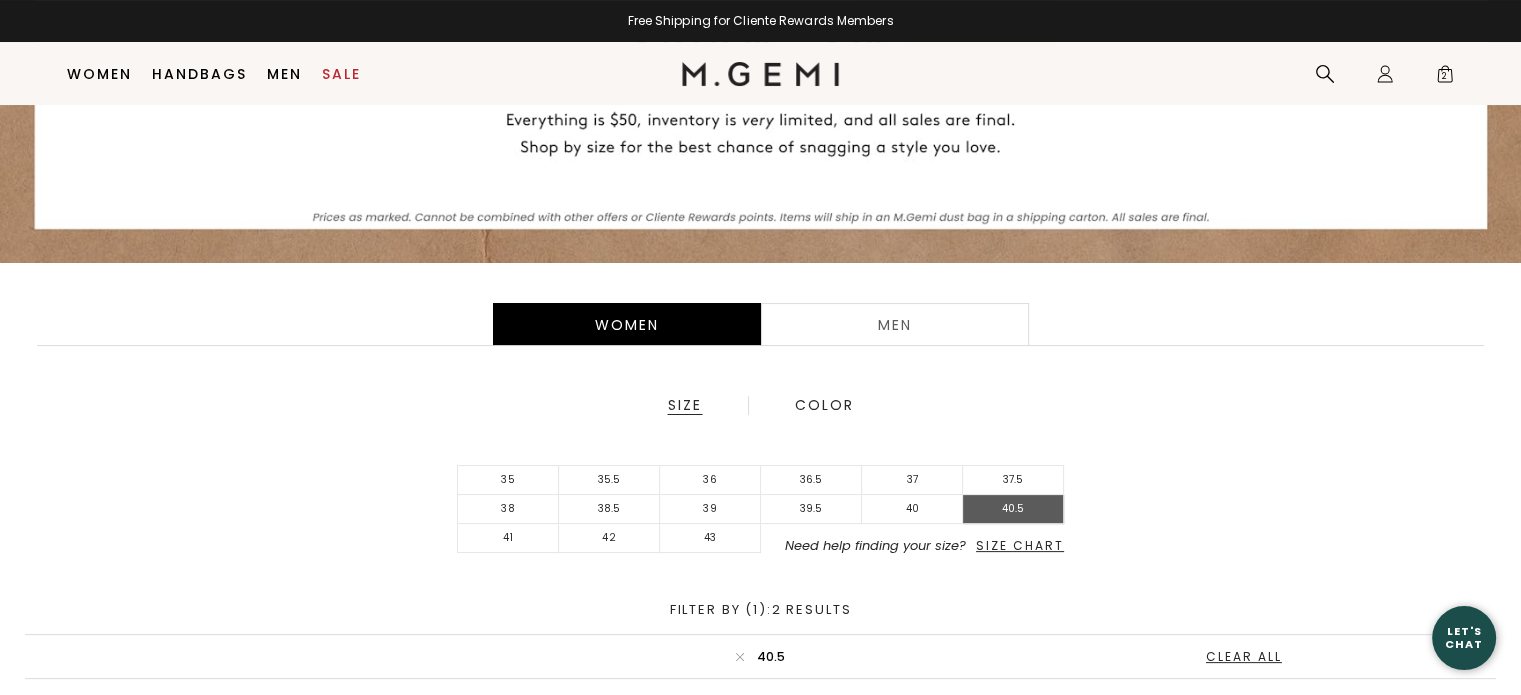 scroll, scrollTop: 0, scrollLeft: 0, axis: both 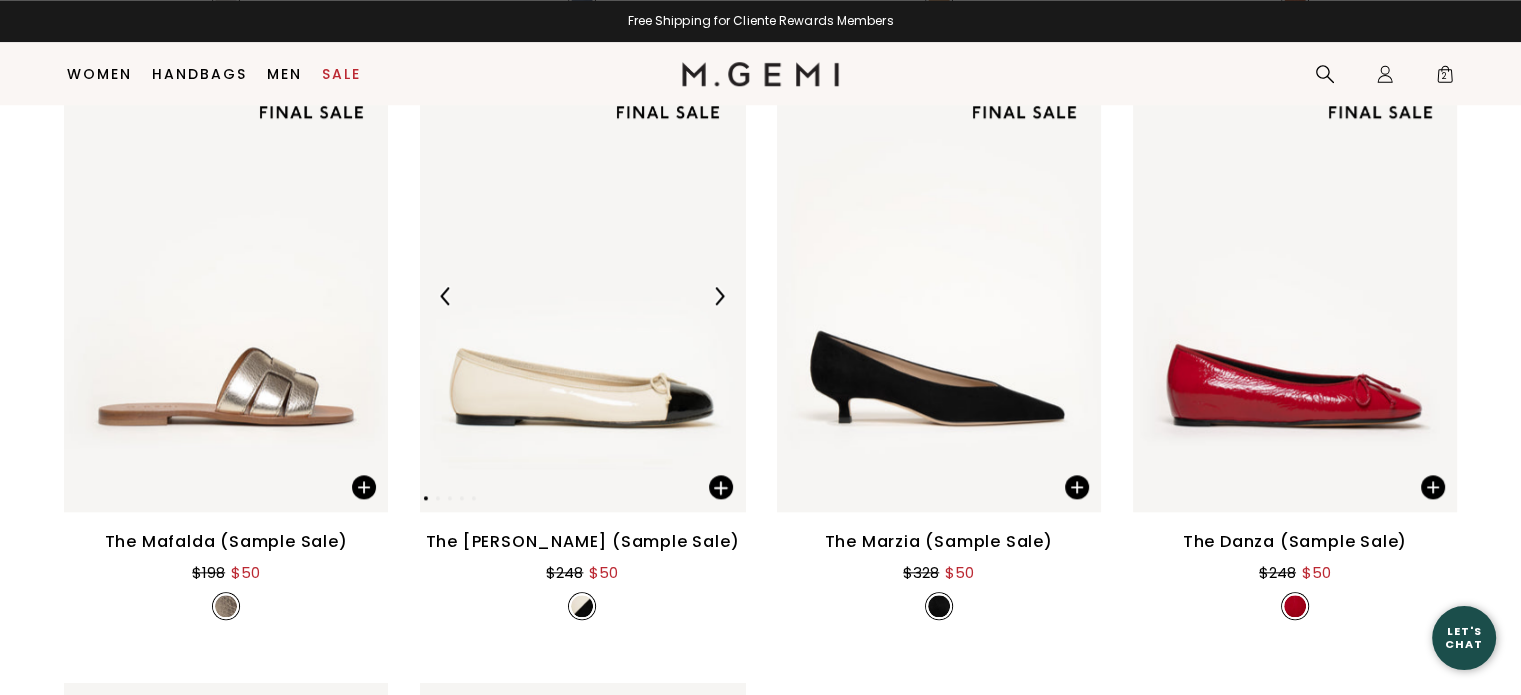 click at bounding box center [582, 296] 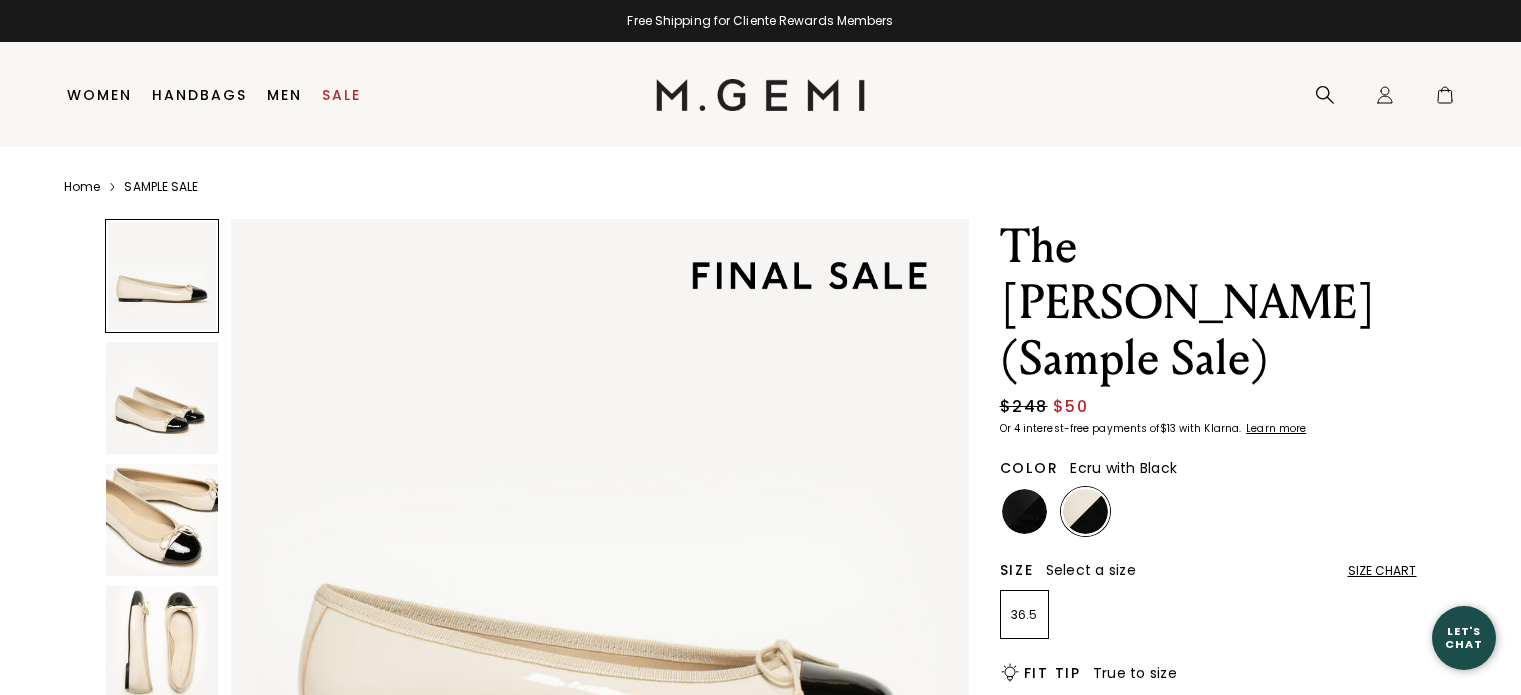 scroll, scrollTop: 0, scrollLeft: 0, axis: both 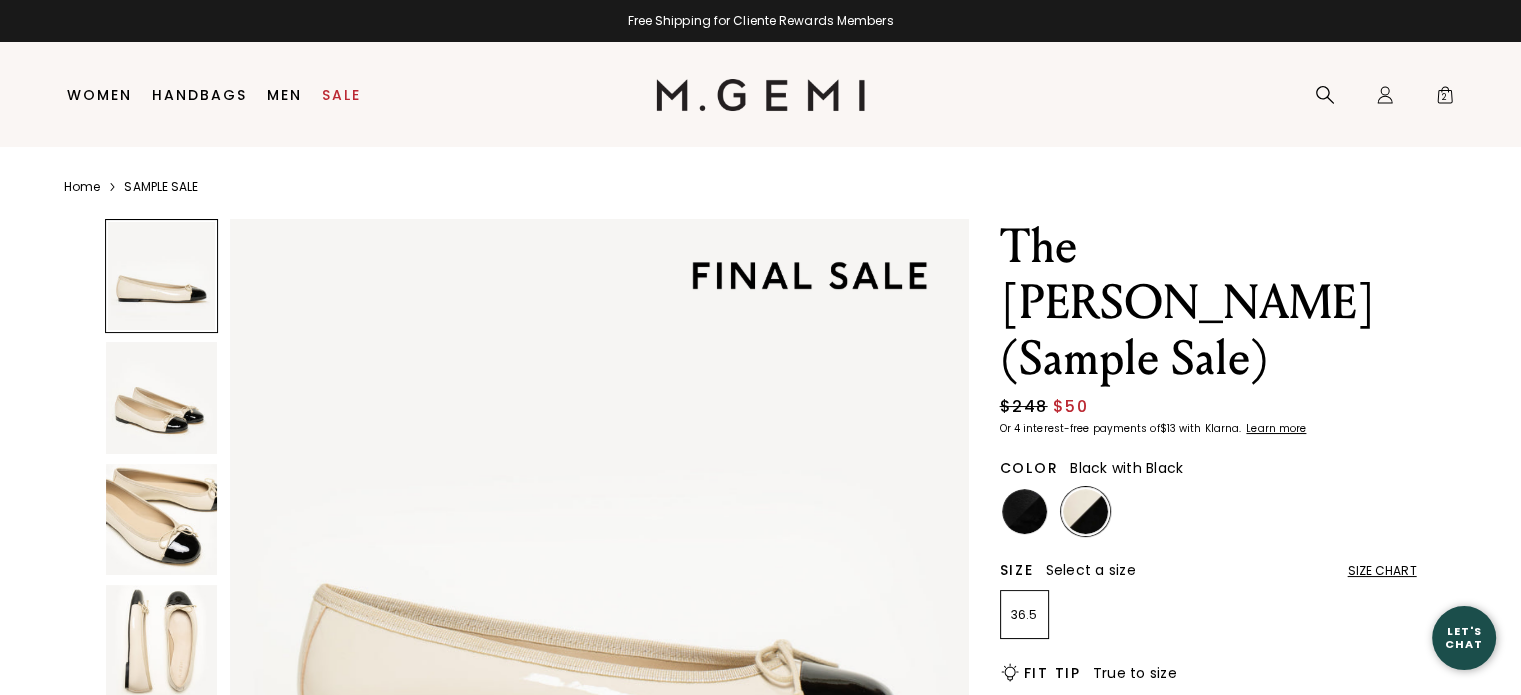 click at bounding box center [1024, 511] 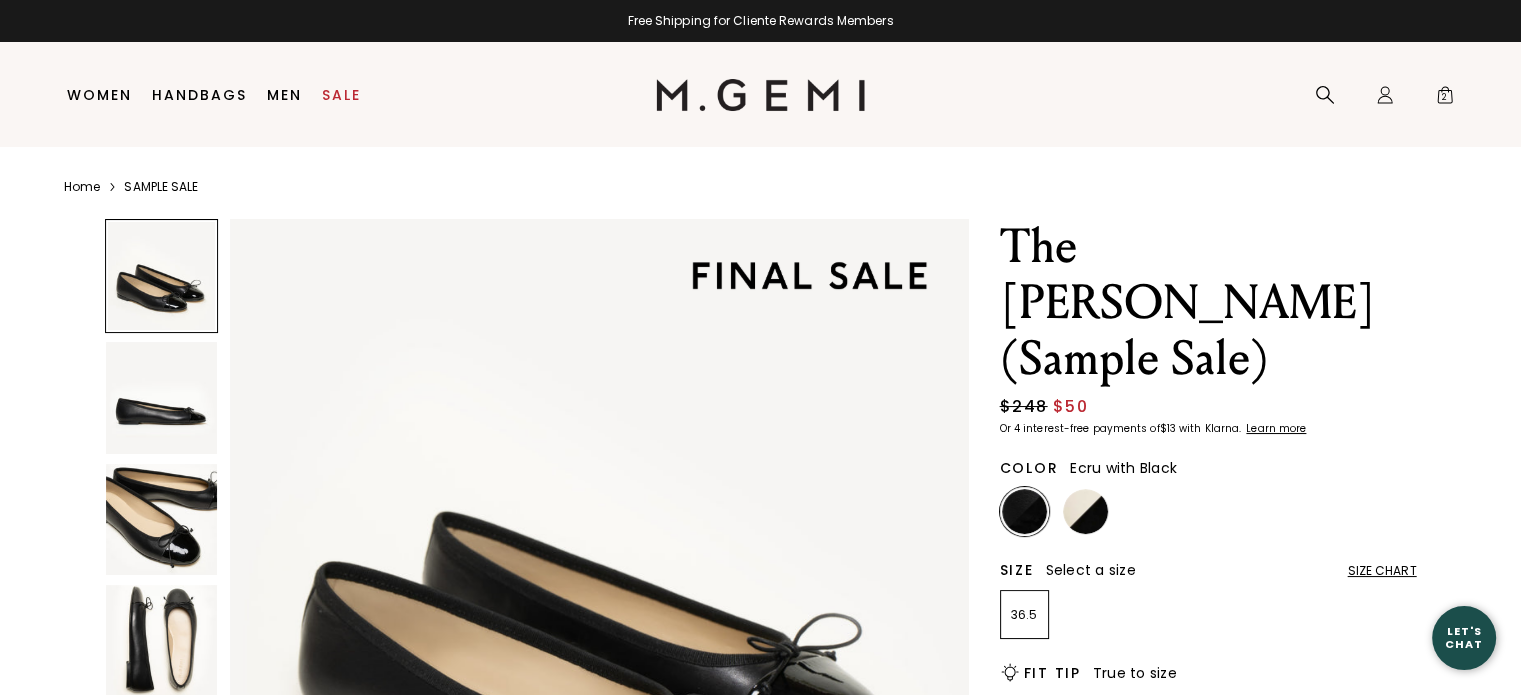 click at bounding box center (1085, 511) 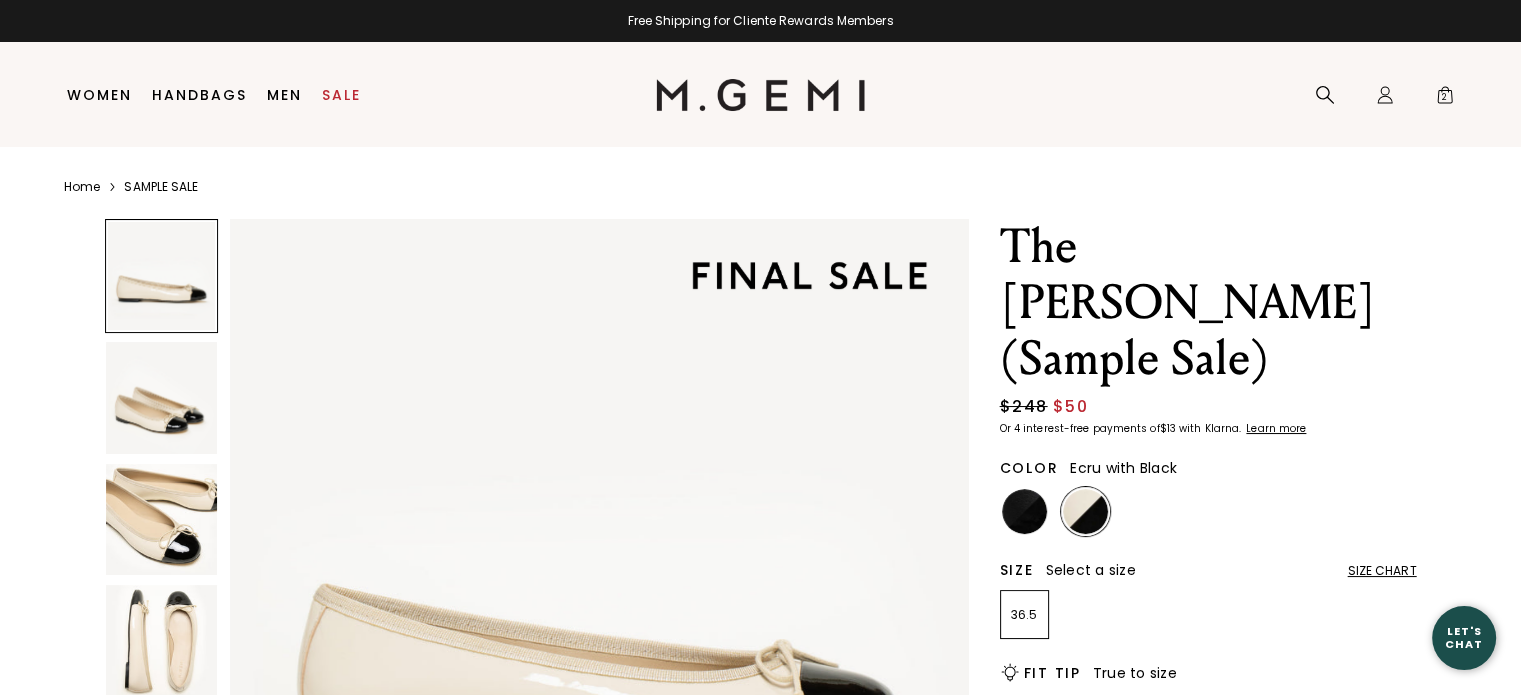 click on "SAMPLE SALE" at bounding box center (161, 187) 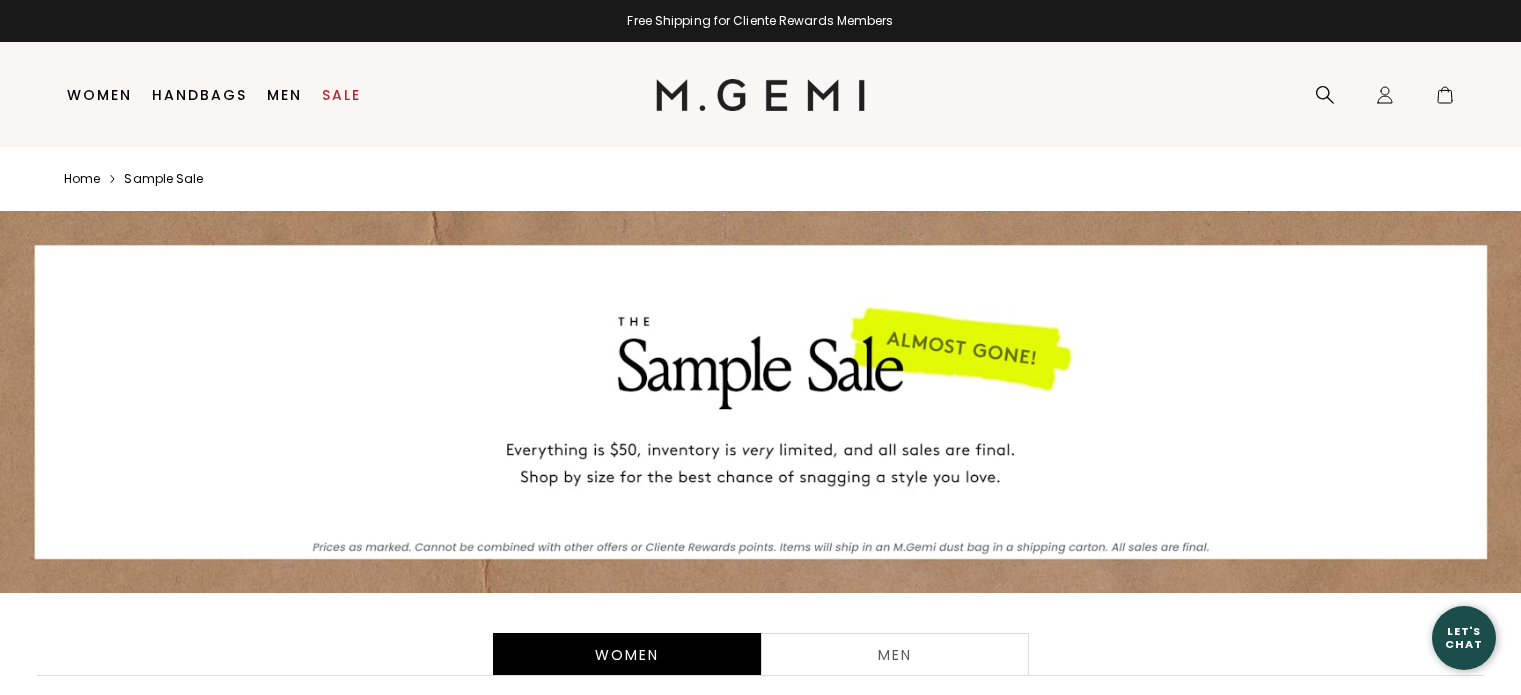 scroll, scrollTop: 0, scrollLeft: 0, axis: both 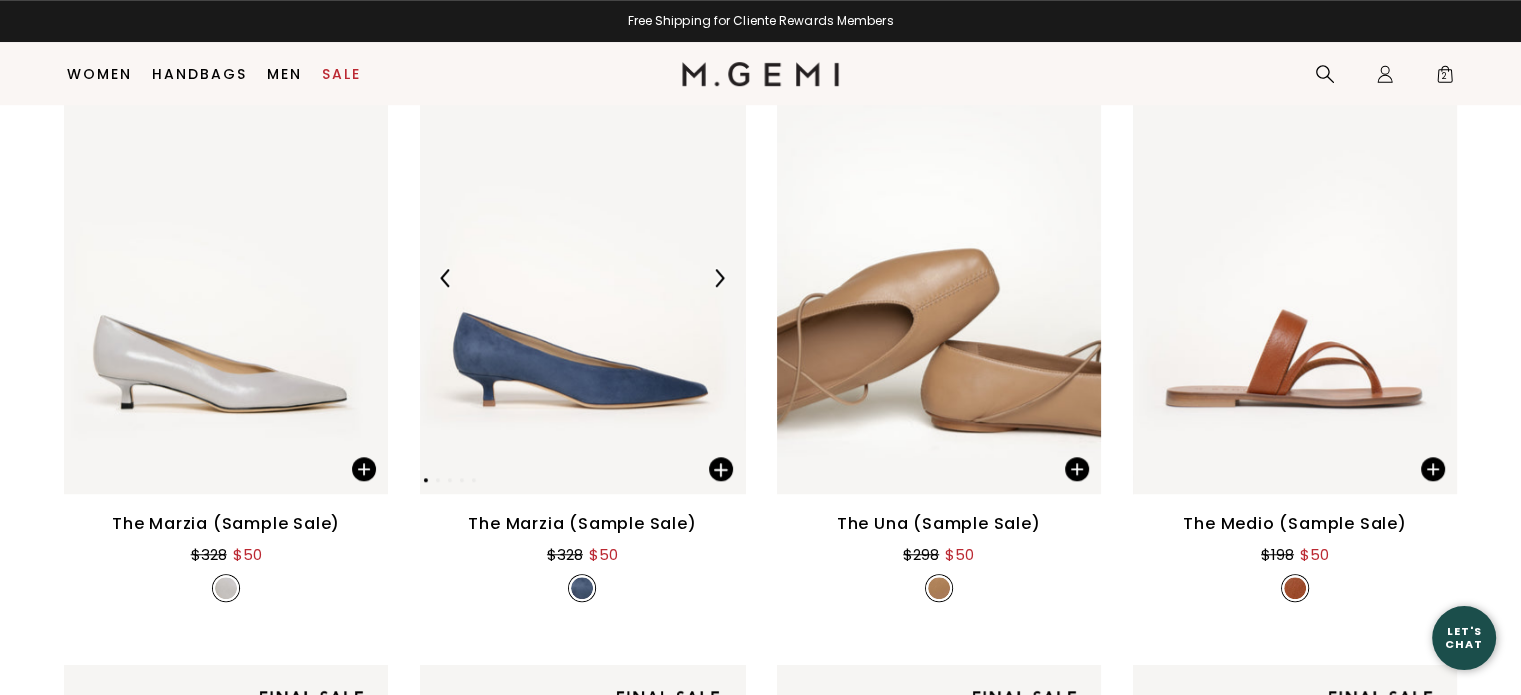 click at bounding box center [582, 278] 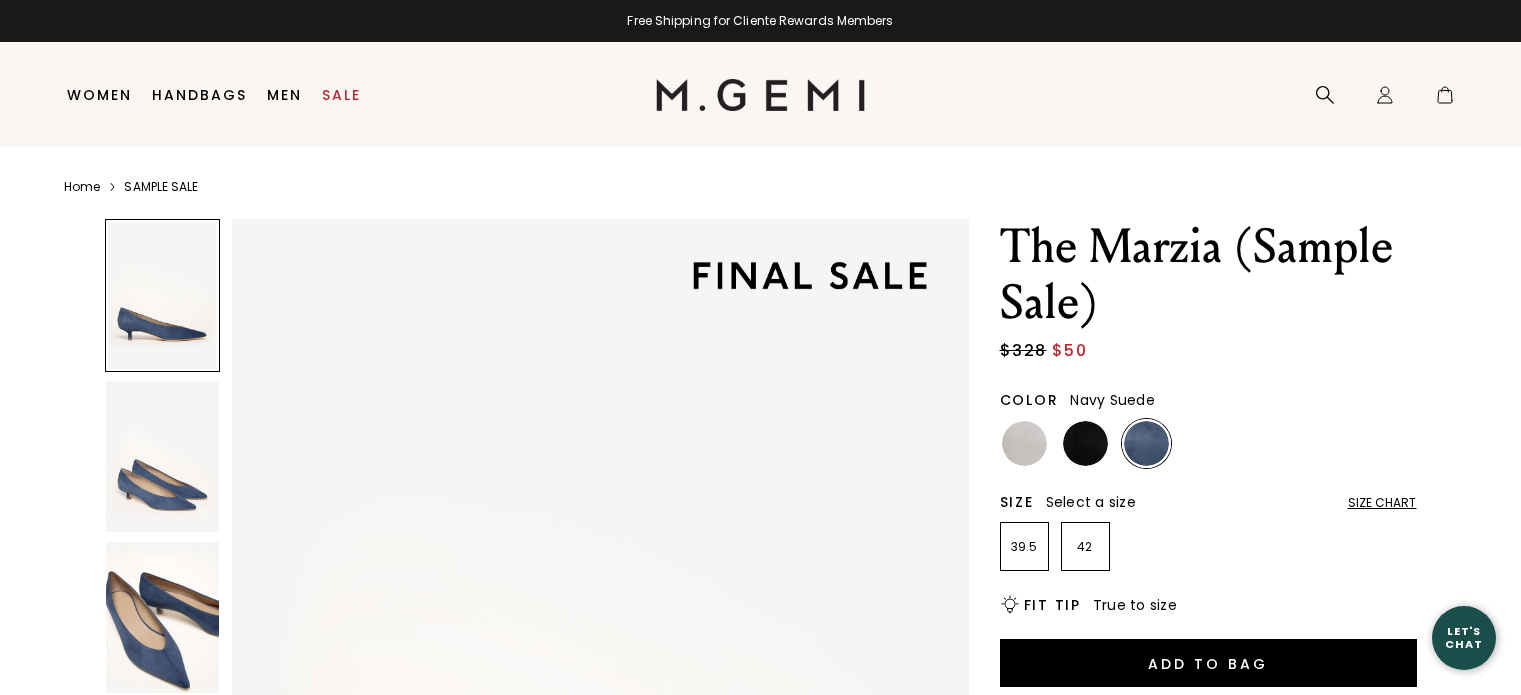 scroll, scrollTop: 0, scrollLeft: 0, axis: both 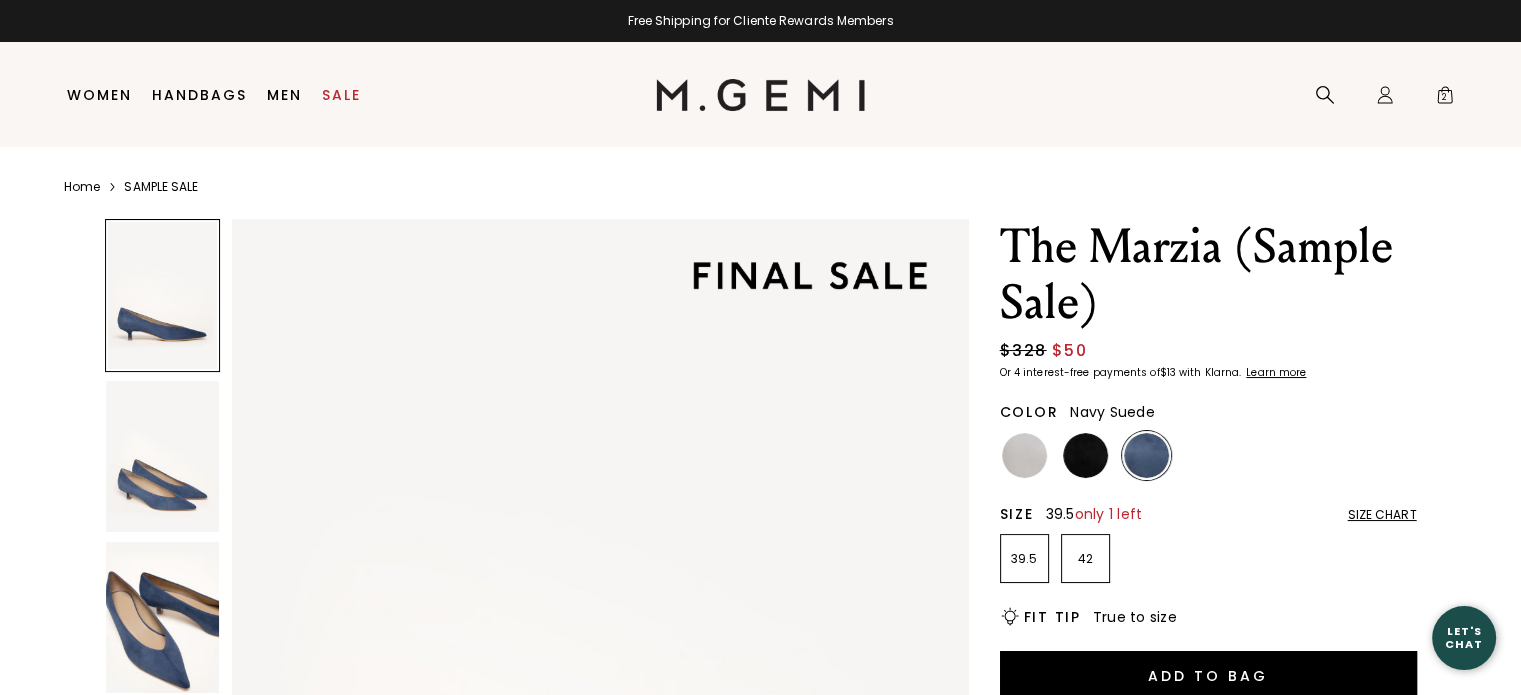 click on "39.5" at bounding box center [1024, 559] 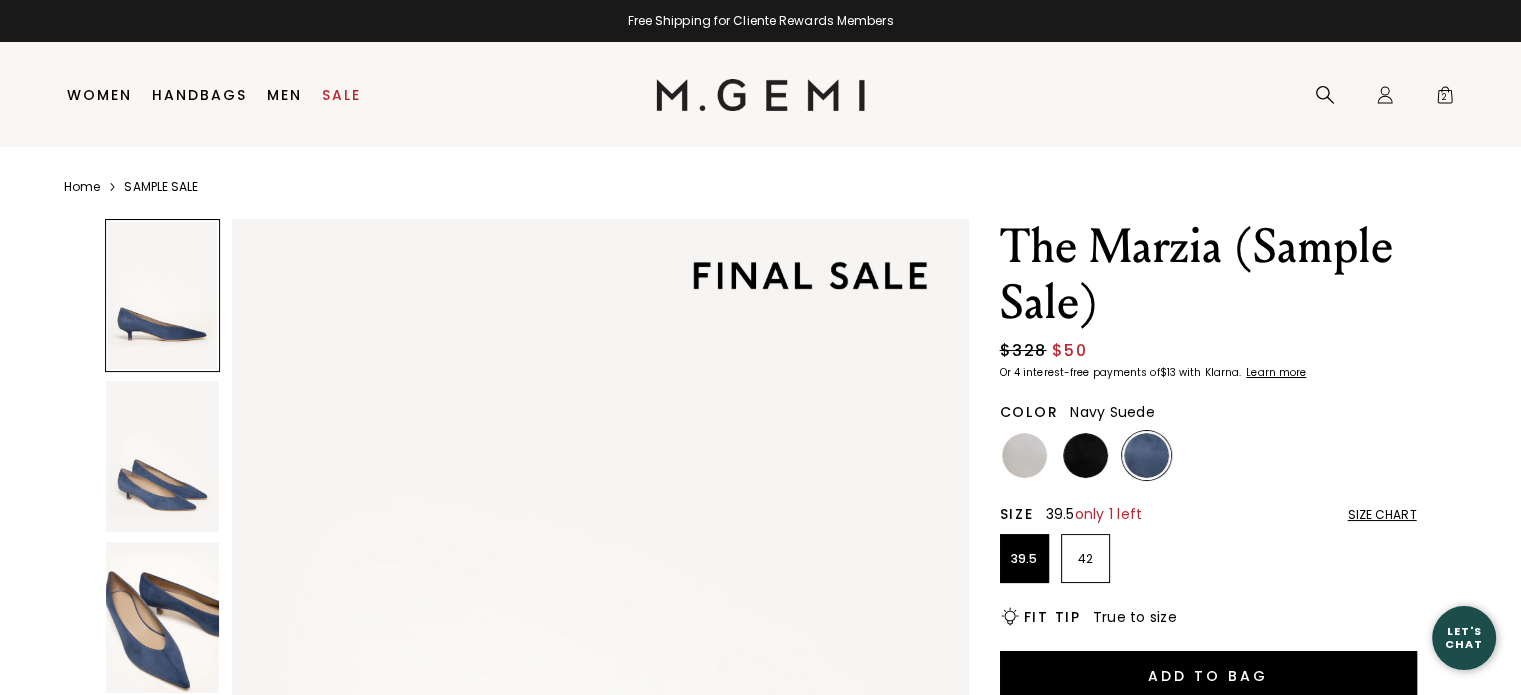 scroll, scrollTop: 0, scrollLeft: 0, axis: both 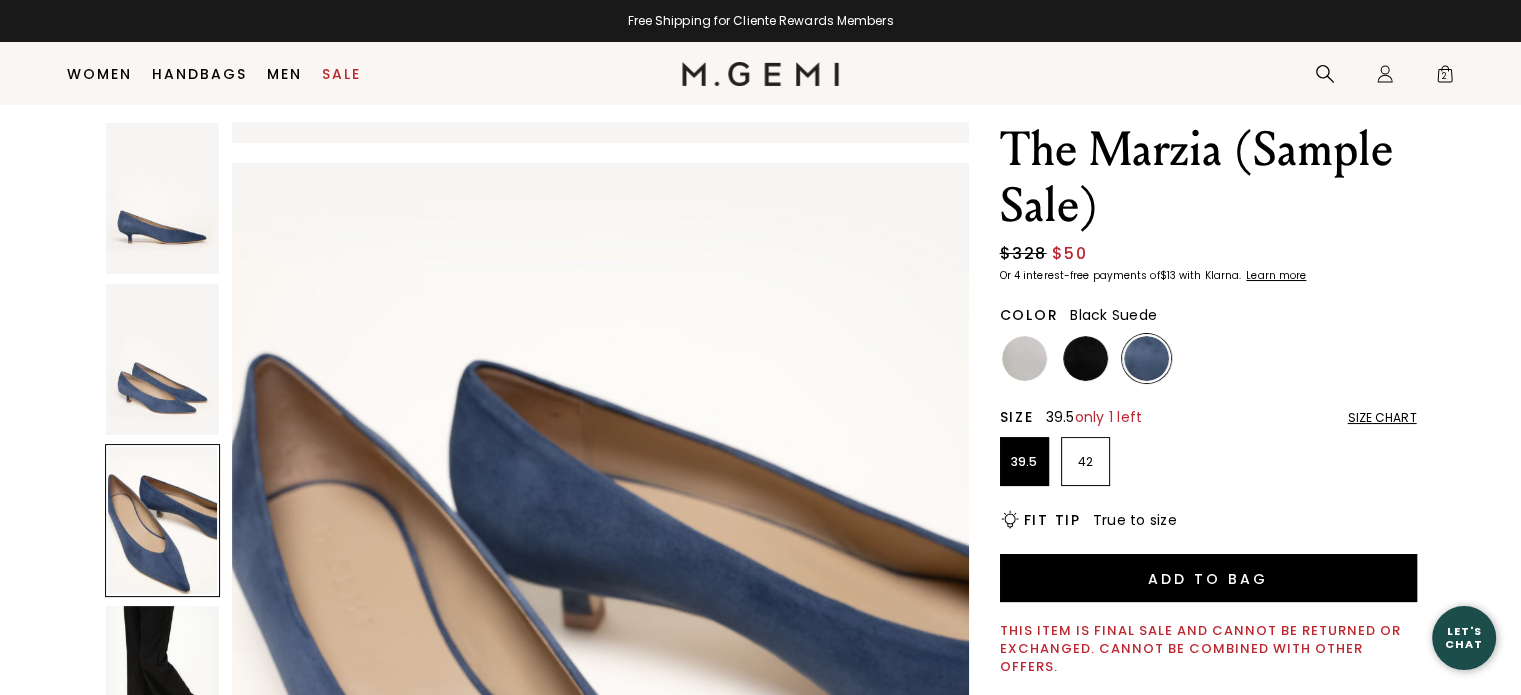 click at bounding box center (1085, 358) 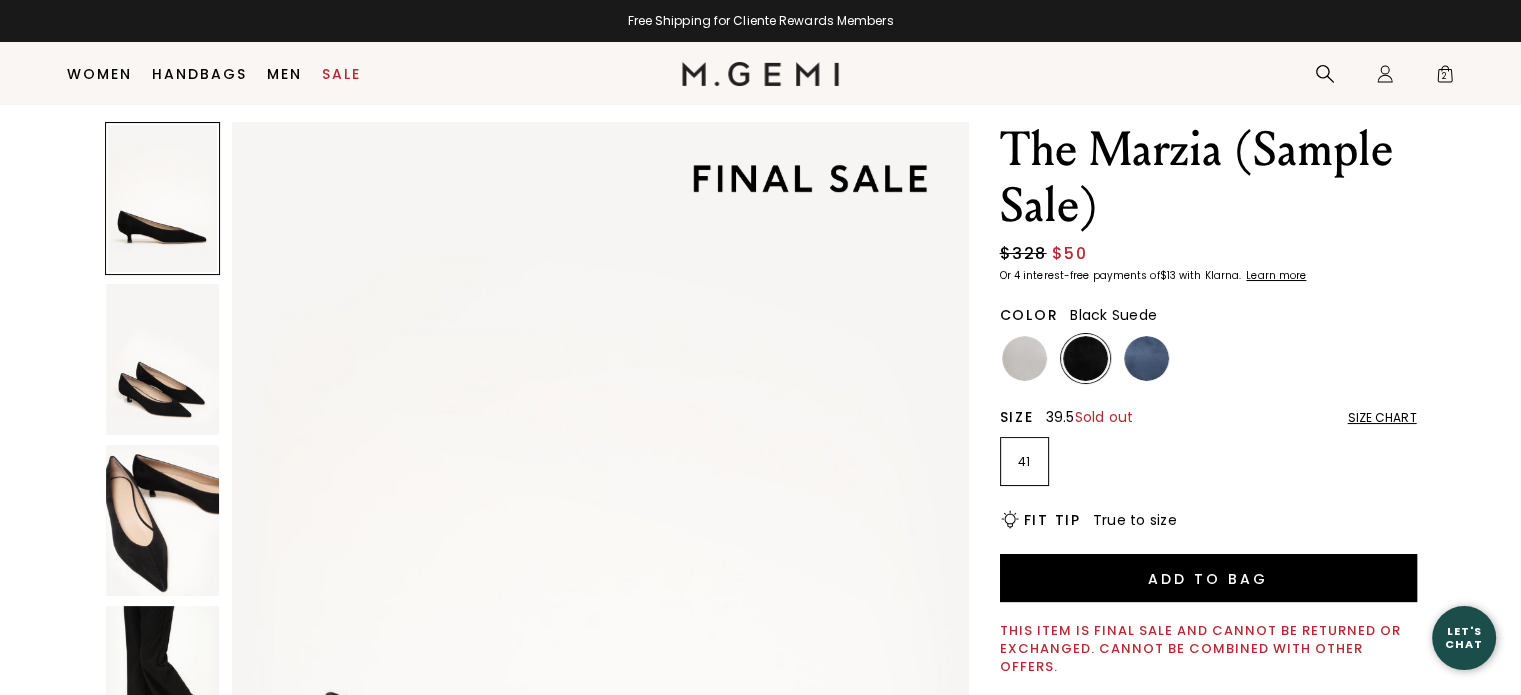 scroll, scrollTop: 0, scrollLeft: 0, axis: both 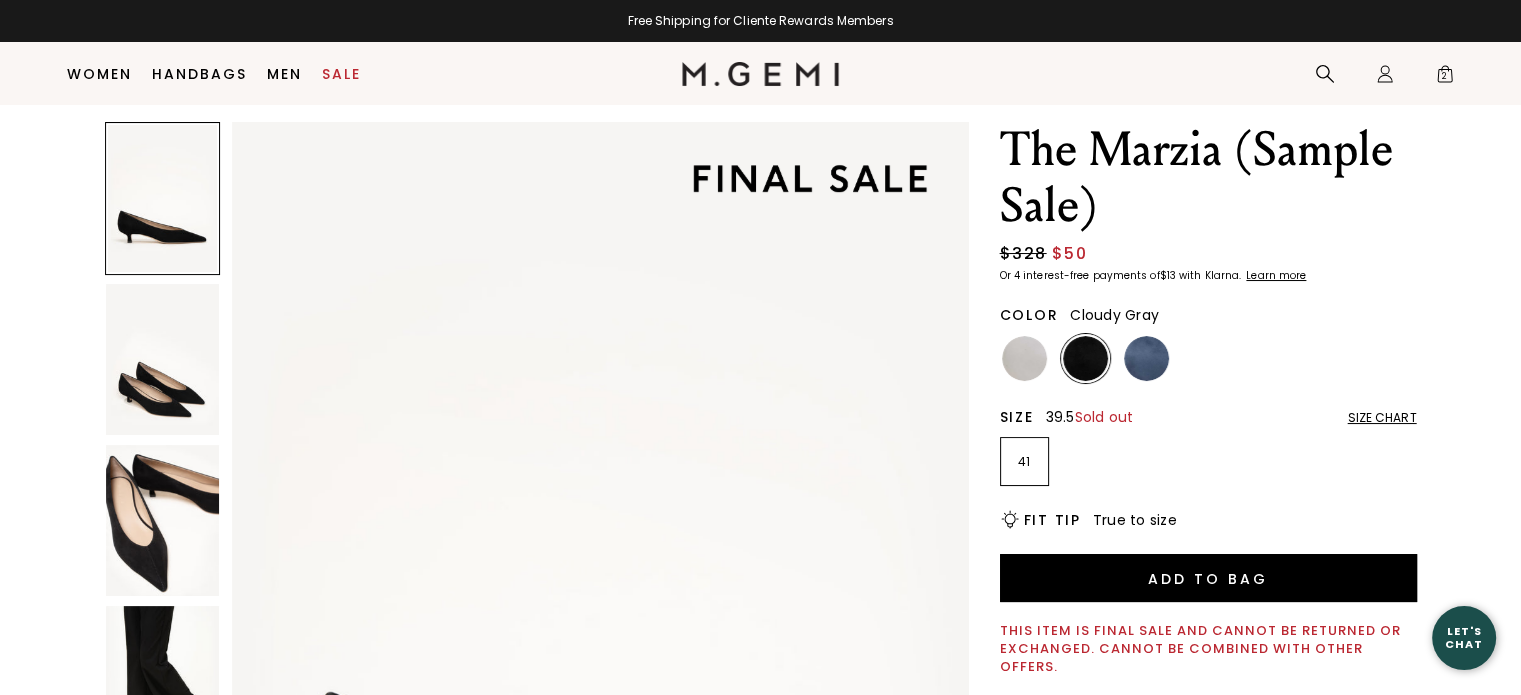 click at bounding box center (1024, 358) 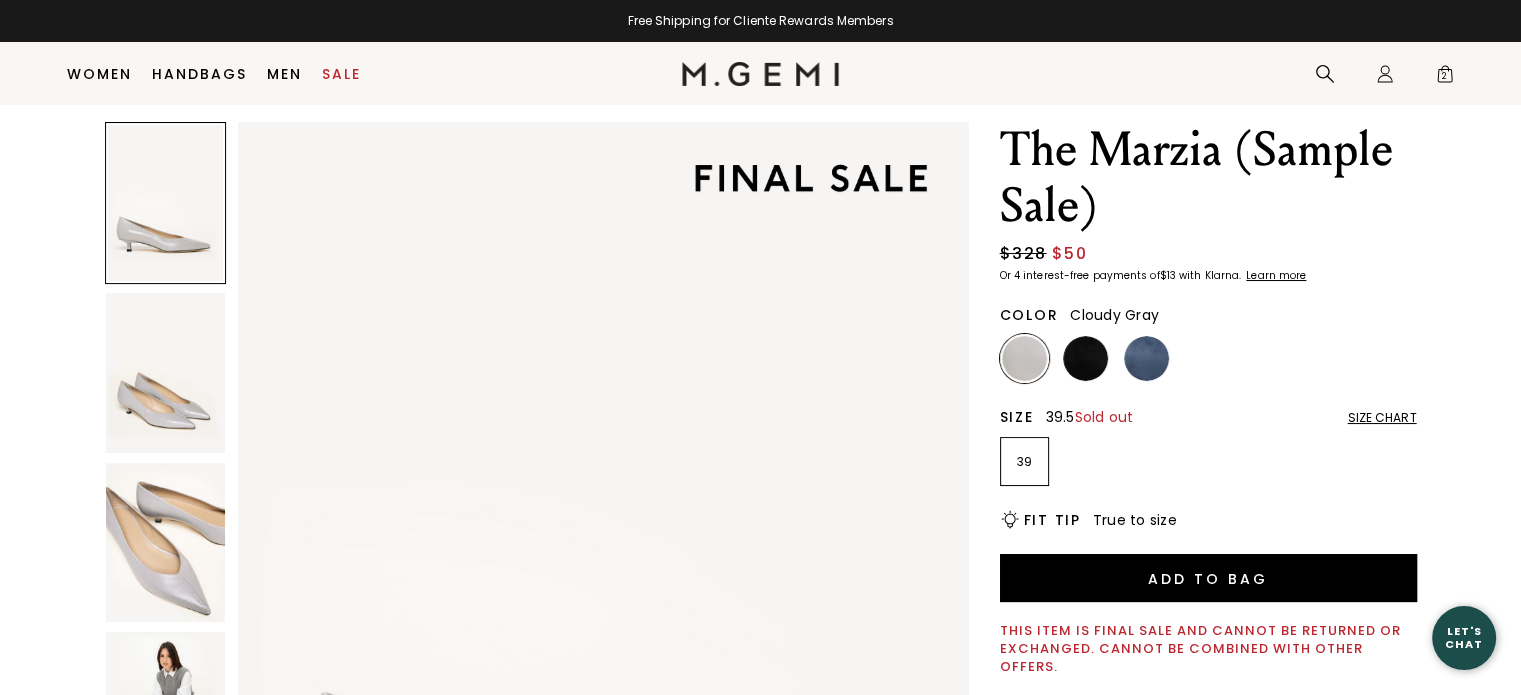 scroll, scrollTop: 0, scrollLeft: 0, axis: both 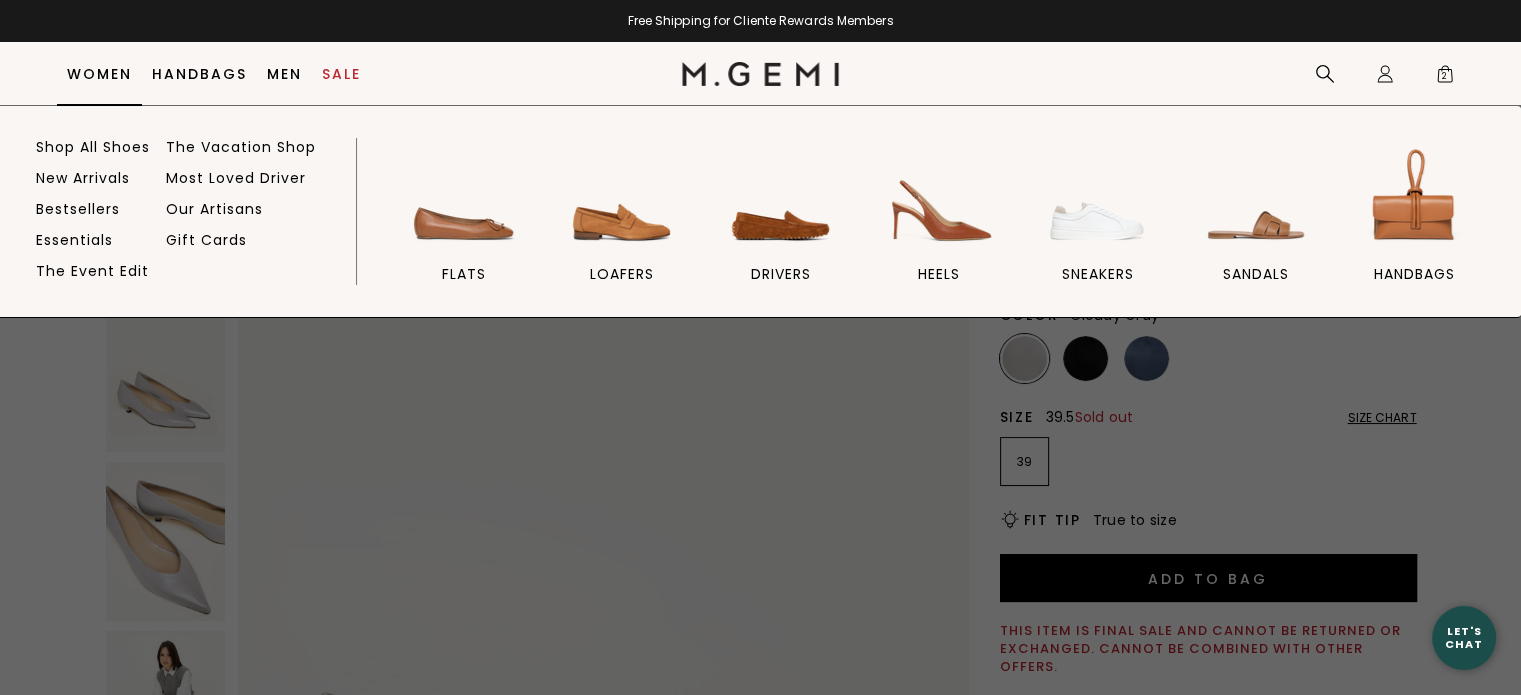 click on "Women" at bounding box center [99, 74] 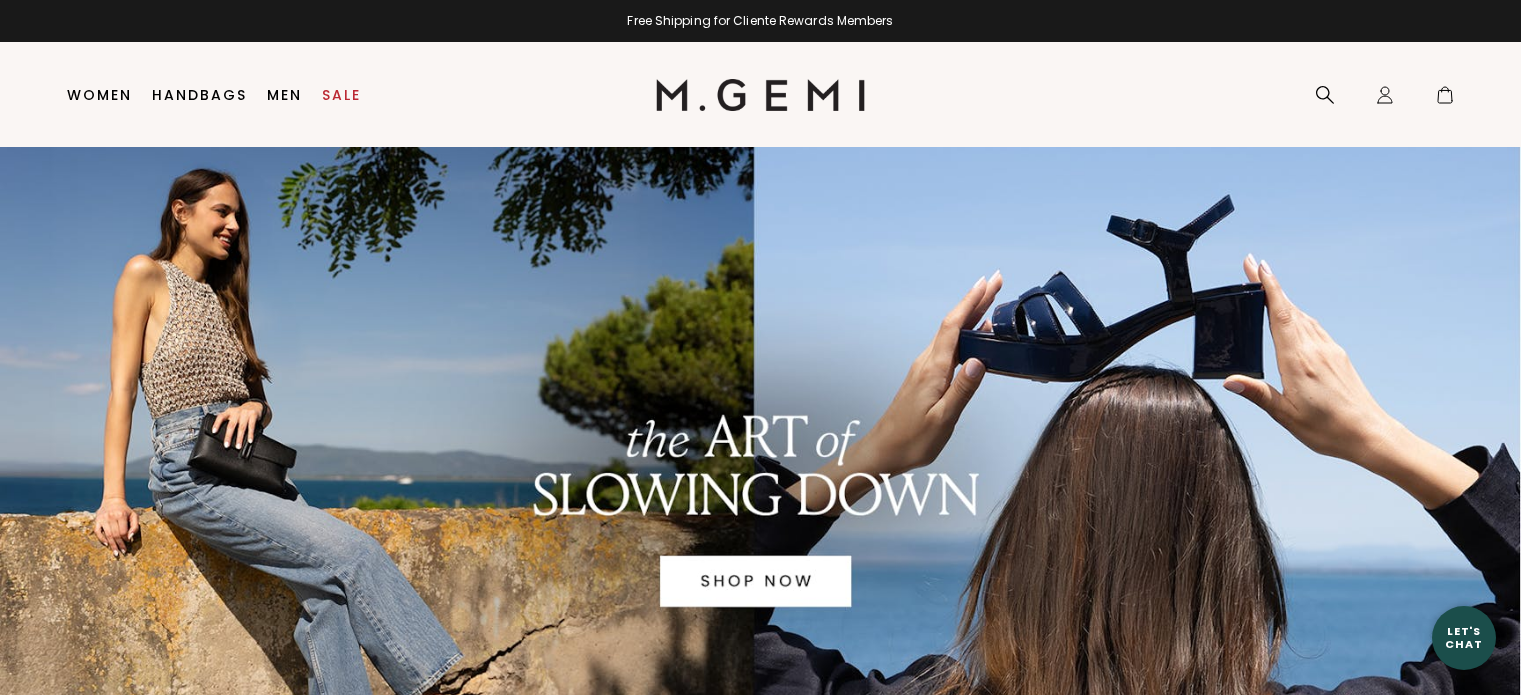 scroll, scrollTop: 0, scrollLeft: 0, axis: both 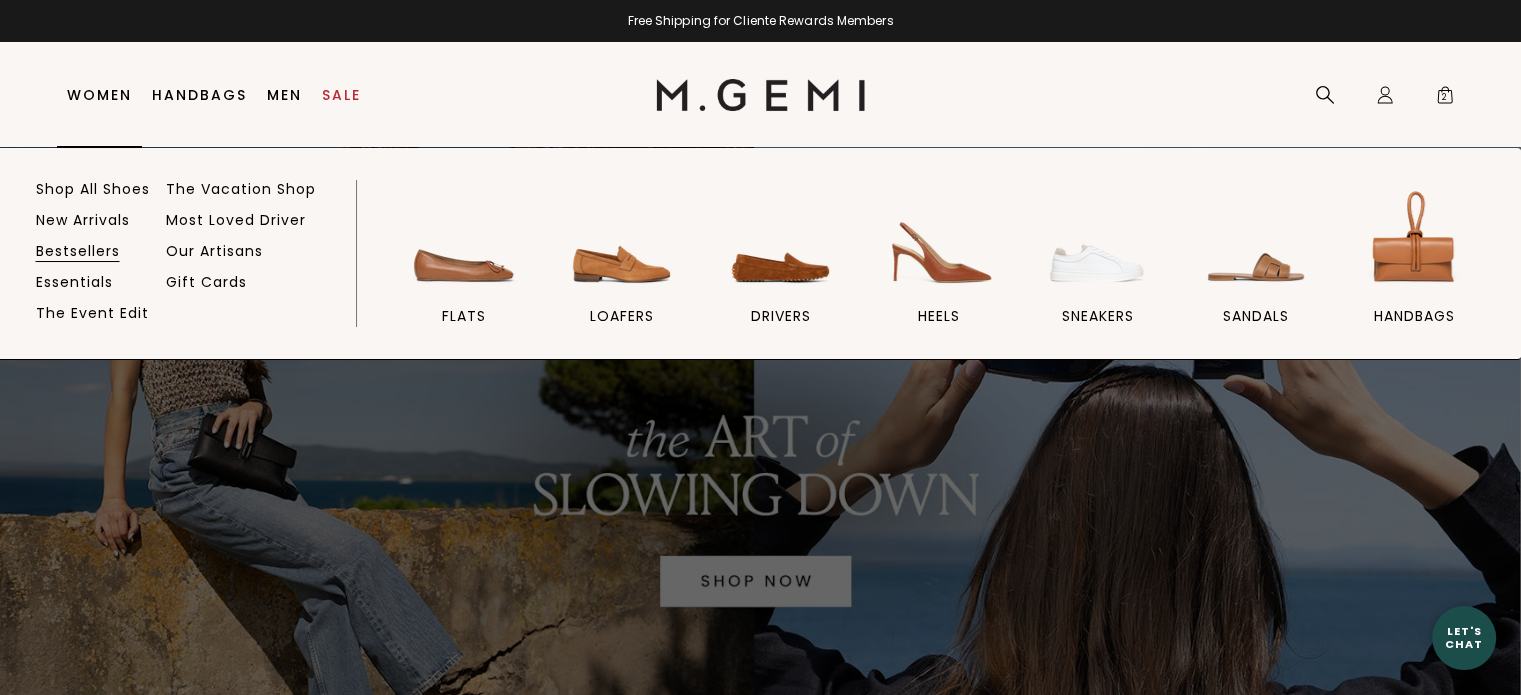 click on "Bestsellers" at bounding box center (78, 251) 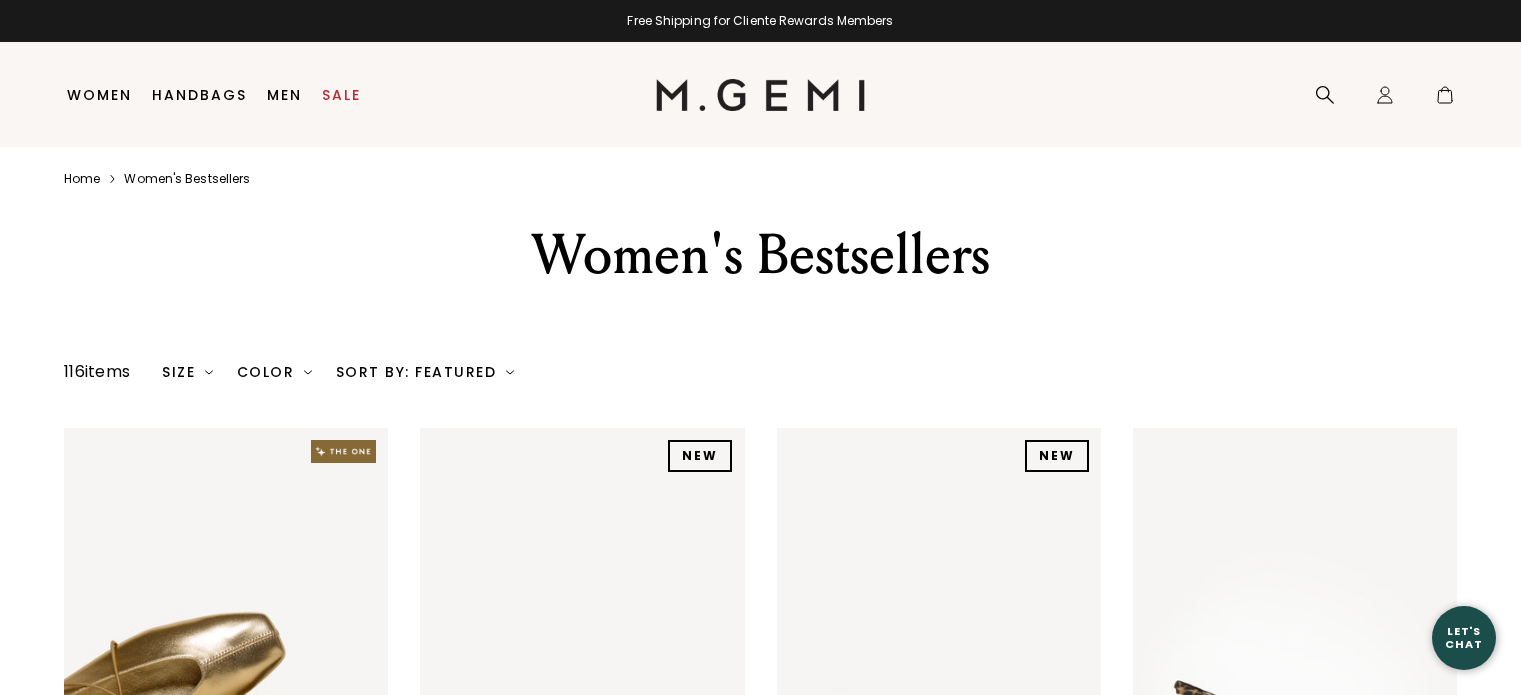 scroll, scrollTop: 0, scrollLeft: 0, axis: both 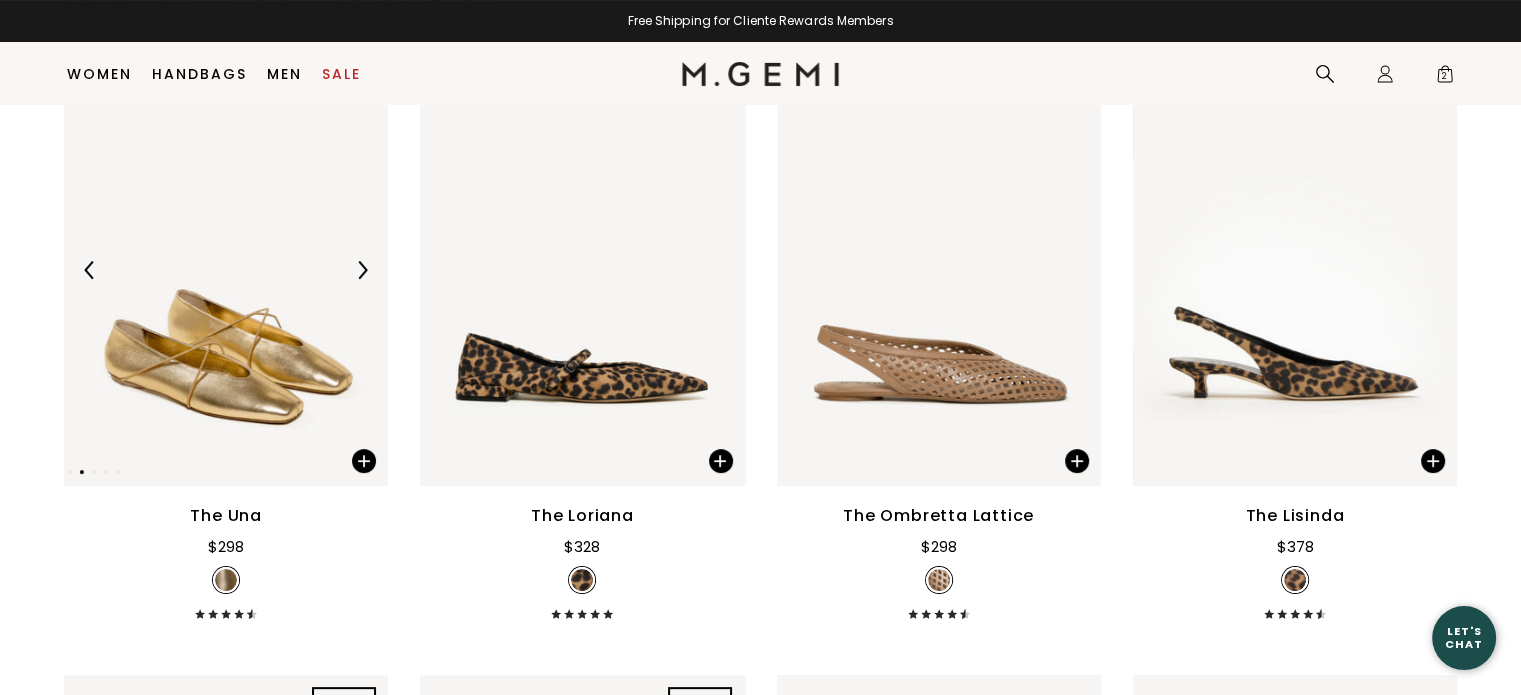 click at bounding box center (226, 270) 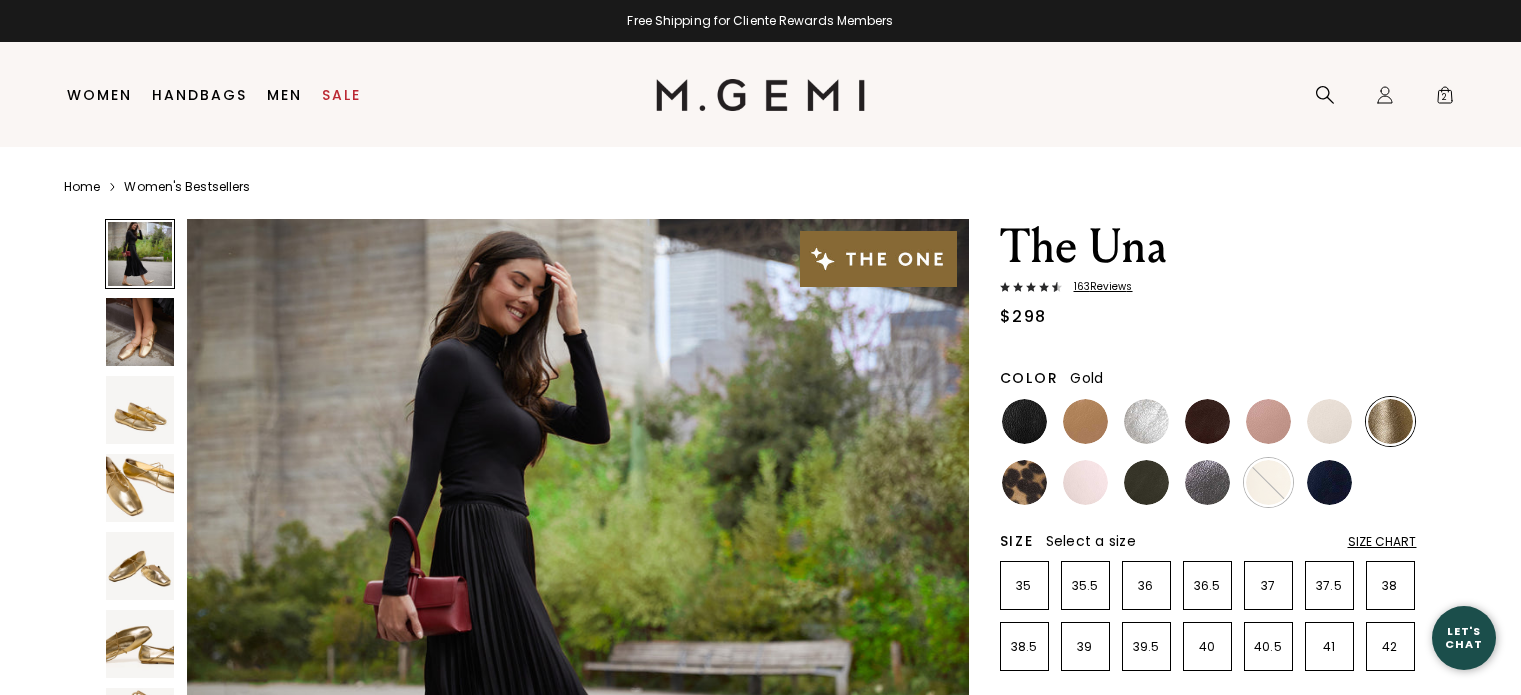 scroll, scrollTop: 0, scrollLeft: 0, axis: both 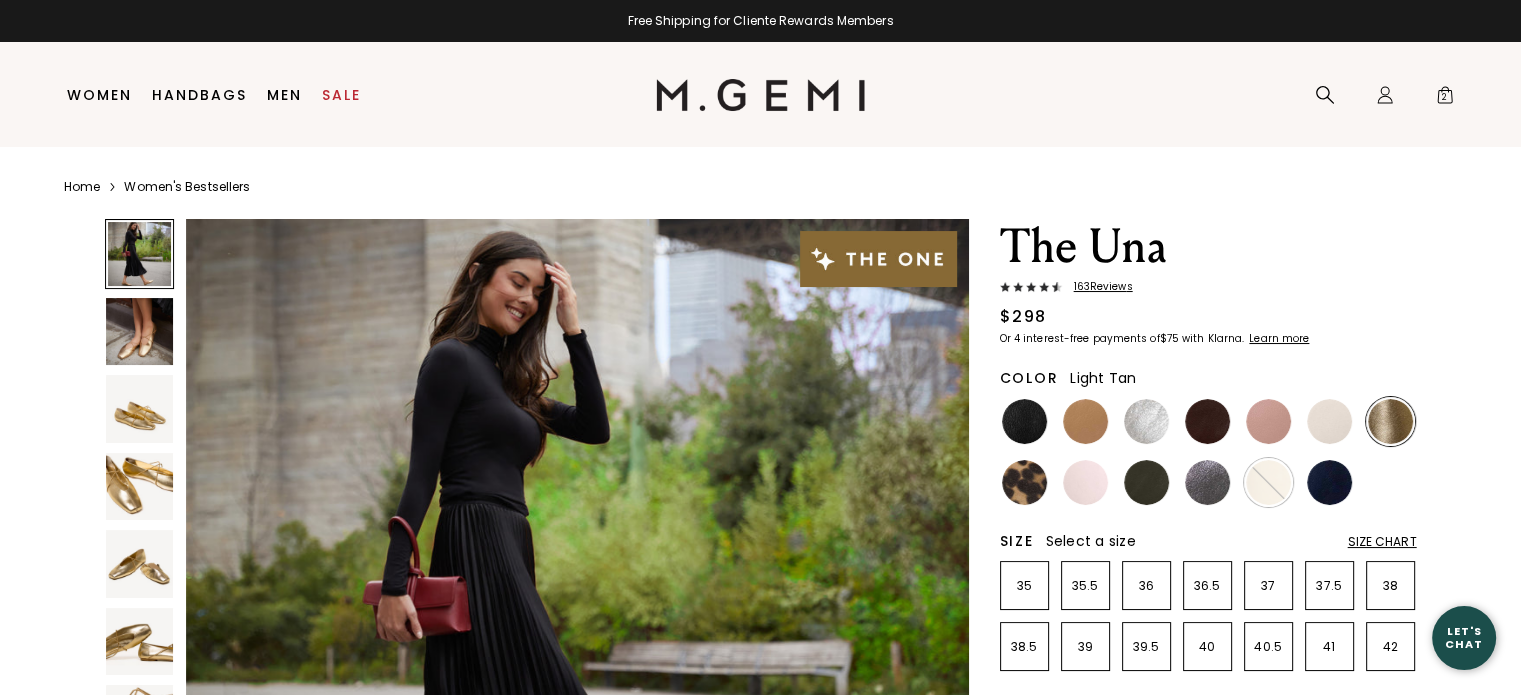 click at bounding box center [1085, 421] 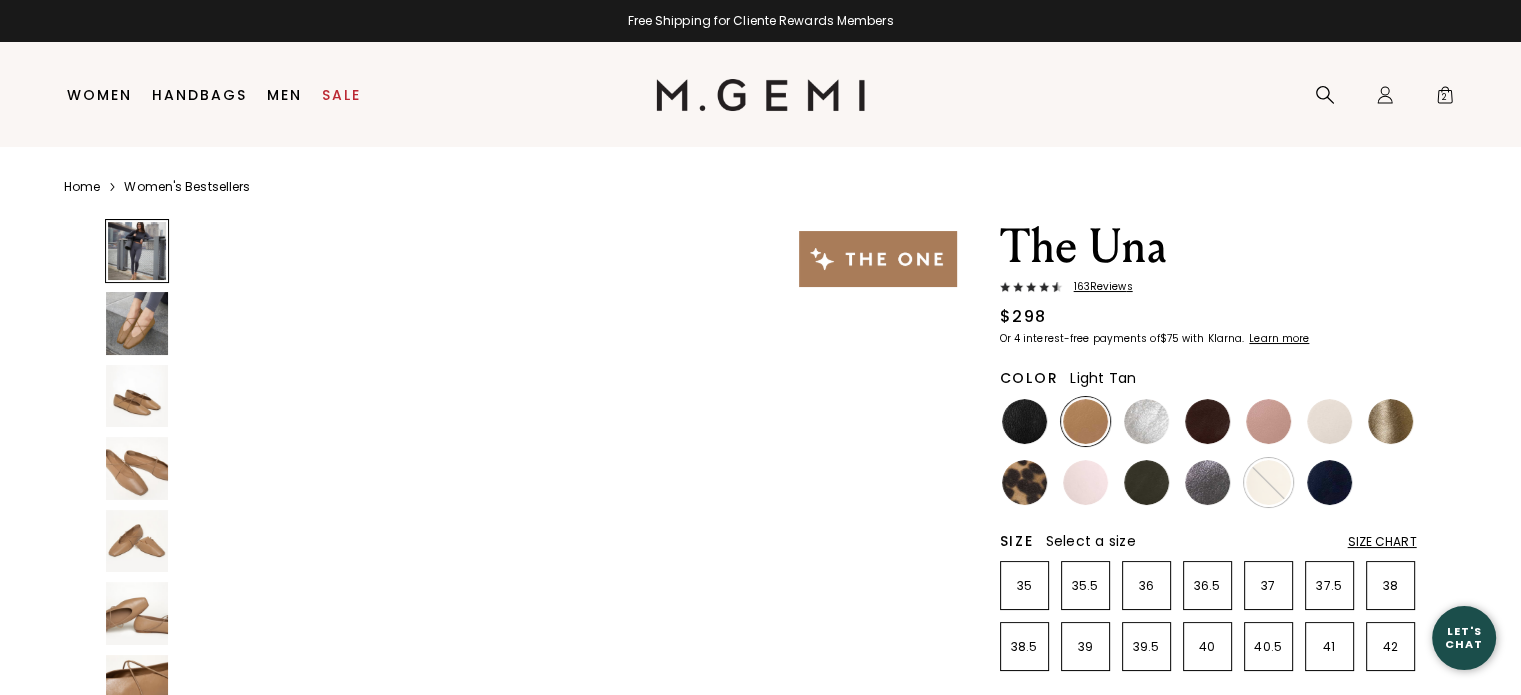 scroll, scrollTop: 0, scrollLeft: 0, axis: both 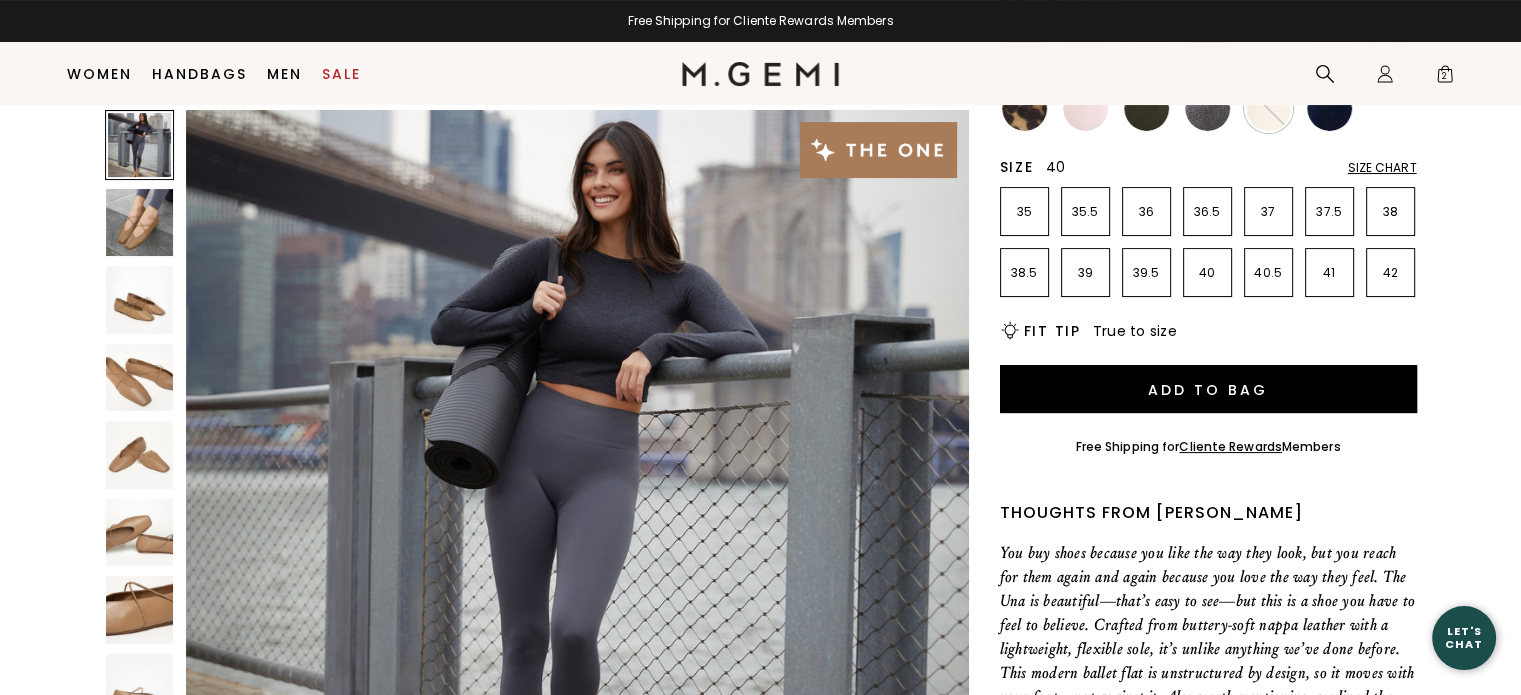 click on "40" at bounding box center (1207, 273) 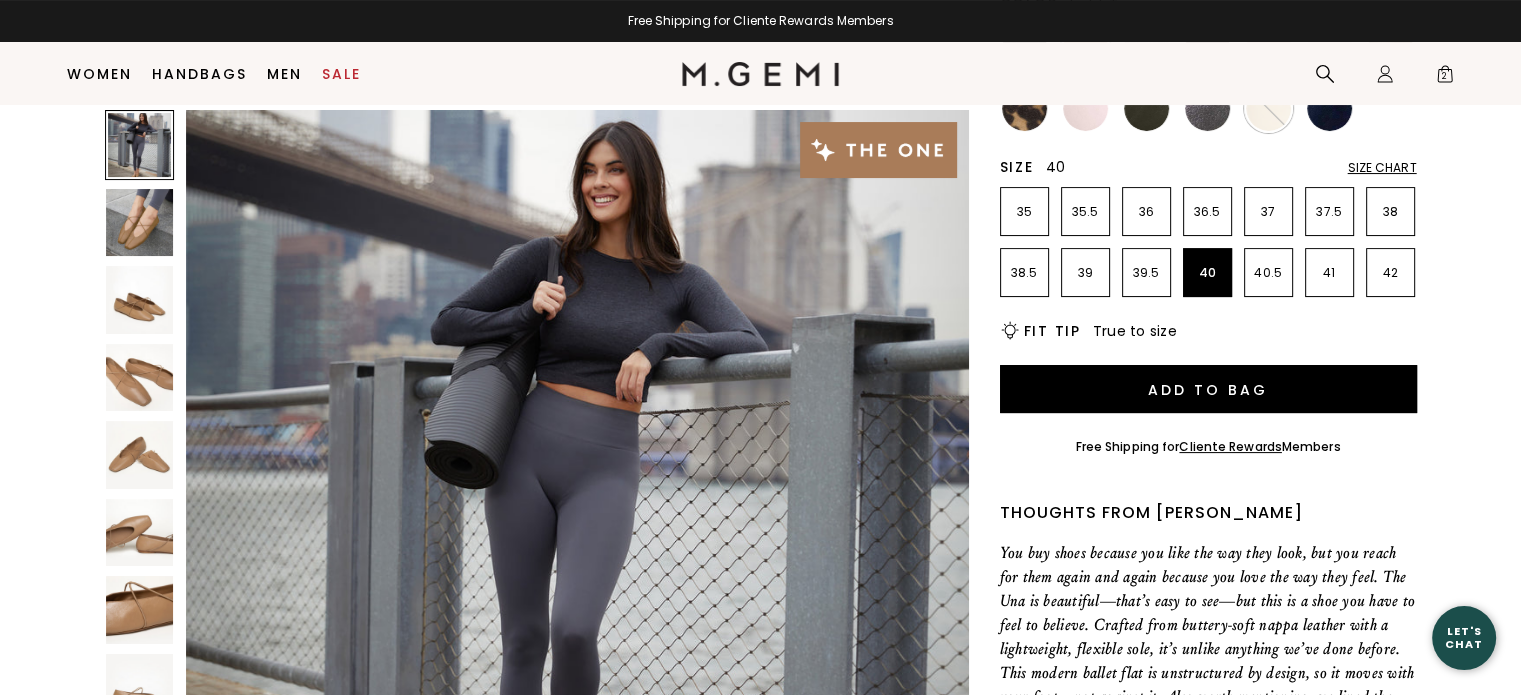 scroll, scrollTop: 0, scrollLeft: 0, axis: both 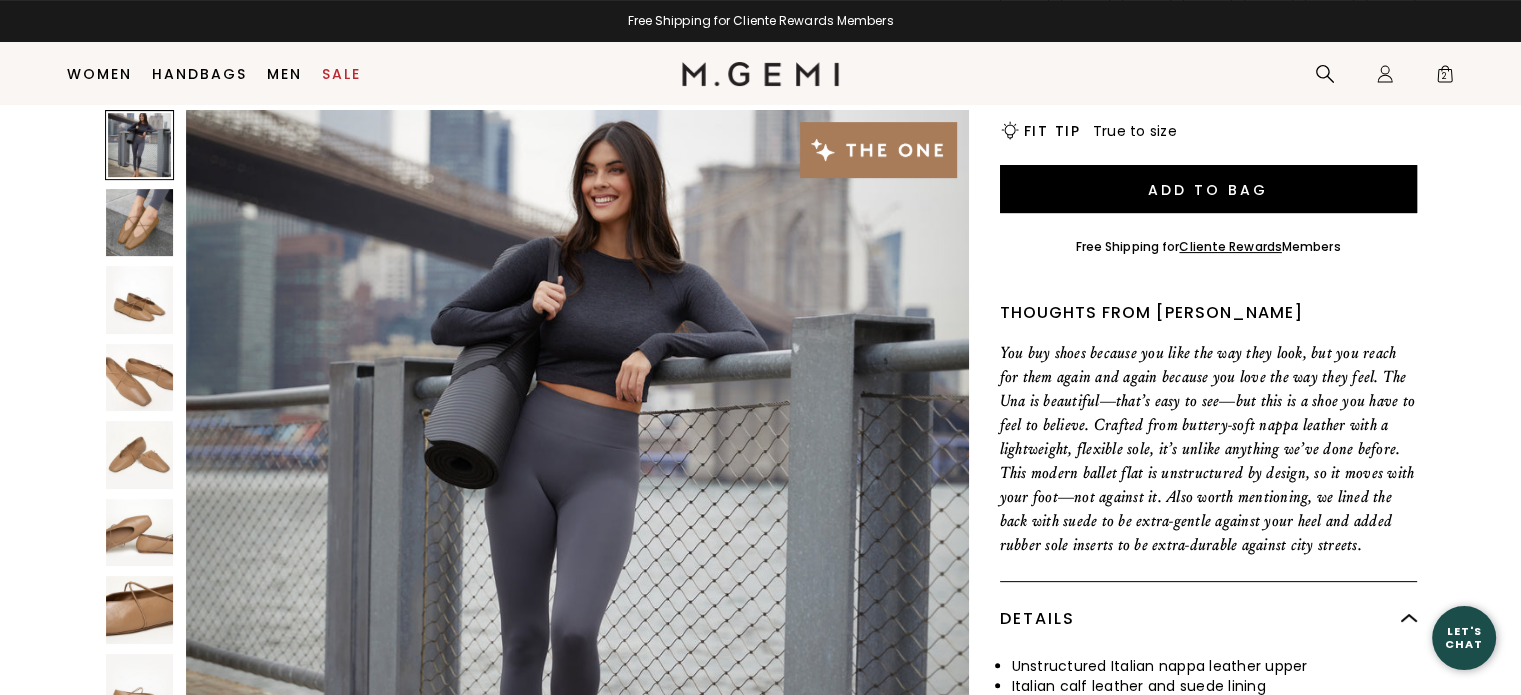 click at bounding box center [140, 223] 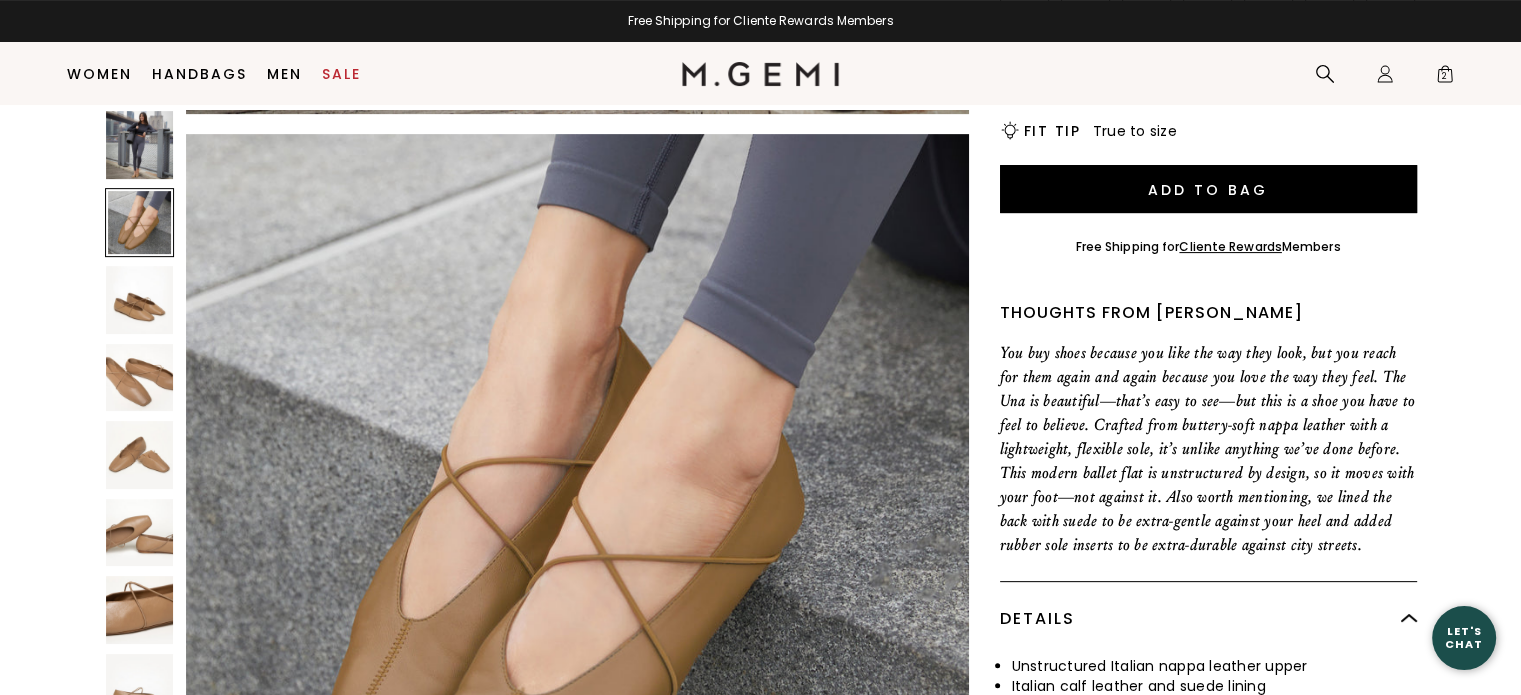 scroll, scrollTop: 787, scrollLeft: 0, axis: vertical 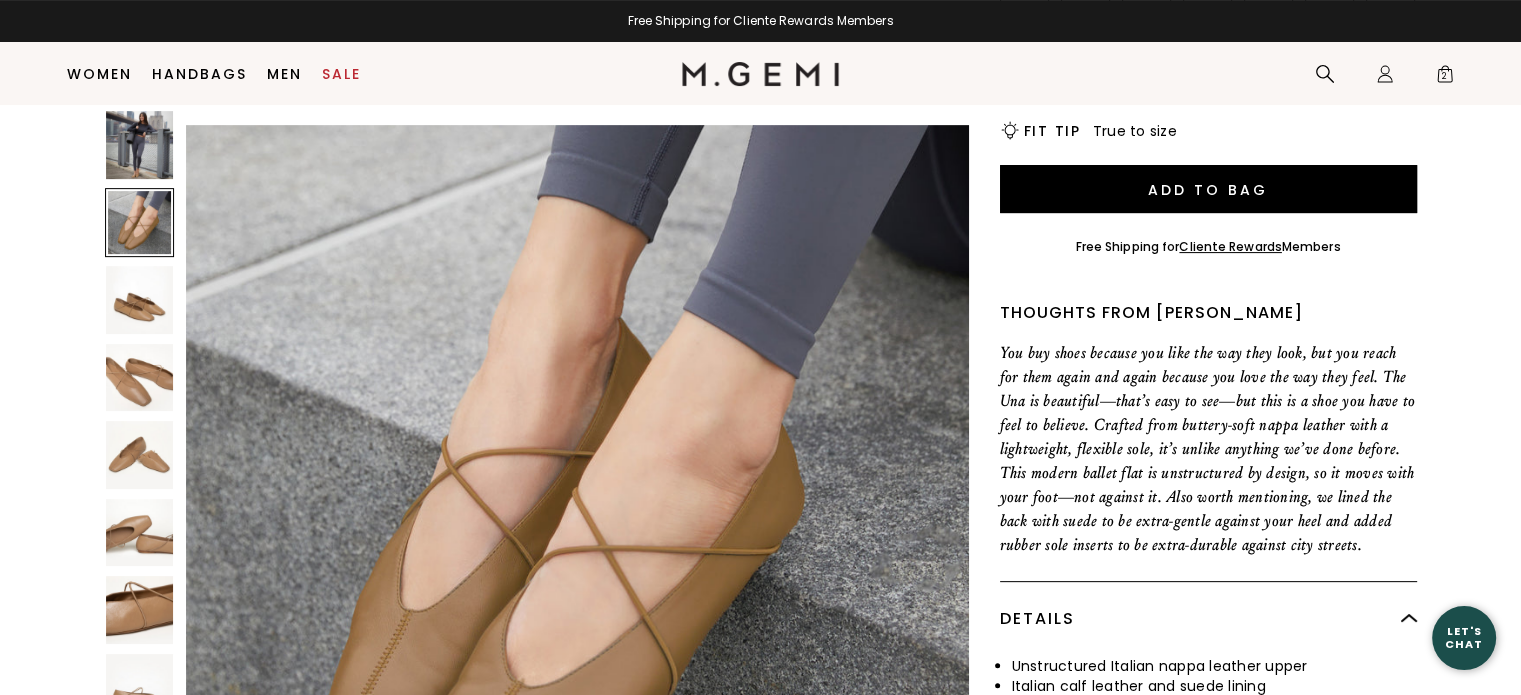 click at bounding box center [140, 300] 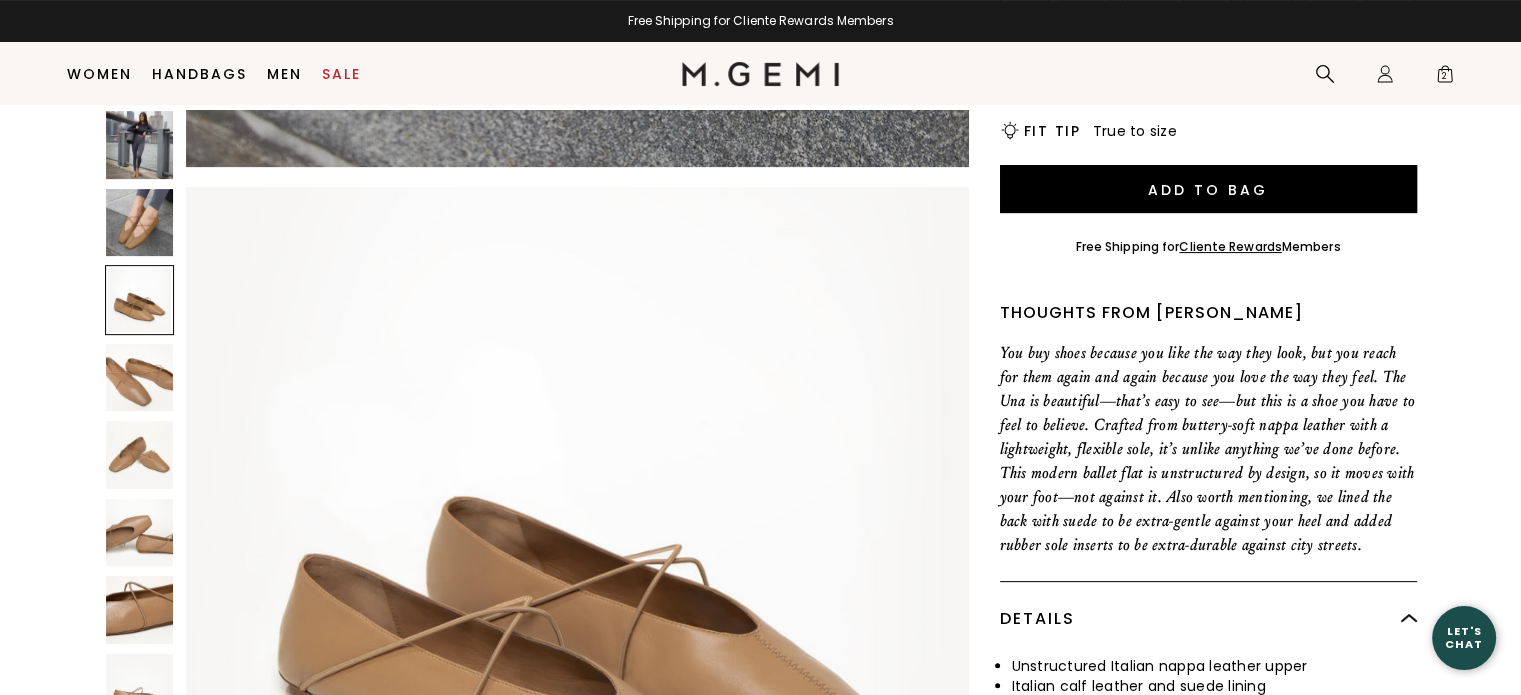 scroll, scrollTop: 1575, scrollLeft: 0, axis: vertical 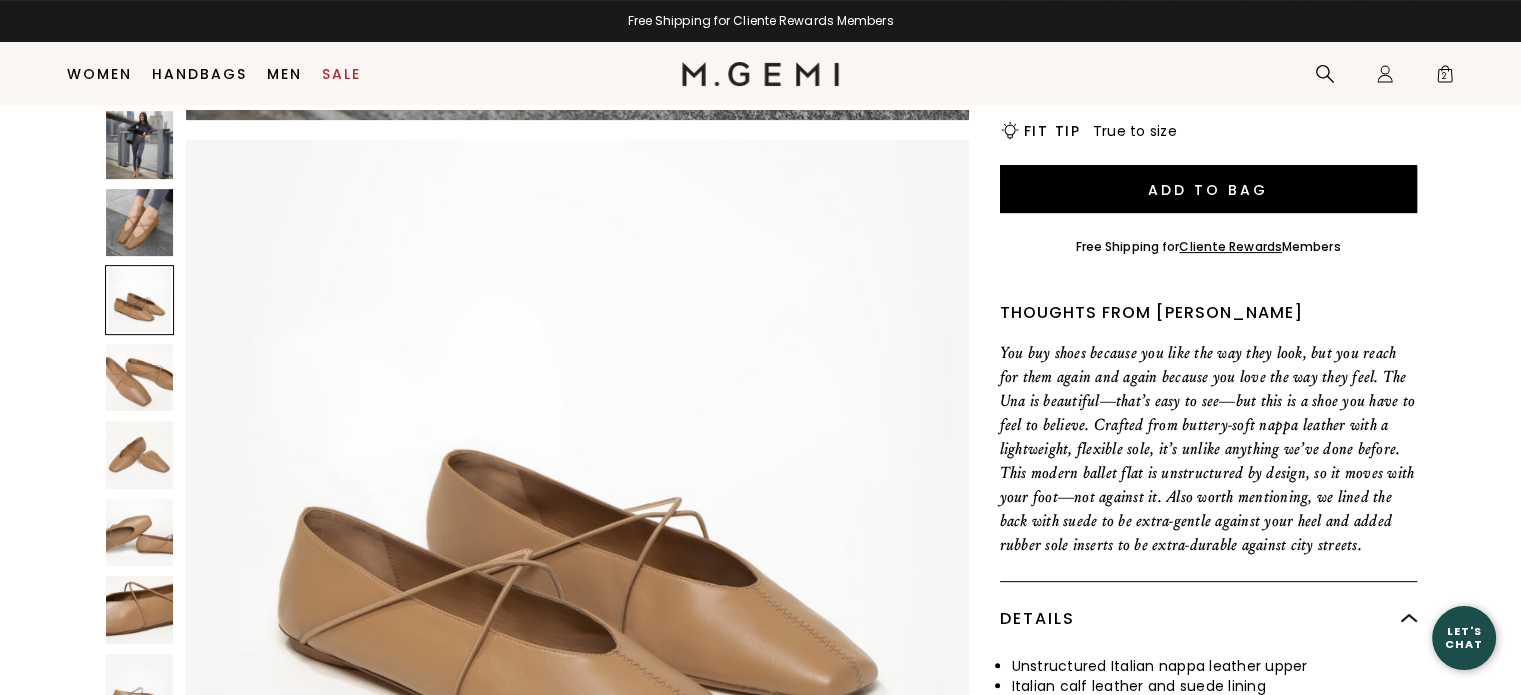 click at bounding box center [140, 223] 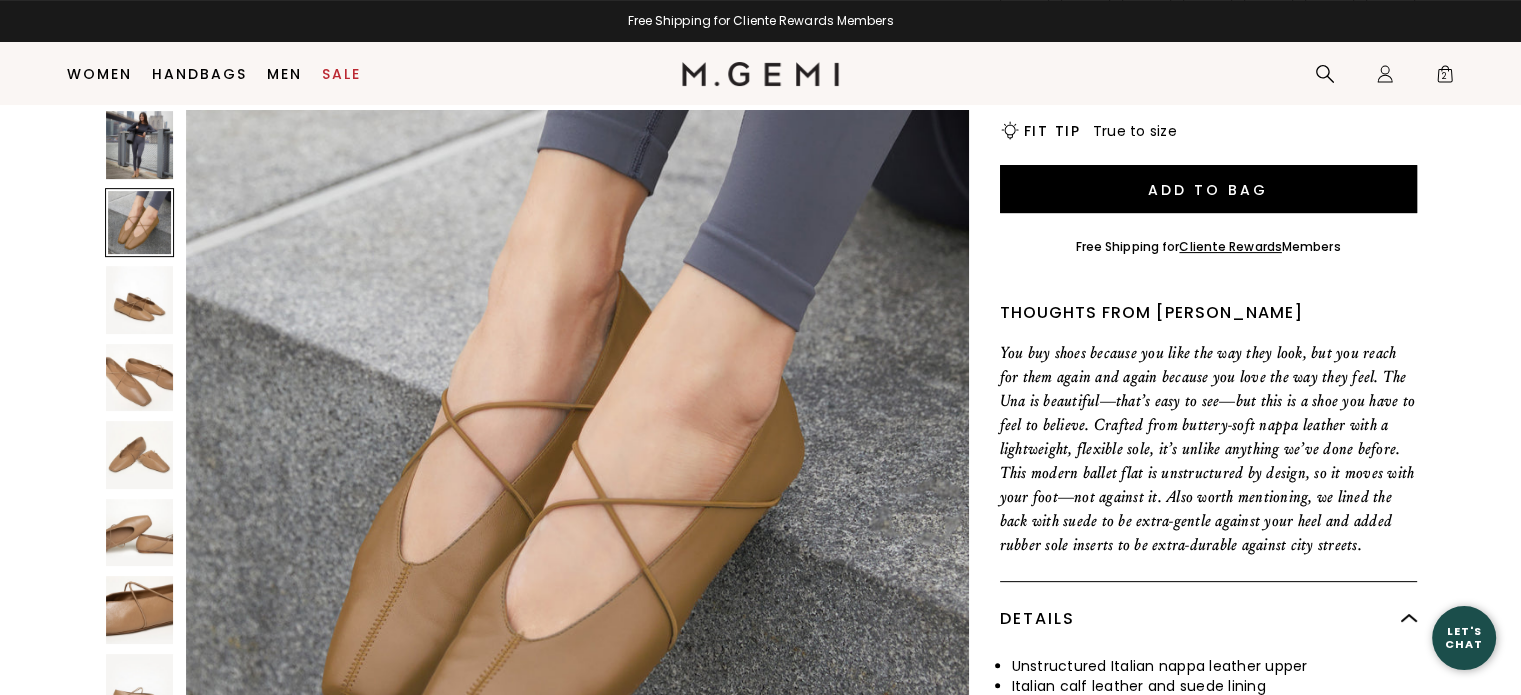 scroll, scrollTop: 787, scrollLeft: 0, axis: vertical 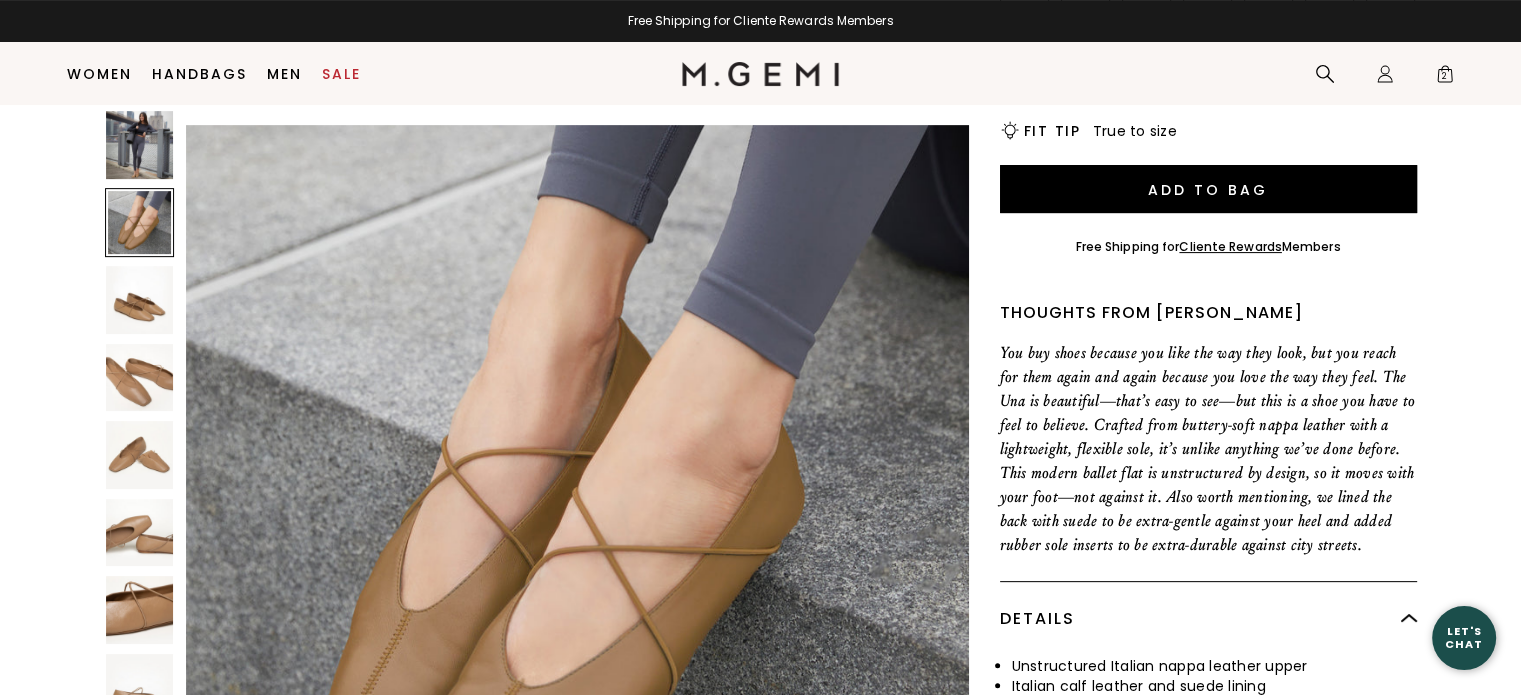 click at bounding box center [140, 145] 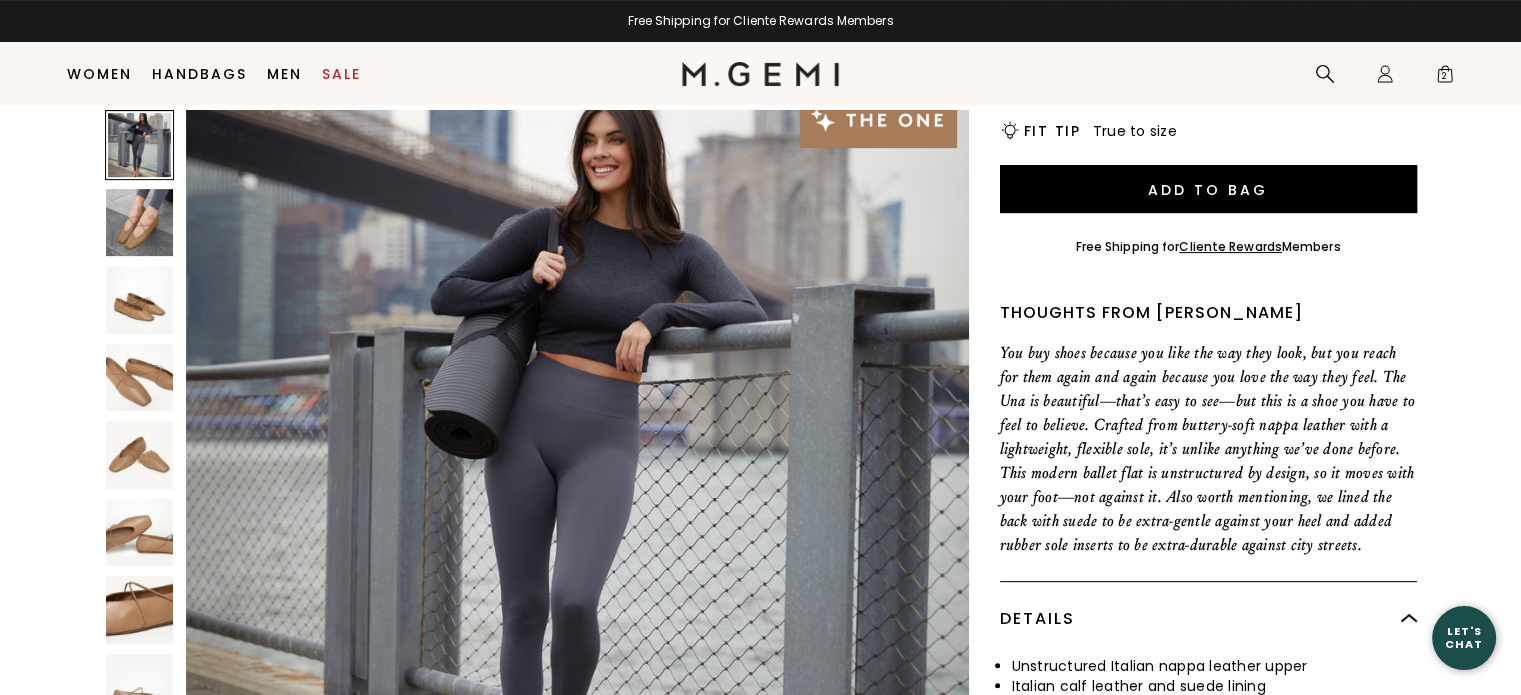 scroll, scrollTop: 0, scrollLeft: 0, axis: both 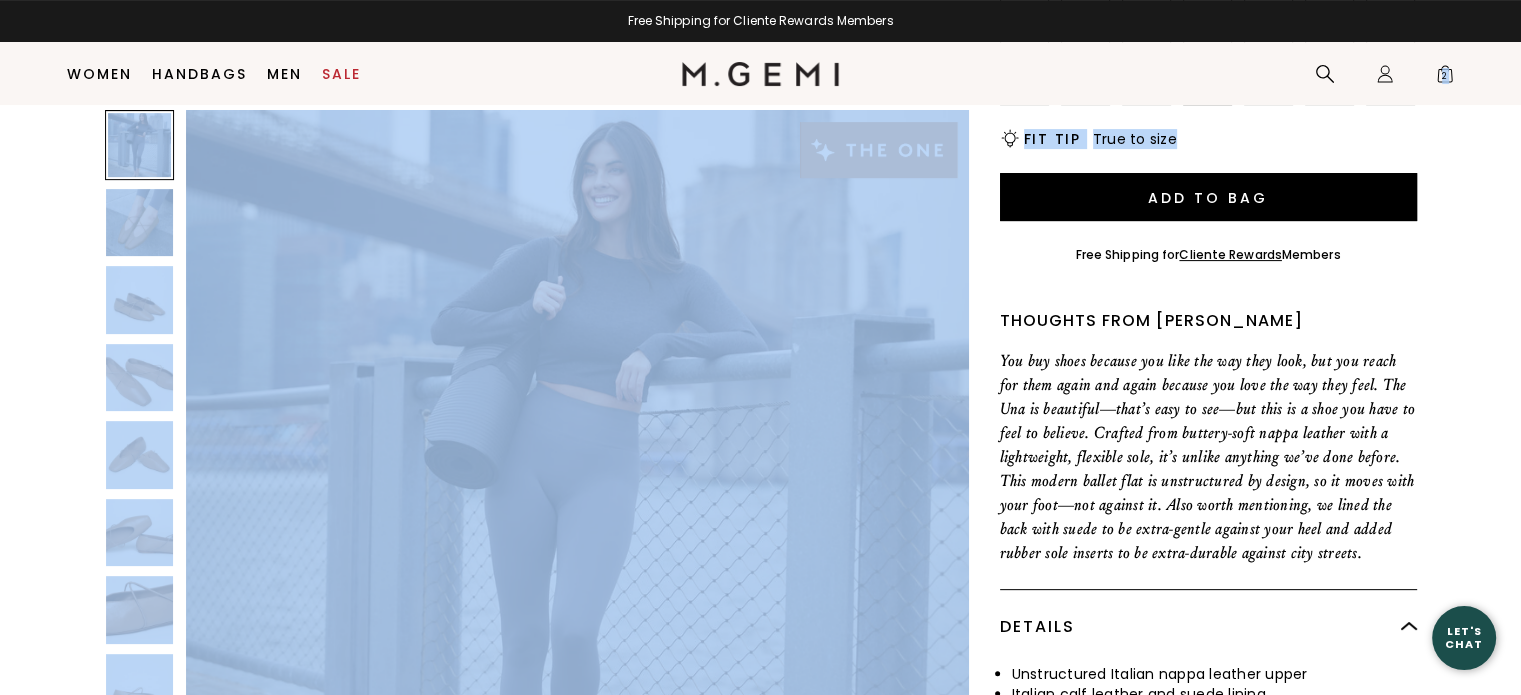drag, startPoint x: 1502, startPoint y: 111, endPoint x: 1502, endPoint y: 92, distance: 19 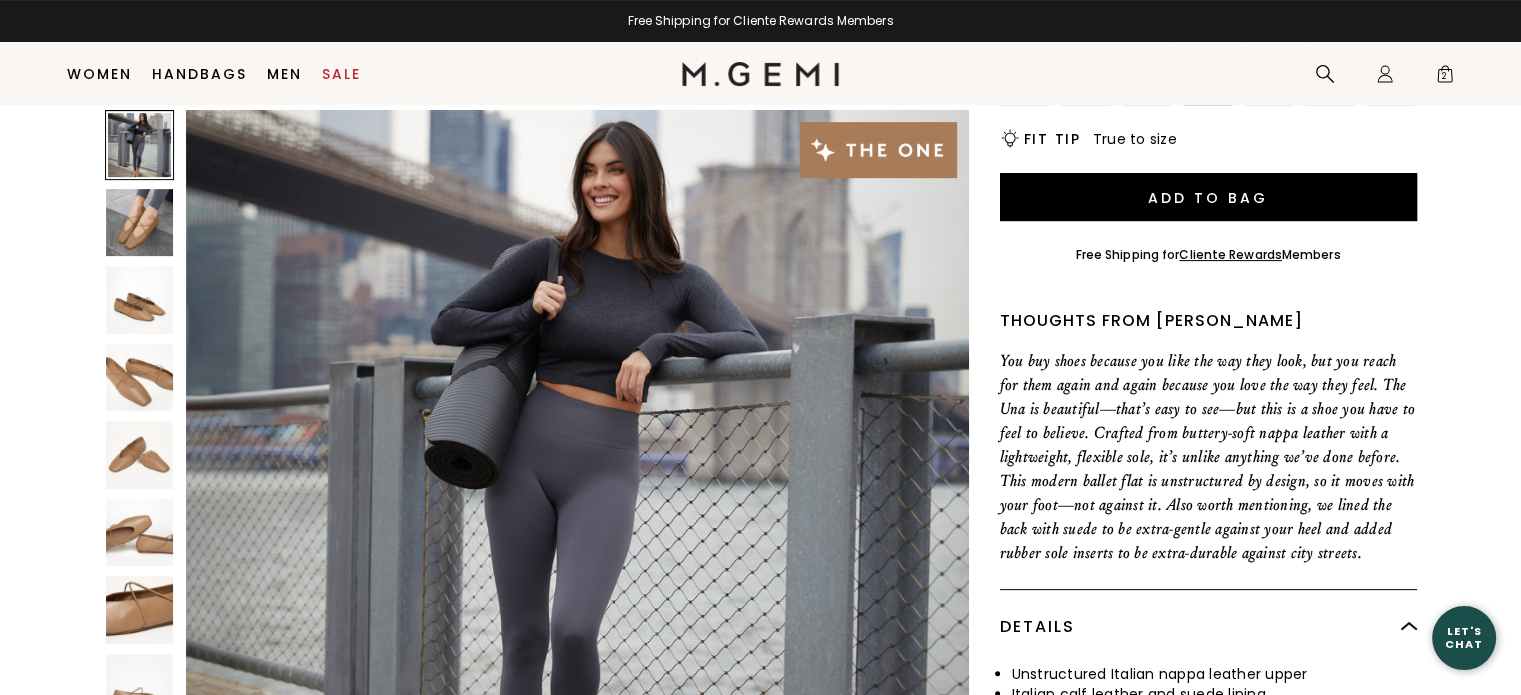 click on "Home Women's Bestsellers
The Una 163  Review s $298
Or 4 interest-free payments of  $75   with Klarna Learn more
Color  Light Tan Size 40 Size Chart 35 35.5 36 36.5 37 37.5 38 38.5 39 39.5 40 40.5 41 42 Icons/20x20/bulb@2x Fit Tip True to size Add to Bag Free Shipping for  Cliente Rewards  Members Thoughts from Maria You buy shoes because you like the way they look, but you reach for them again and again because you love the way they feel. The Una is beautiful—that’s easy to see—but this is a shoe you have to feel to believe. Crafted from buttery-soft nappa leather with a lightweight, flexible sole, it’s unlike anything we’ve done before. This modern ballet flat is unstructured by design, so it moves with your foot—not against it. Also worth mentioning, we lined the back with suede to be extra-gentle against your heel and added rubber sole inserts to be extra-durable against city streets." at bounding box center [760, 304] 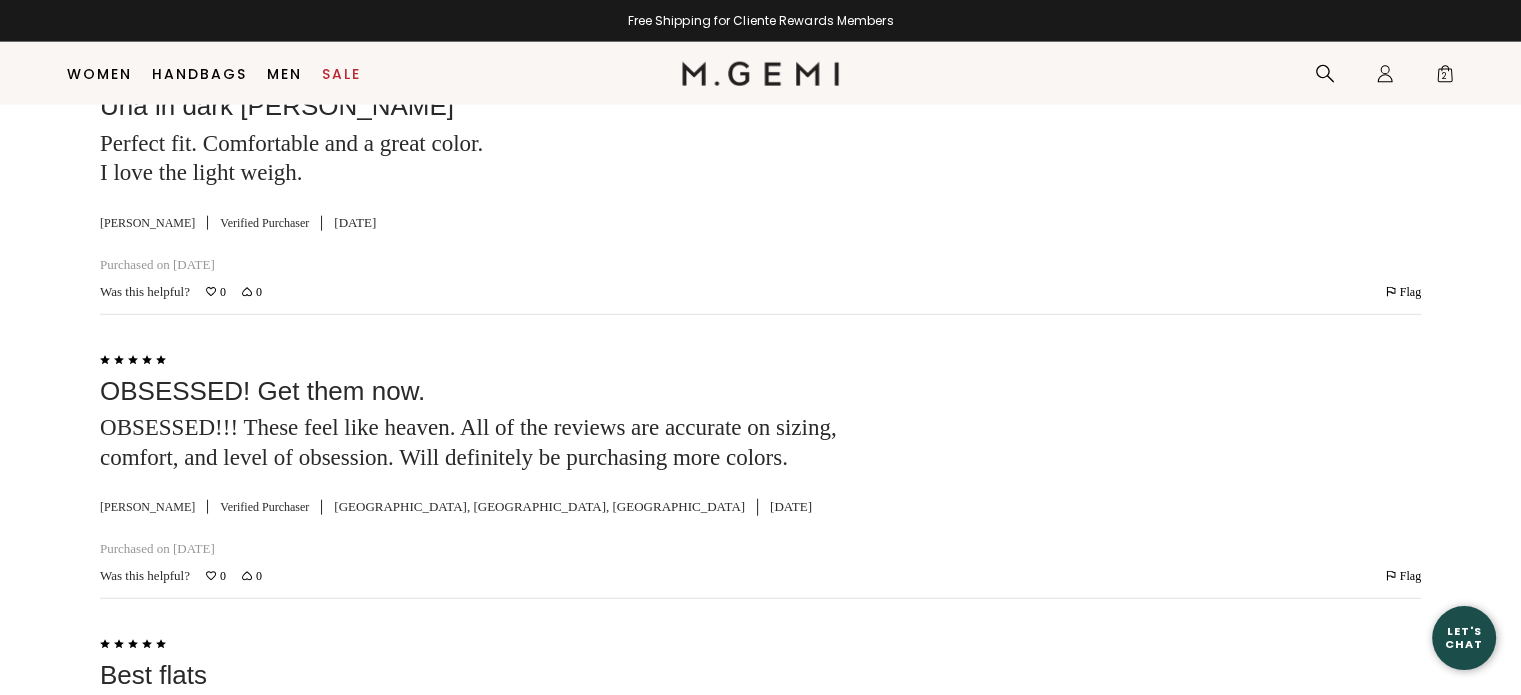scroll, scrollTop: 5520, scrollLeft: 0, axis: vertical 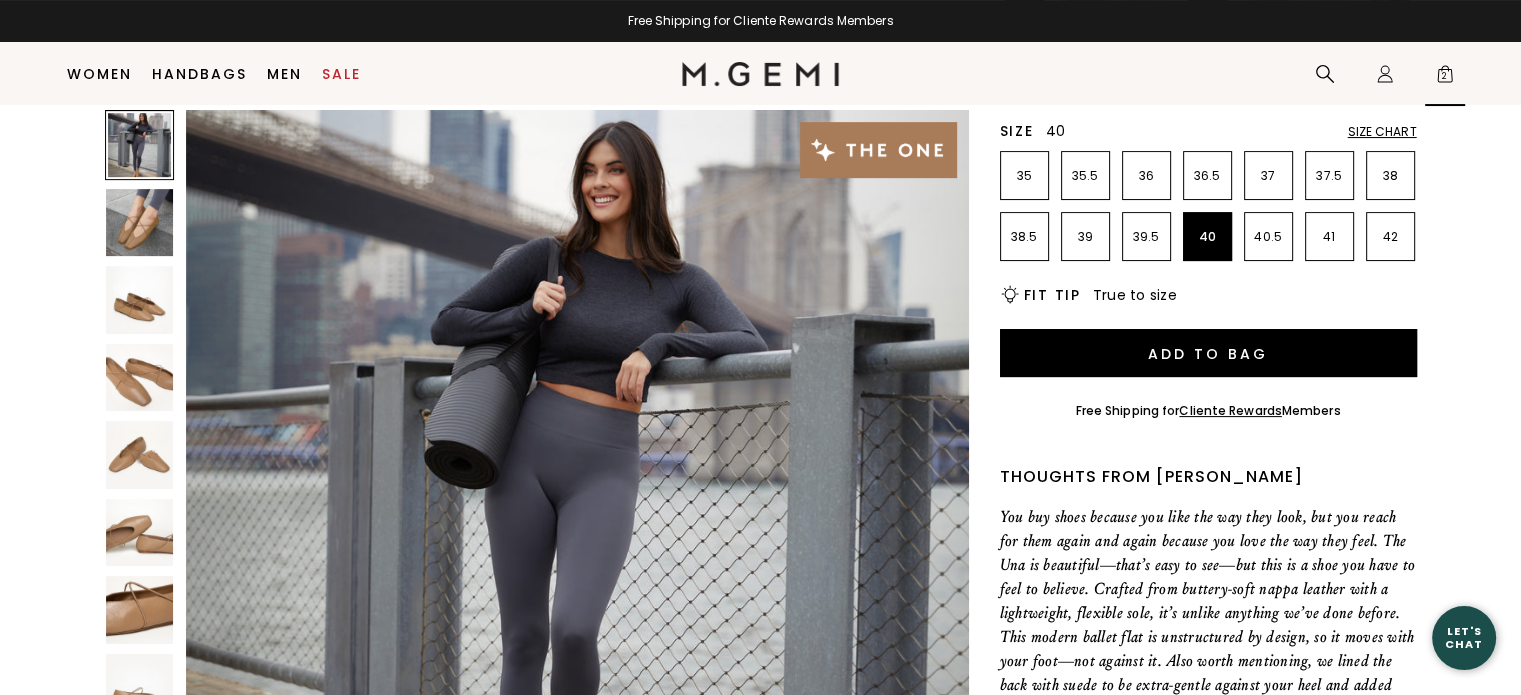 click on "2" at bounding box center (1445, 78) 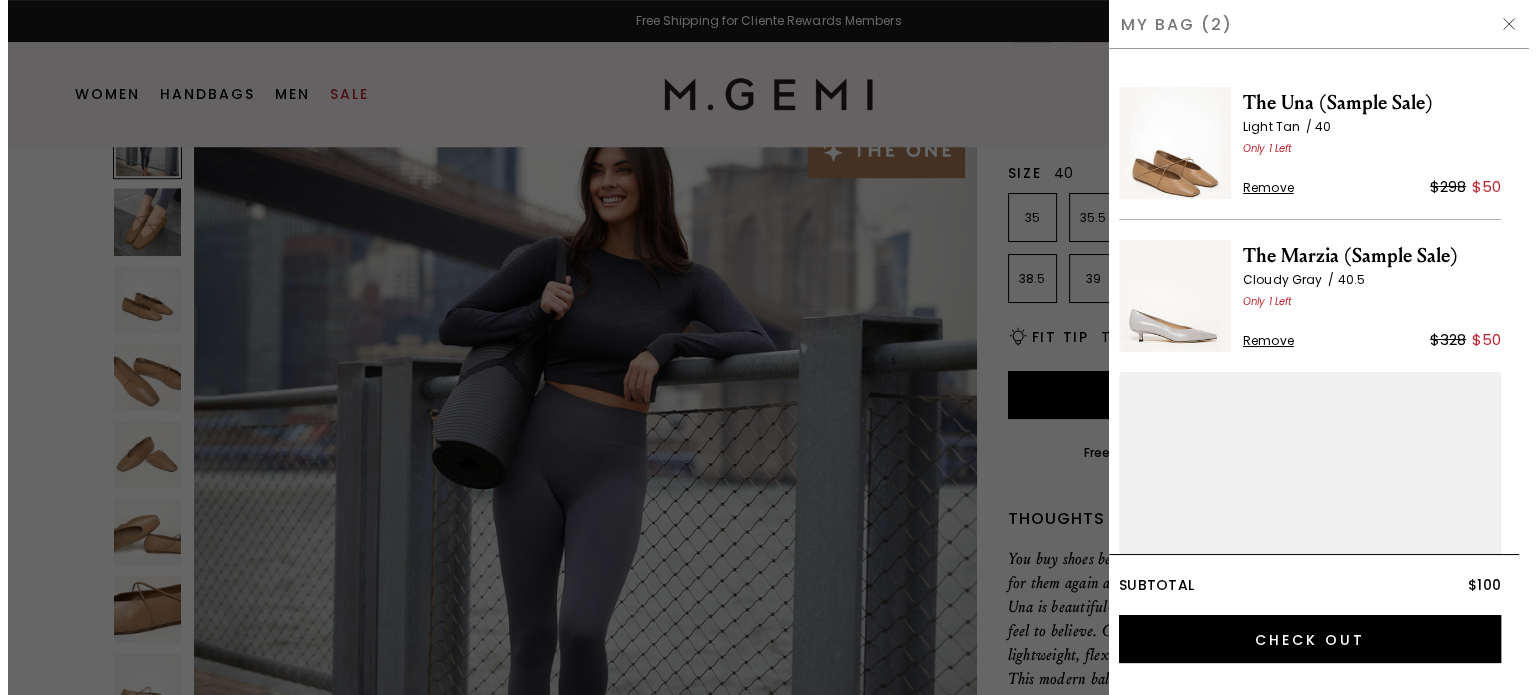 scroll, scrollTop: 0, scrollLeft: 0, axis: both 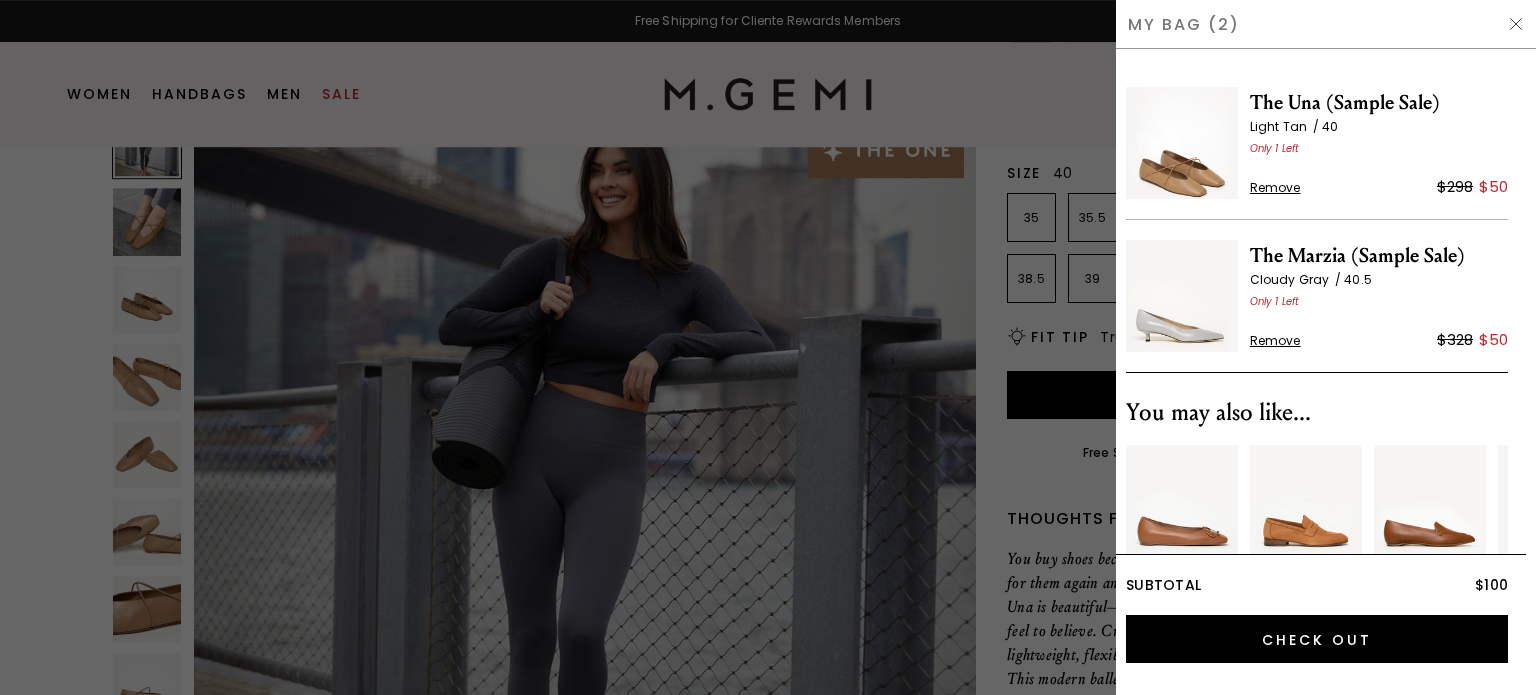 click at bounding box center [768, 347] 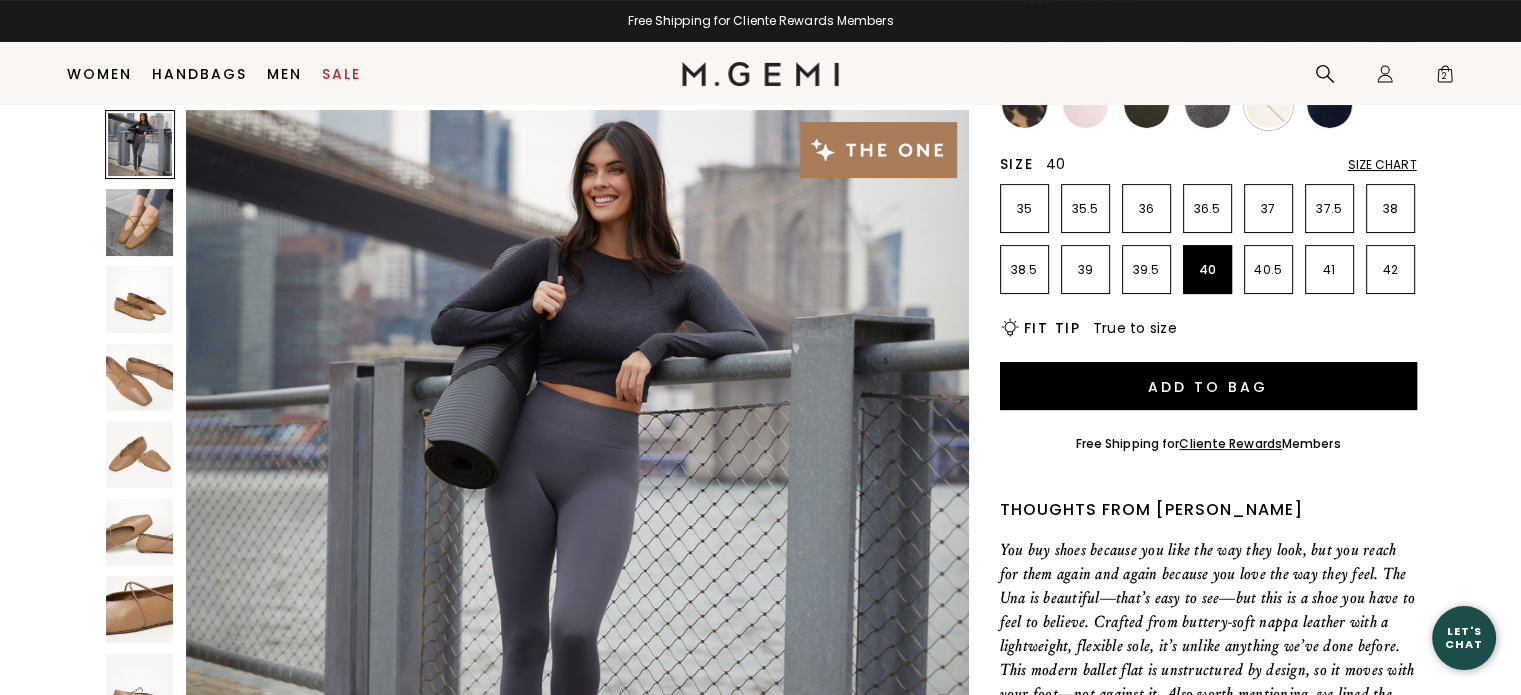scroll, scrollTop: 328, scrollLeft: 0, axis: vertical 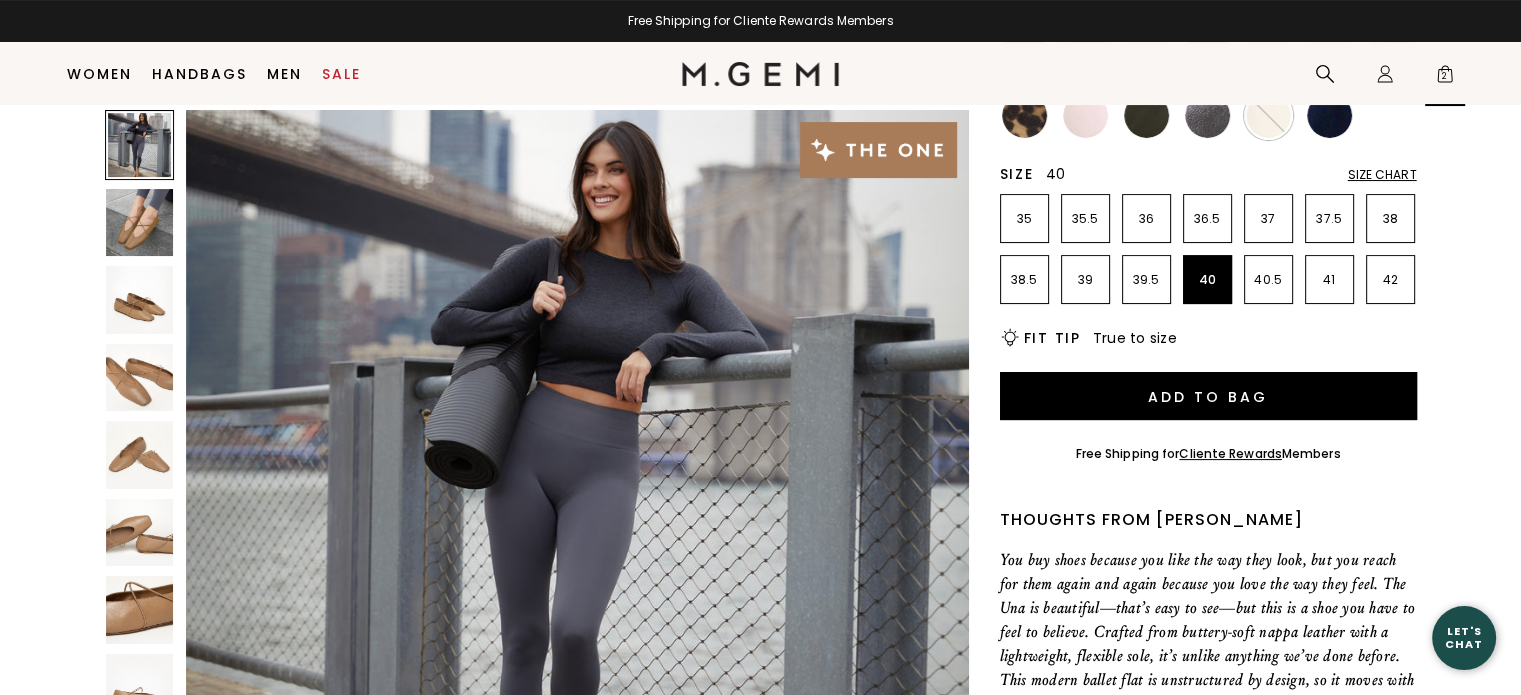 click on "2" at bounding box center [1445, 78] 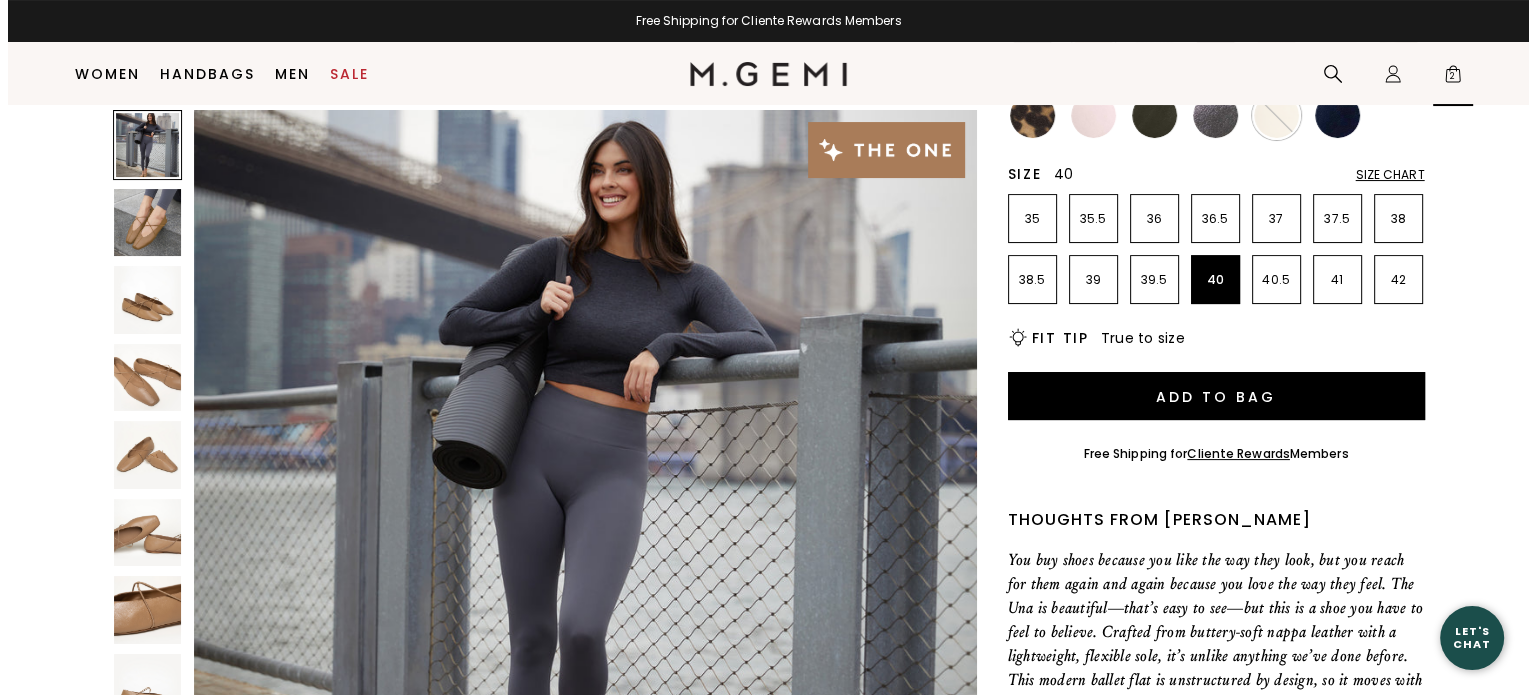 scroll, scrollTop: 0, scrollLeft: 0, axis: both 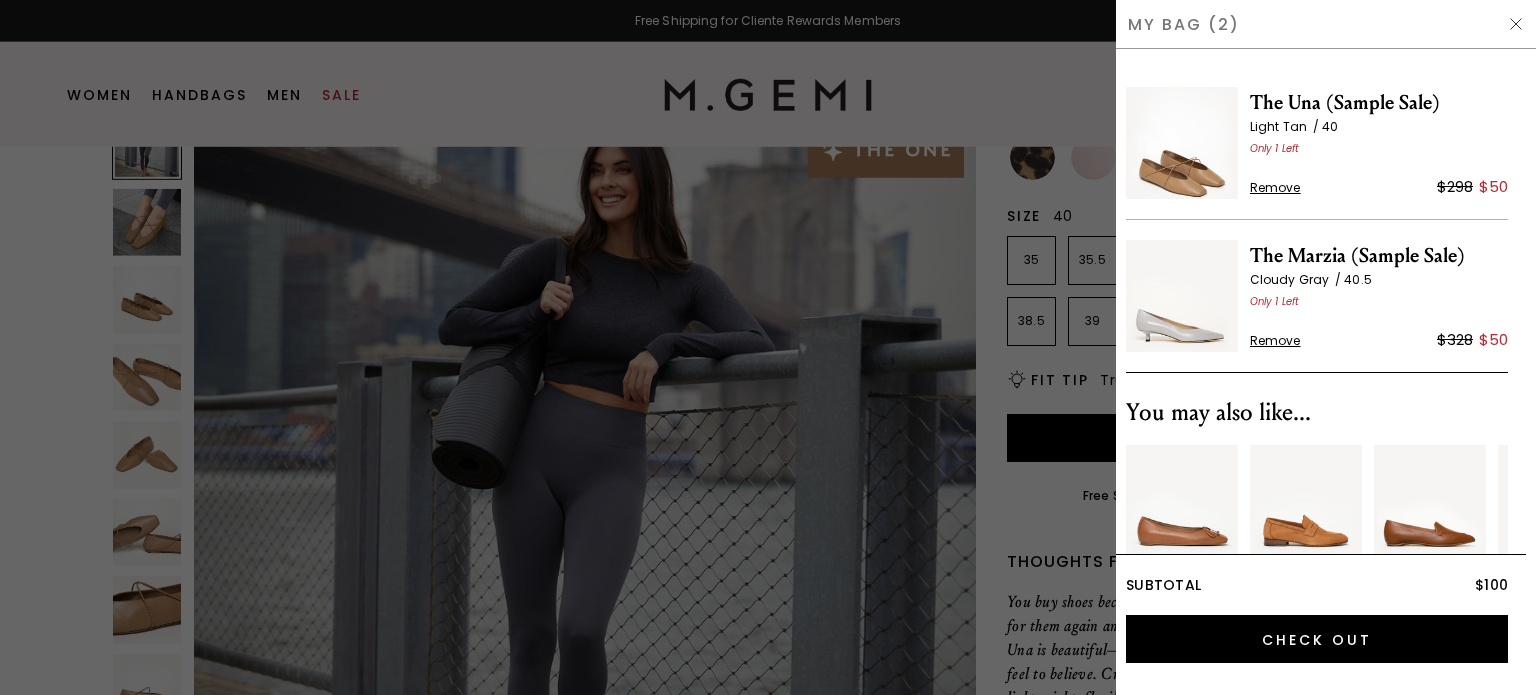 click on "Remove" at bounding box center [1275, 341] 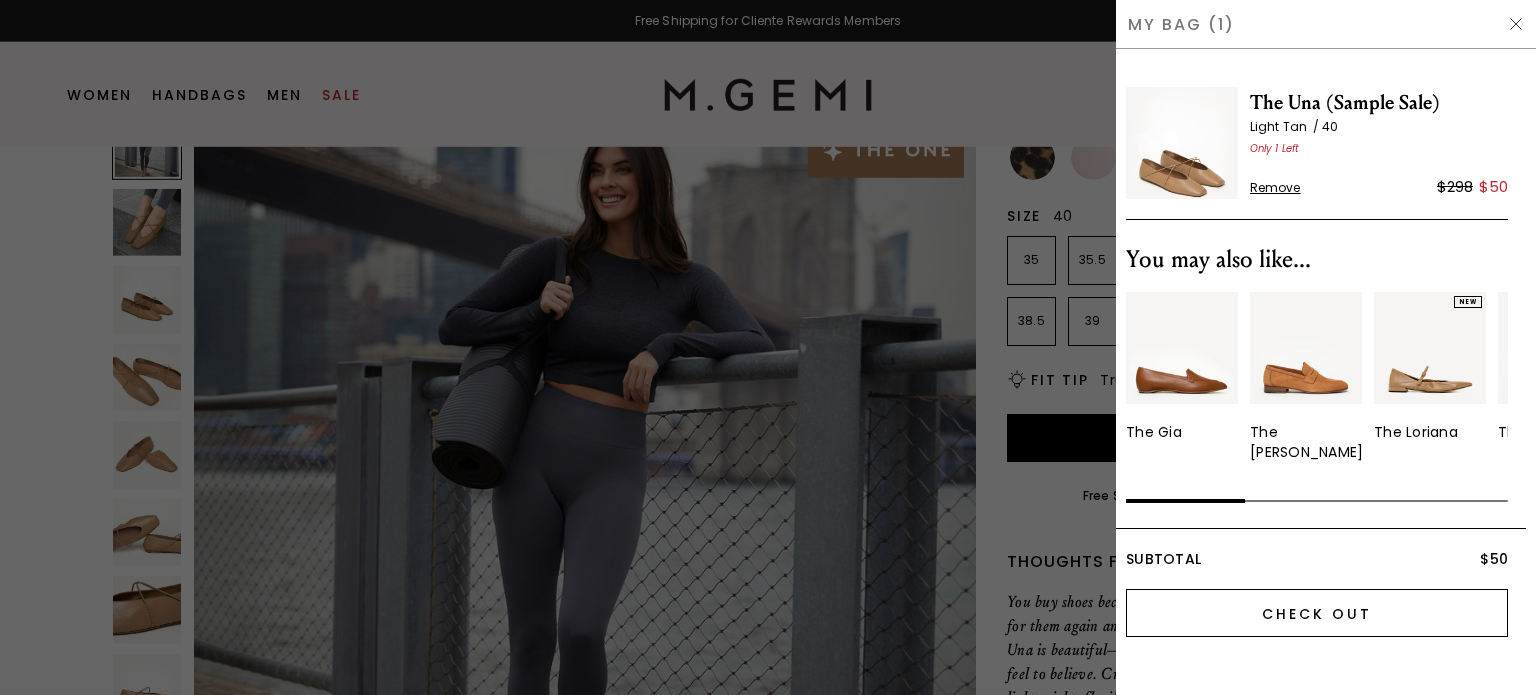 click on "Check Out" at bounding box center (1317, 613) 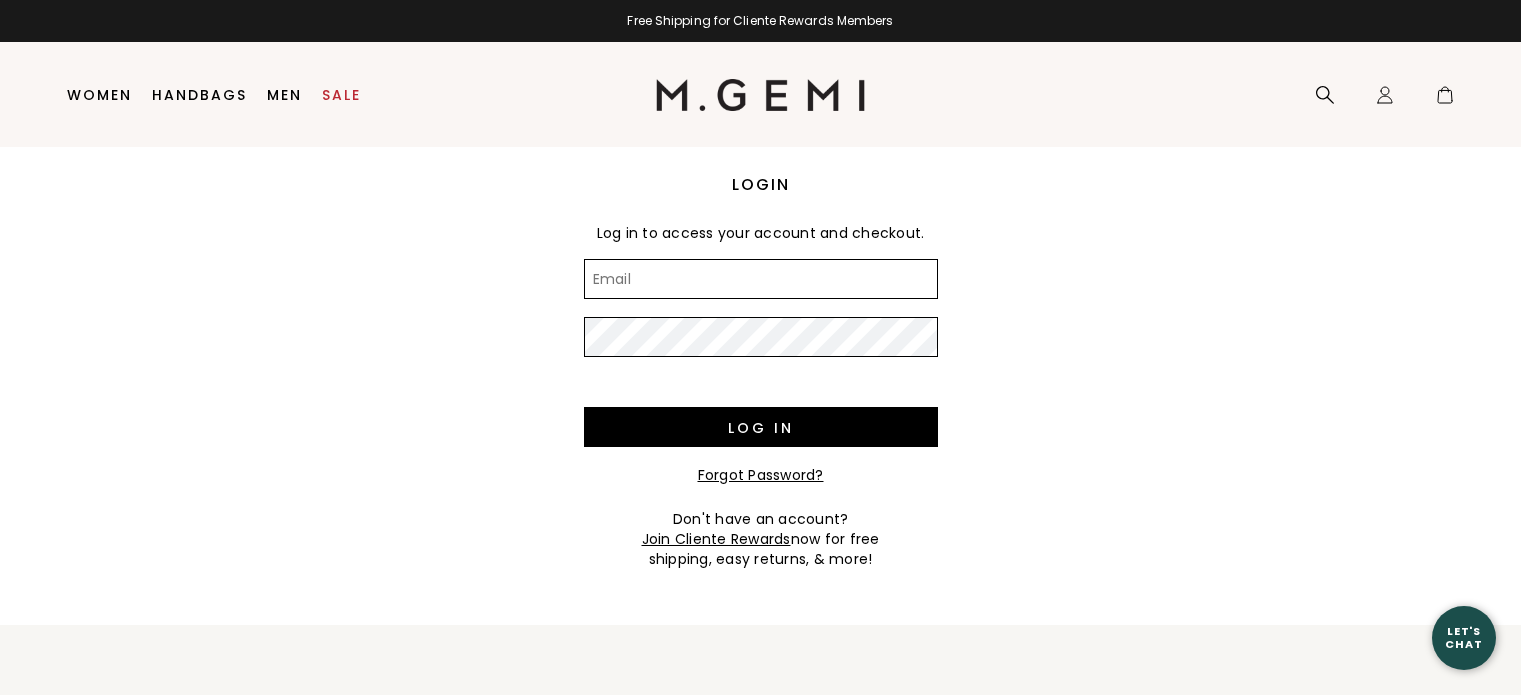 scroll, scrollTop: 0, scrollLeft: 0, axis: both 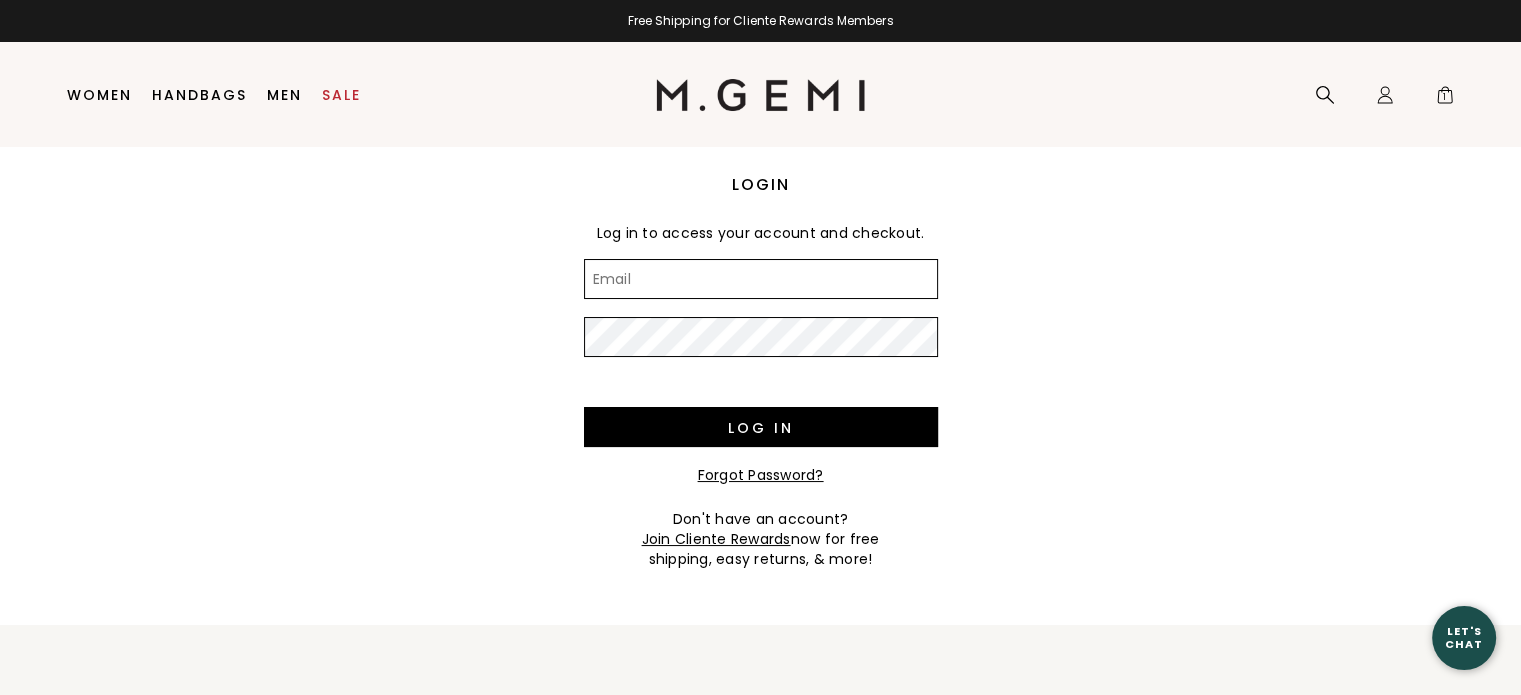 click on "Email" at bounding box center (761, 279) 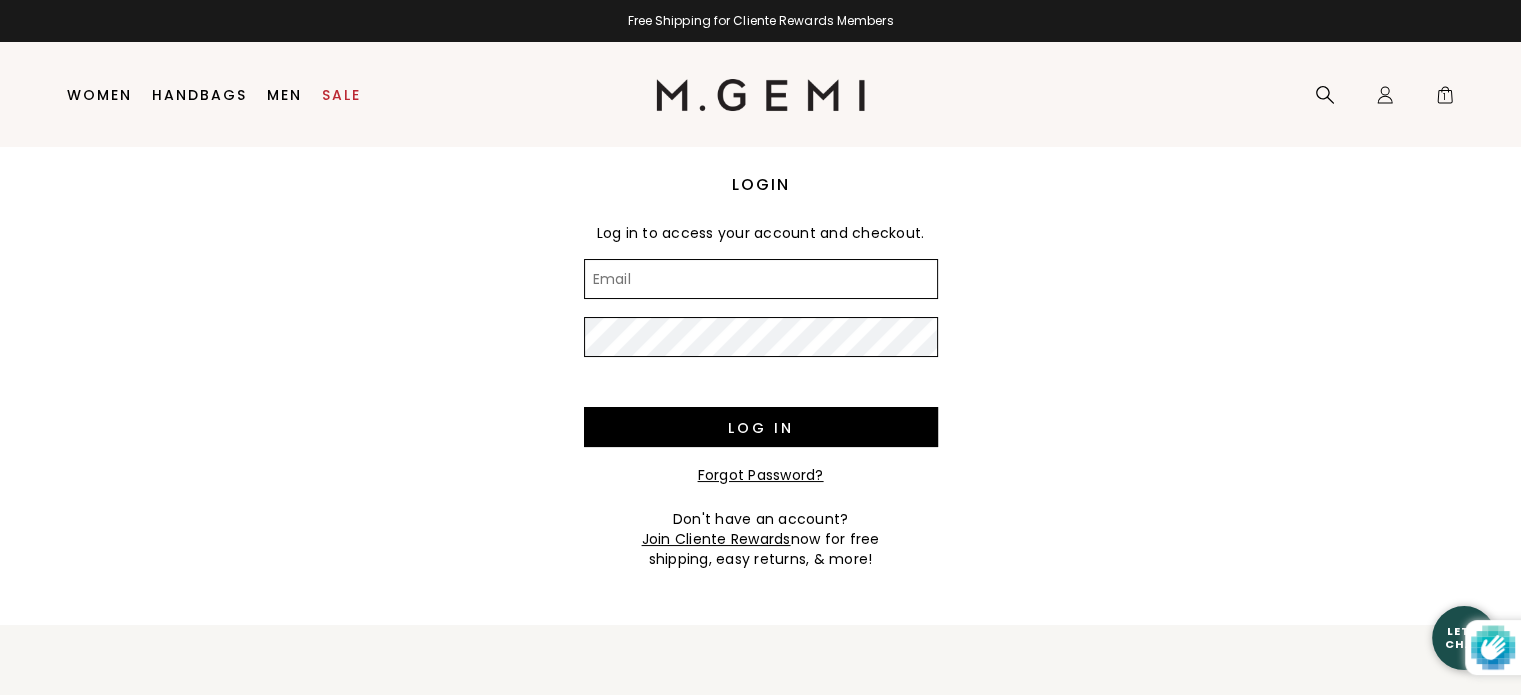scroll, scrollTop: 0, scrollLeft: 0, axis: both 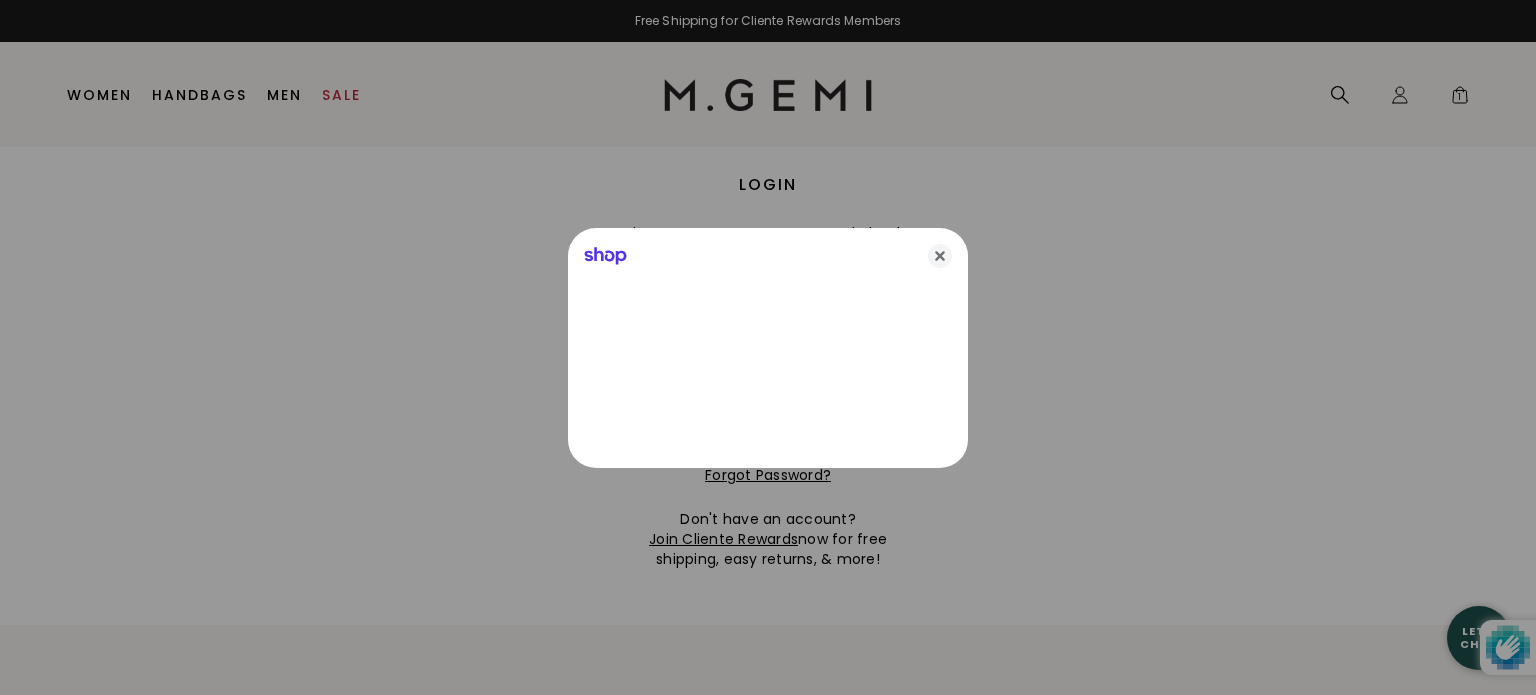 type on "[EMAIL_ADDRESS][DOMAIN_NAME]" 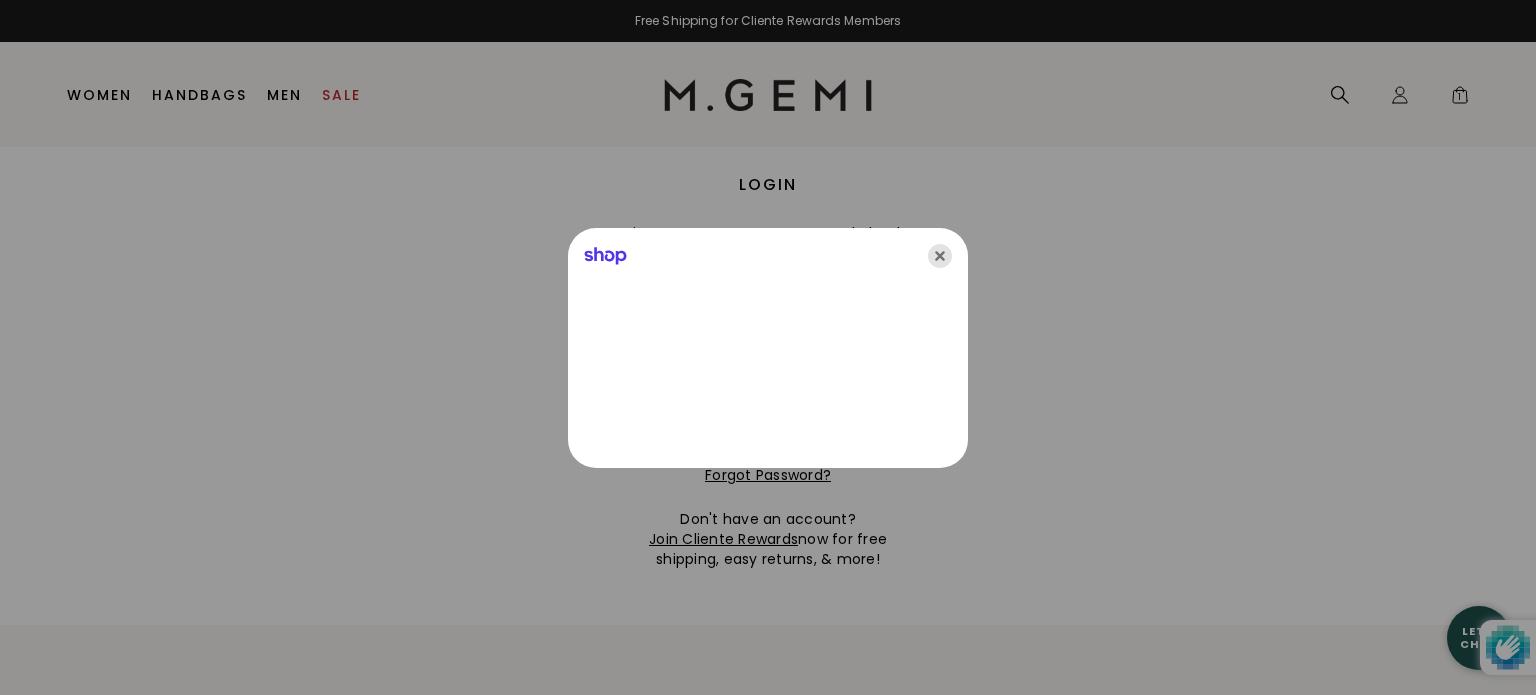click 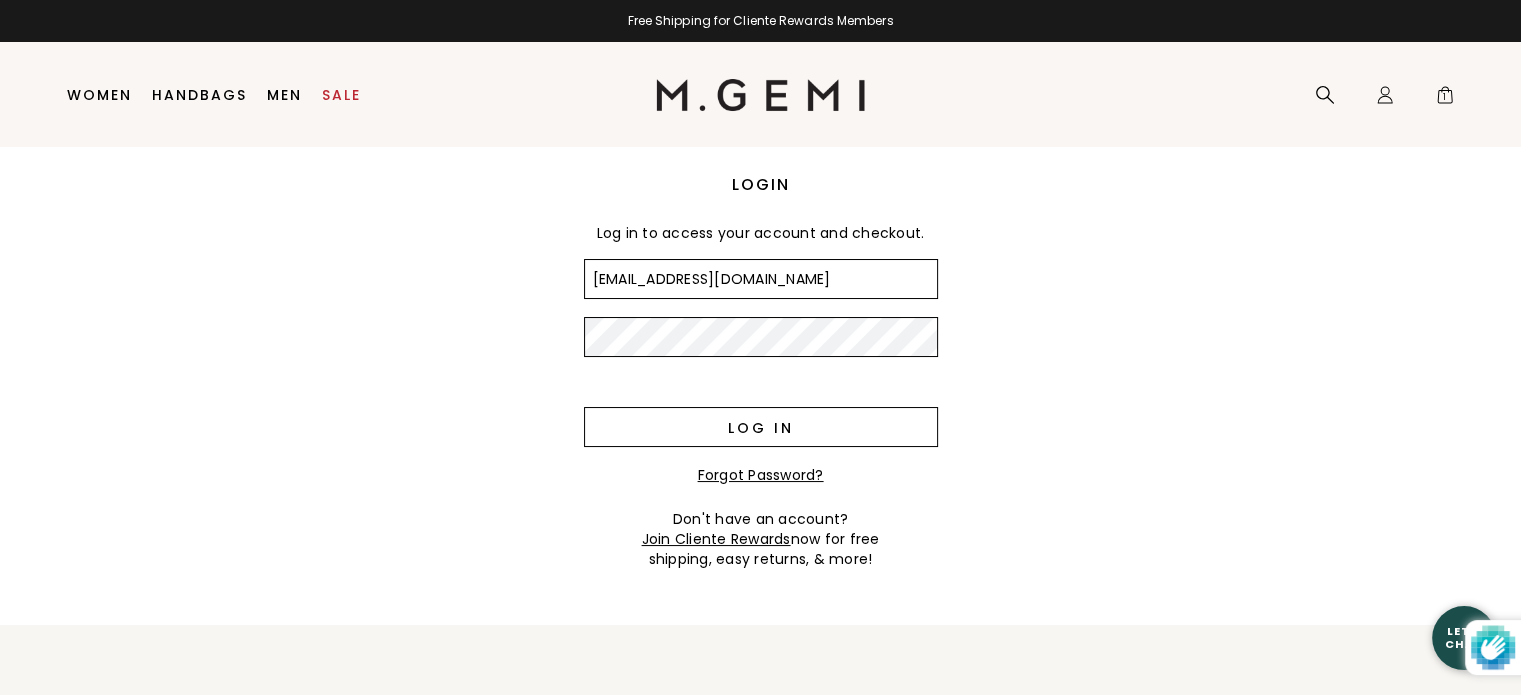 click on "Log in" at bounding box center [761, 427] 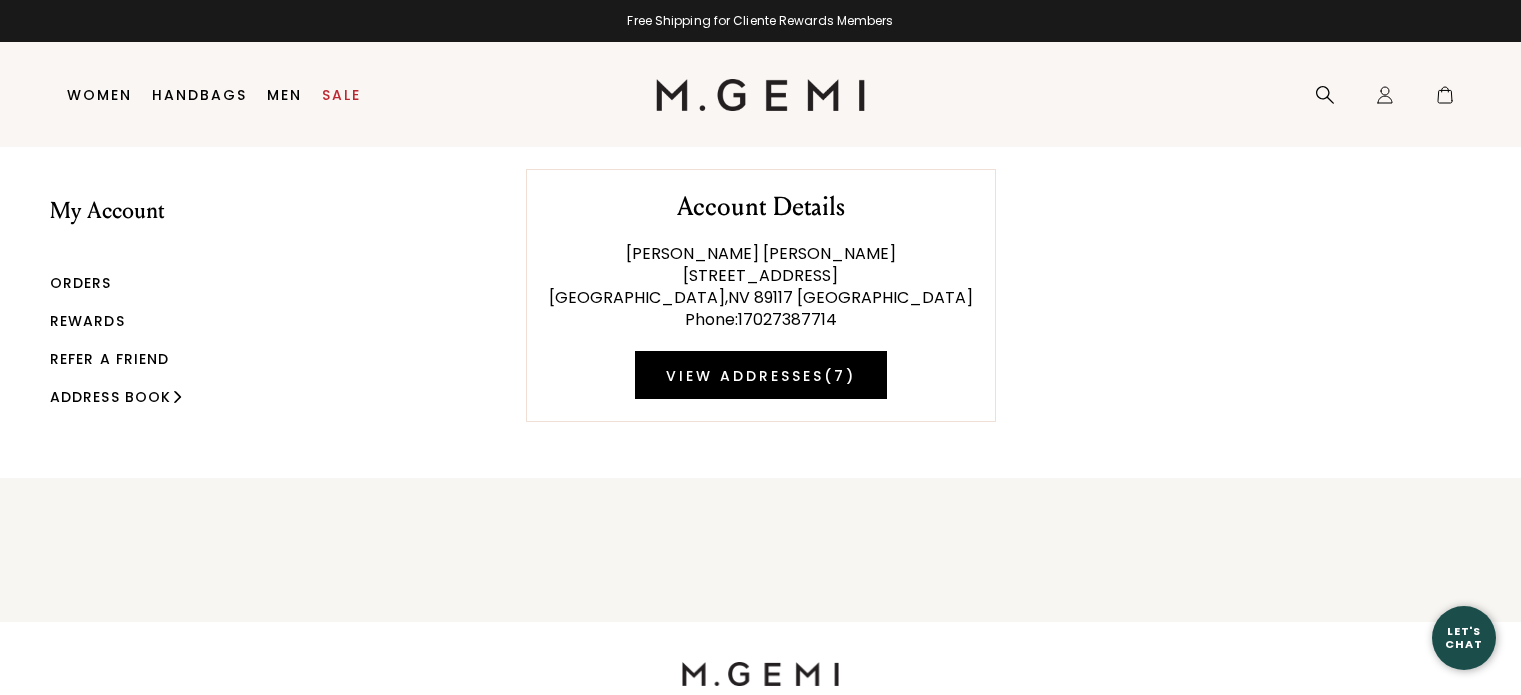 scroll, scrollTop: 0, scrollLeft: 0, axis: both 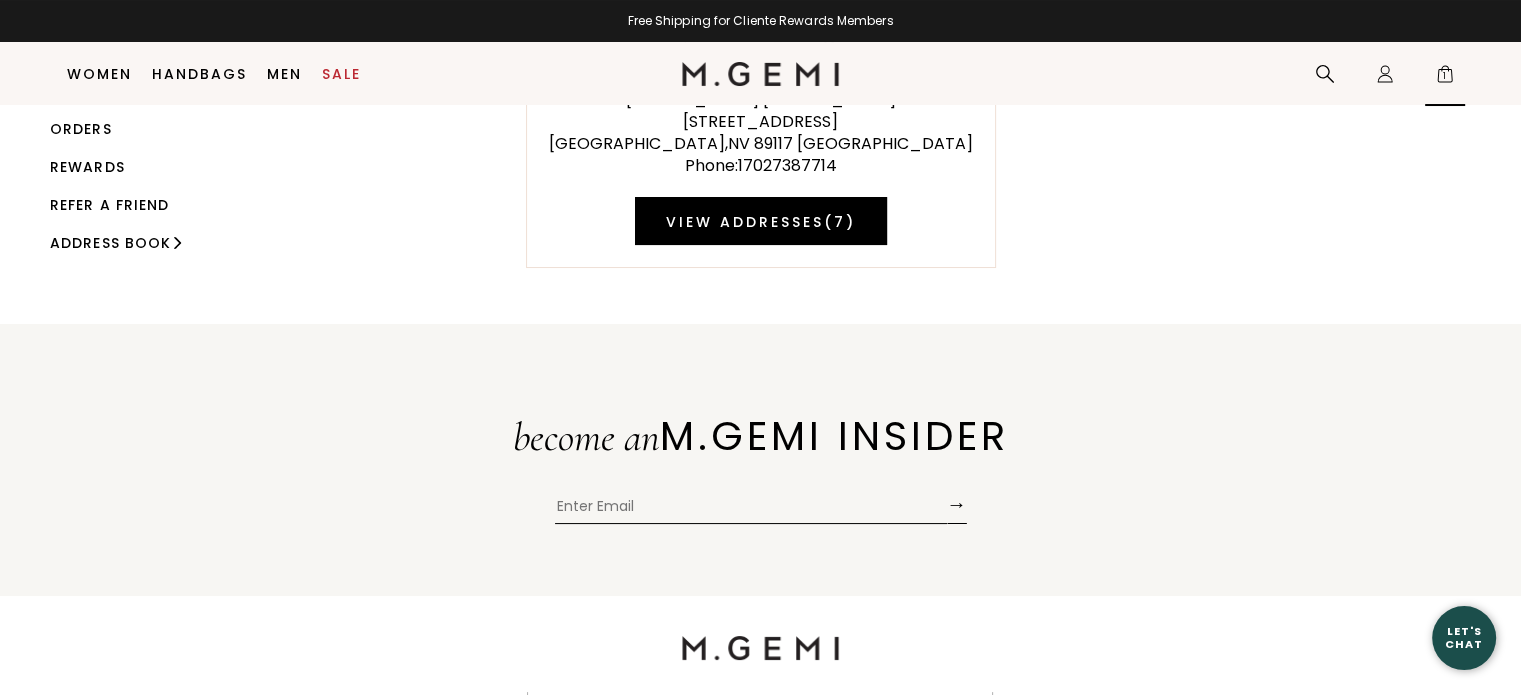 click on "1" at bounding box center (1445, 78) 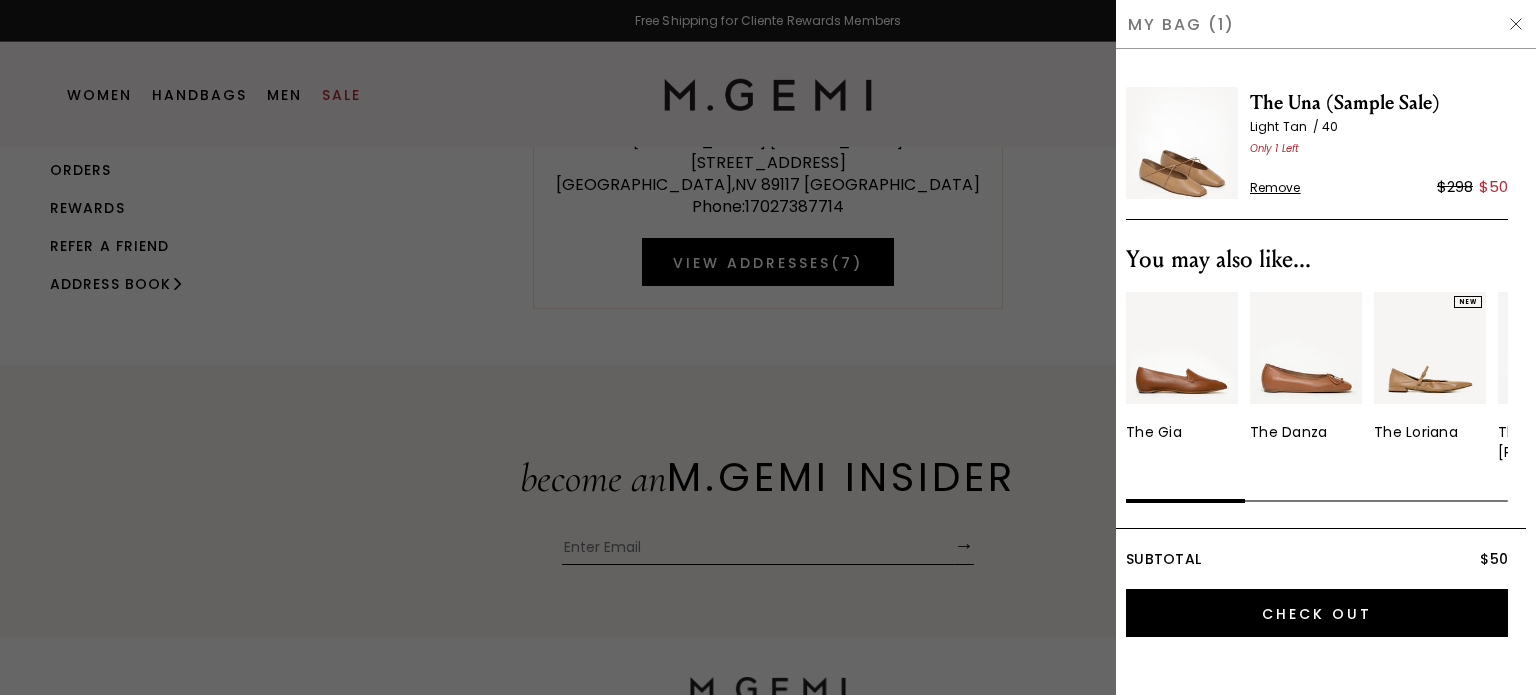 scroll, scrollTop: 0, scrollLeft: 0, axis: both 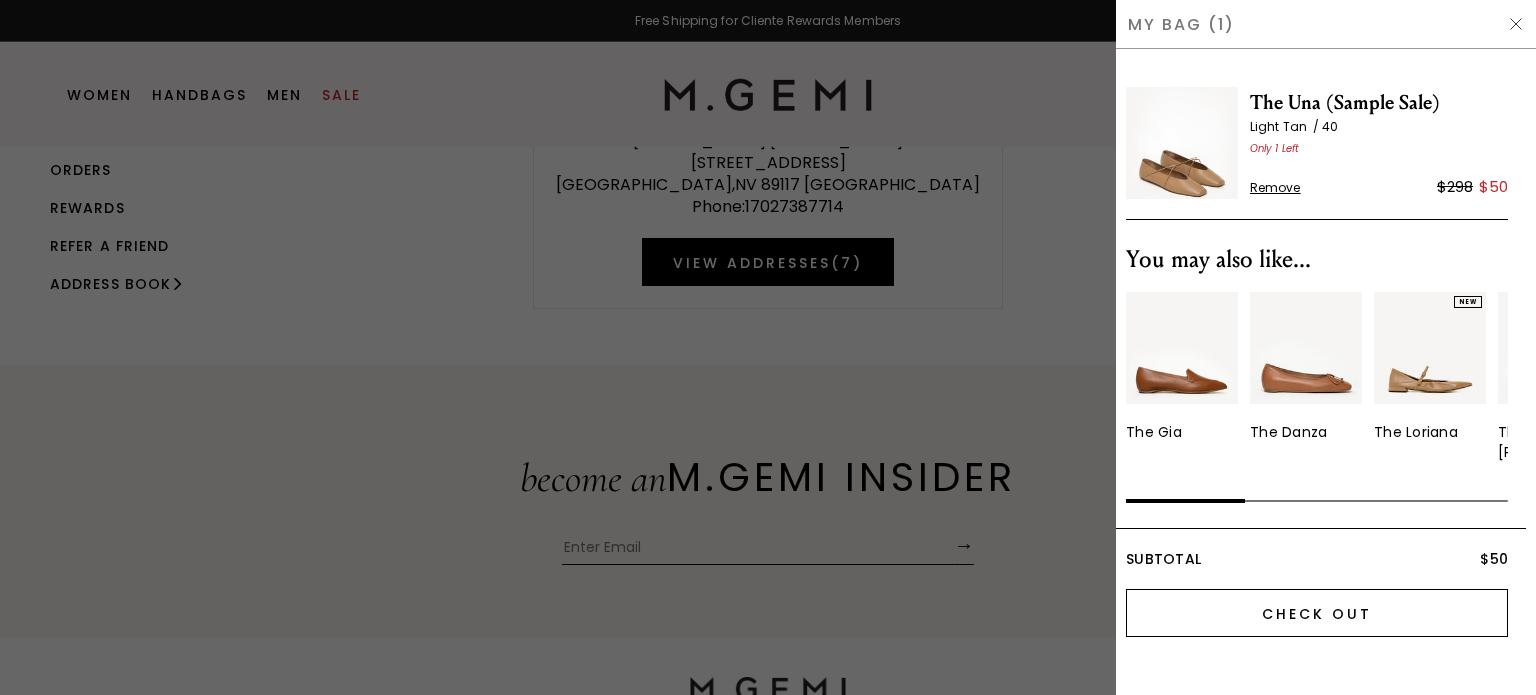 click on "Check Out" at bounding box center [1317, 613] 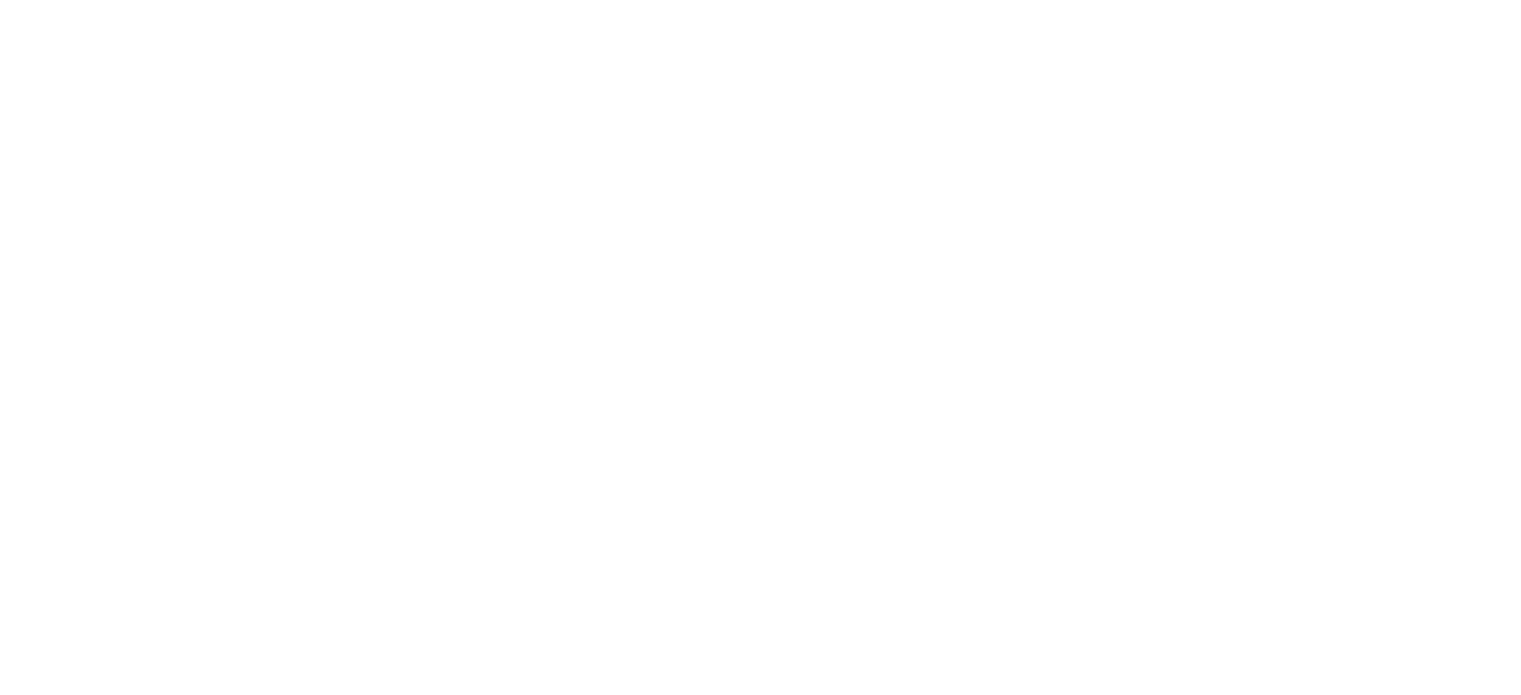 scroll, scrollTop: 0, scrollLeft: 0, axis: both 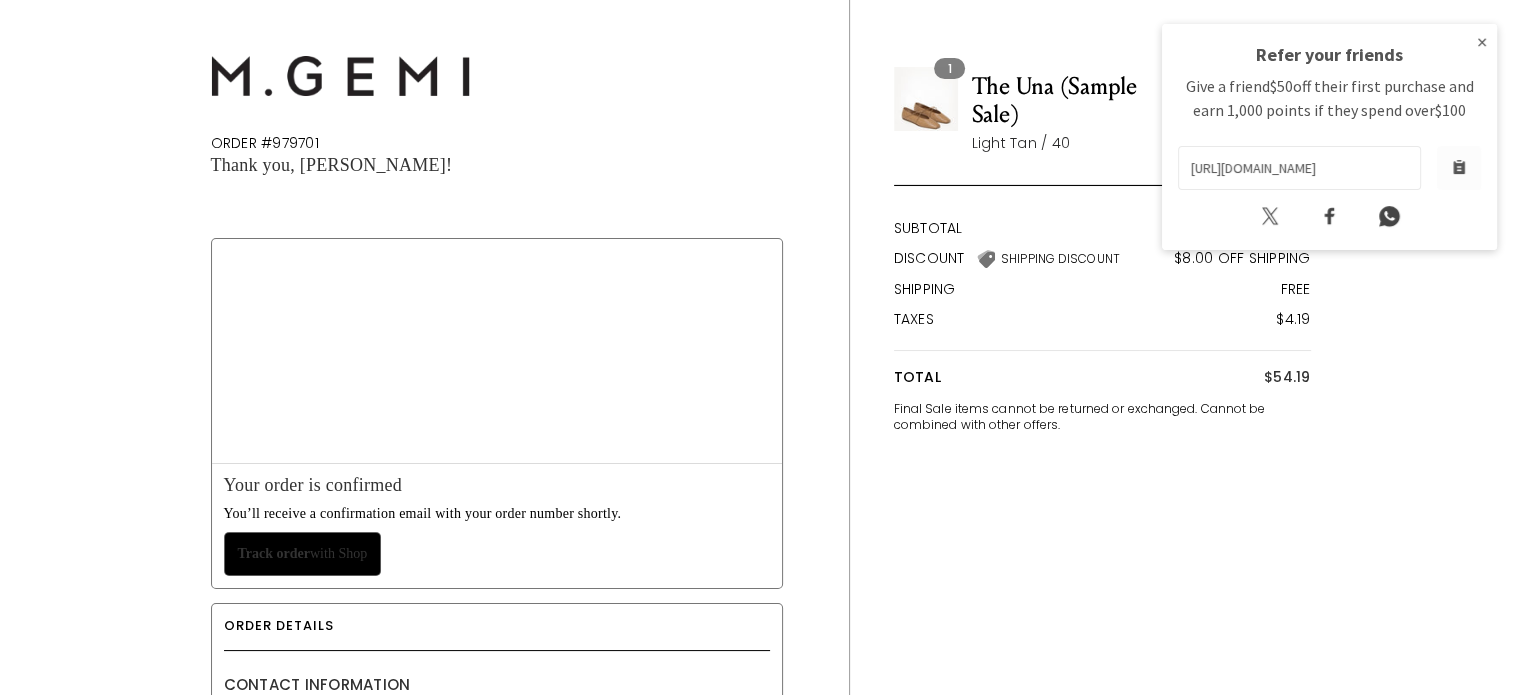 click on "×" at bounding box center [1482, 42] 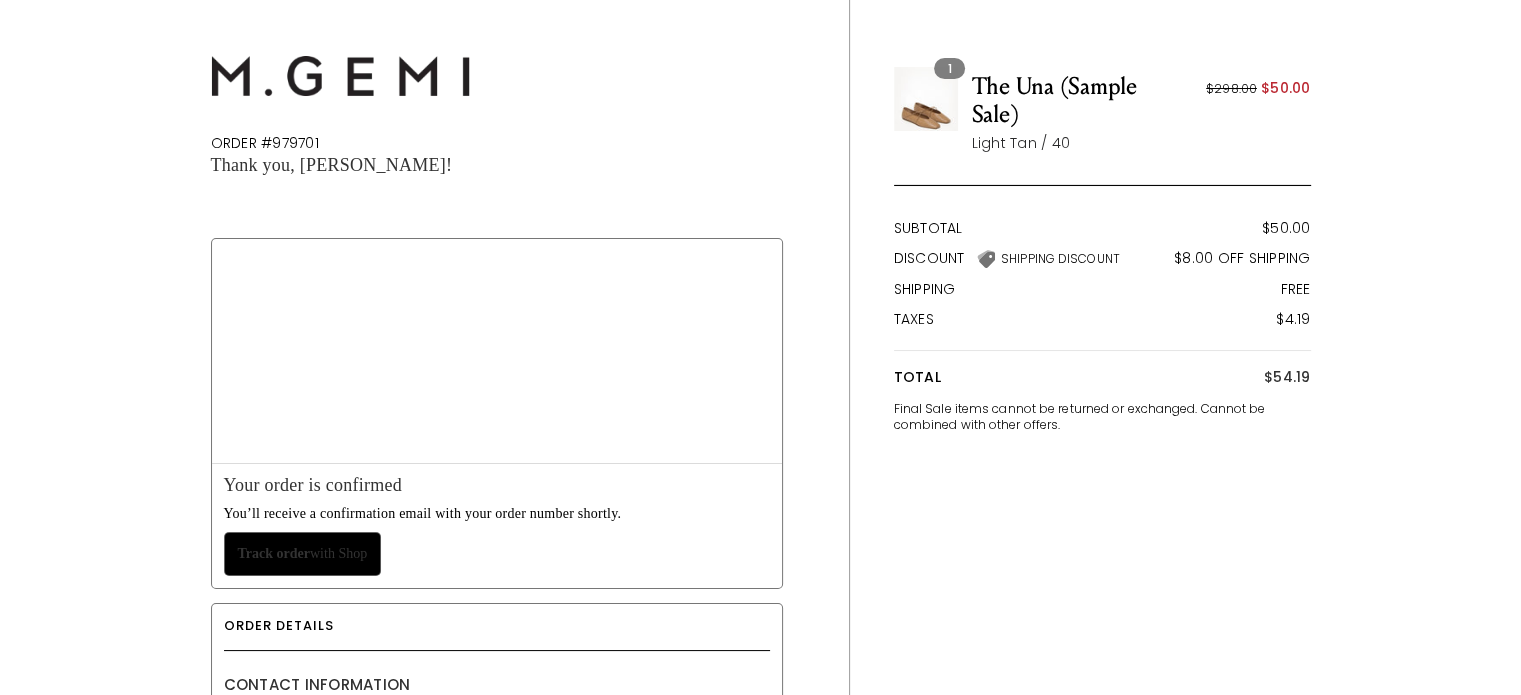 click at bounding box center [340, 76] 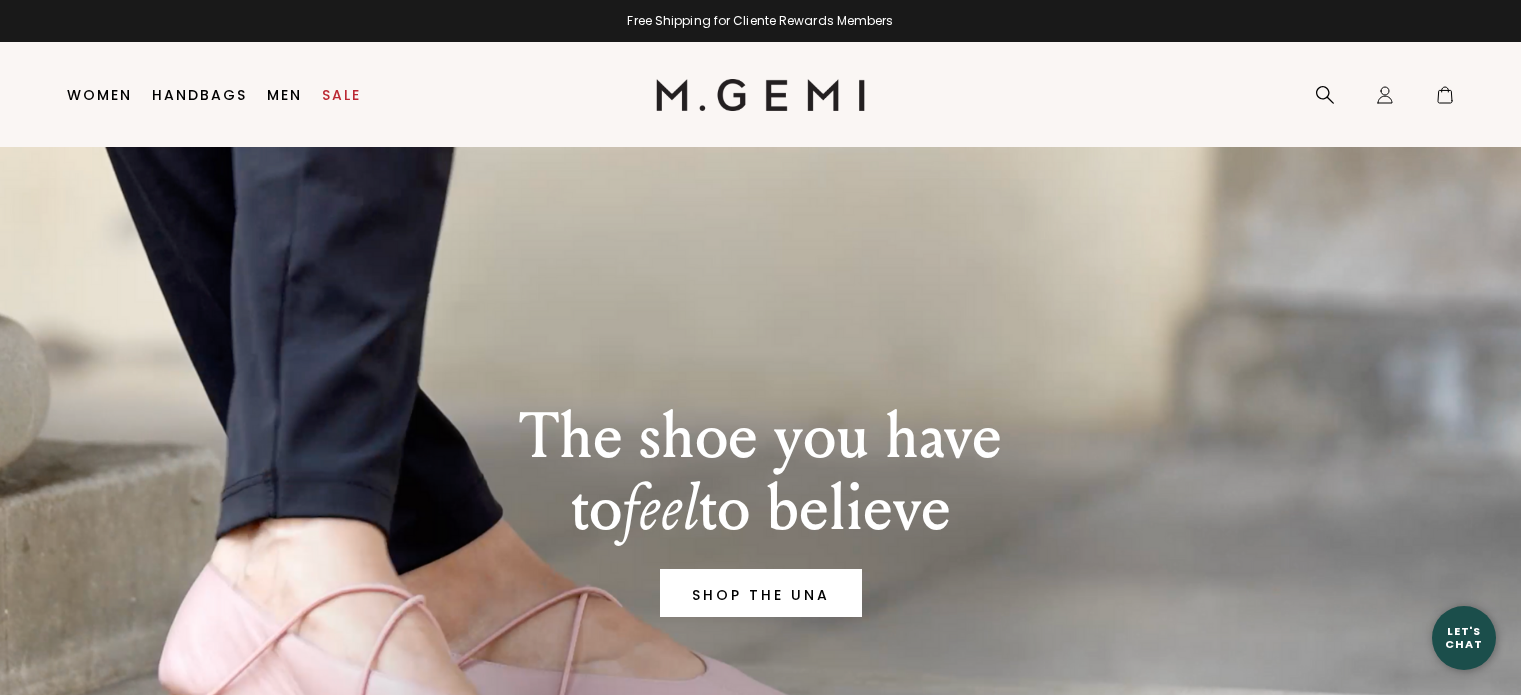 scroll, scrollTop: 0, scrollLeft: 0, axis: both 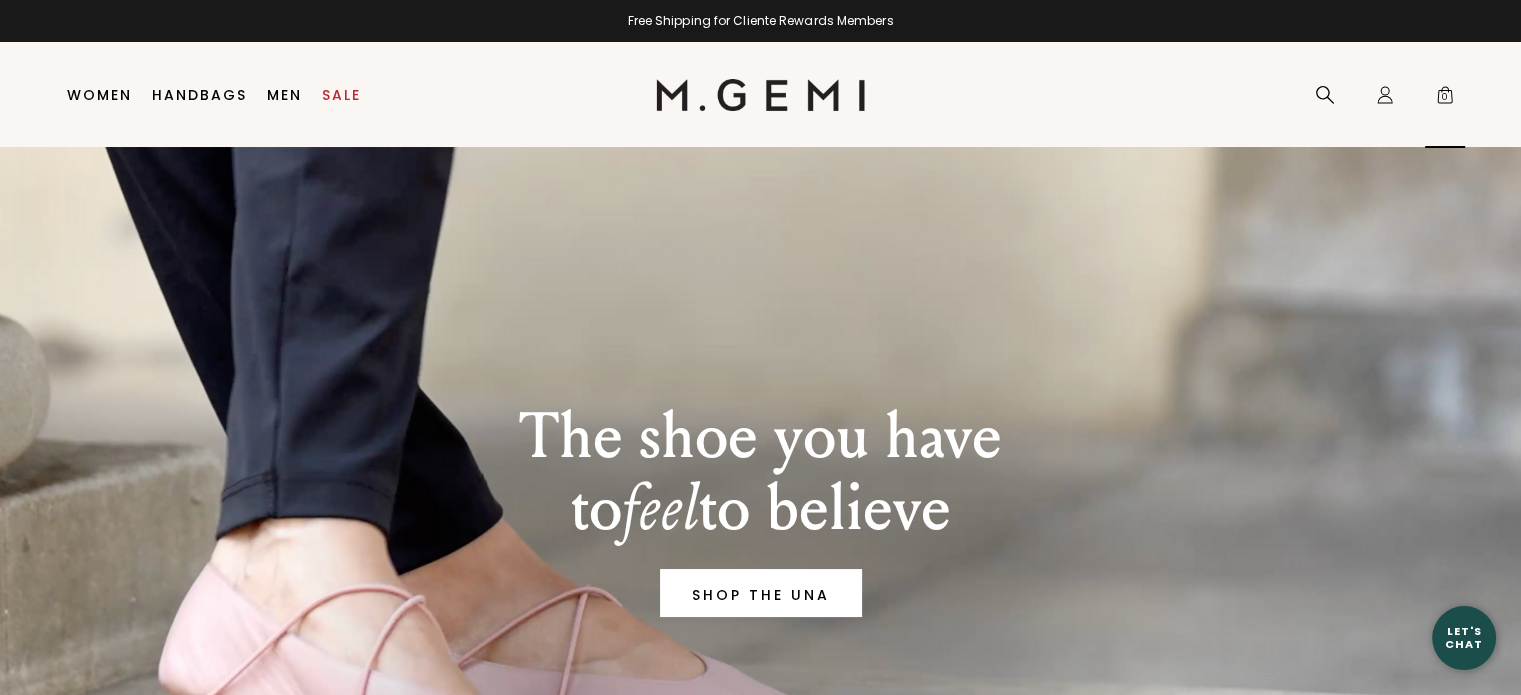 click on "0" at bounding box center (1445, 99) 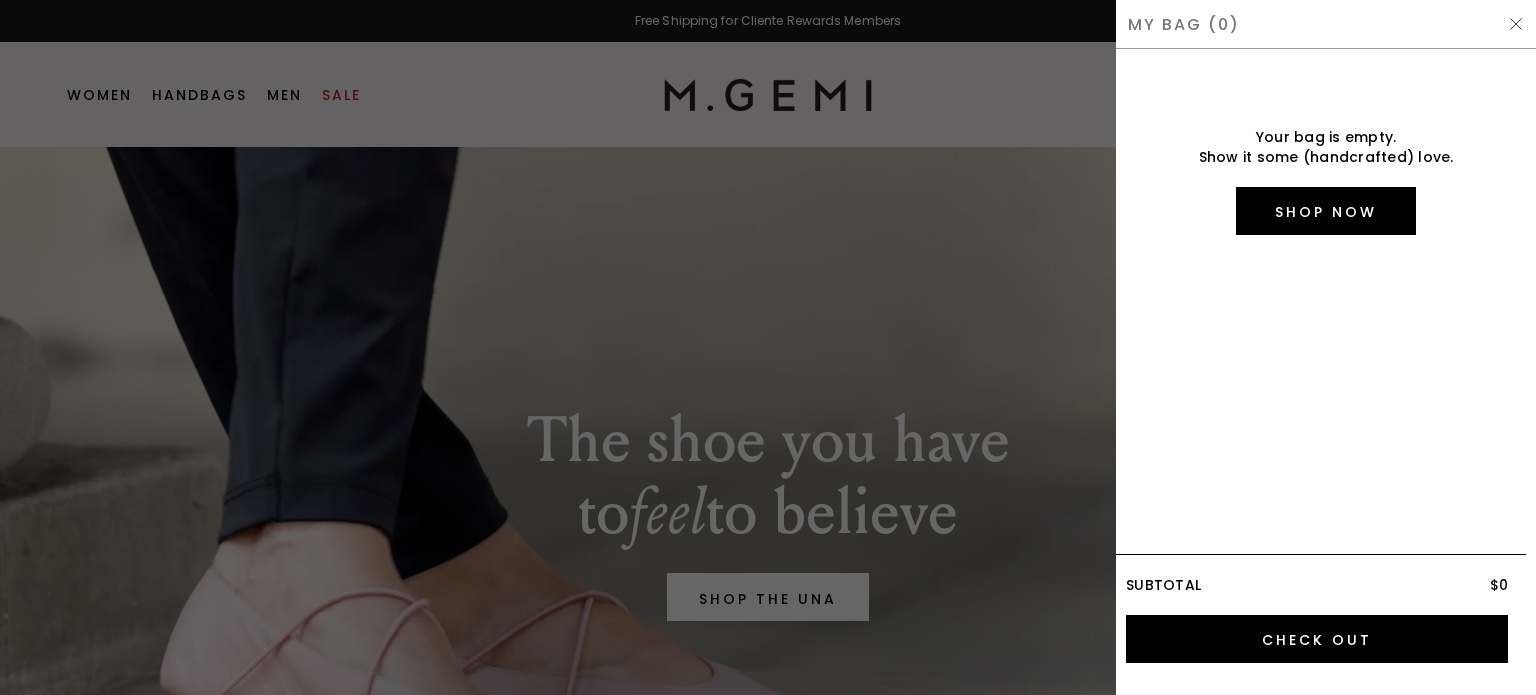 click at bounding box center [1516, 24] 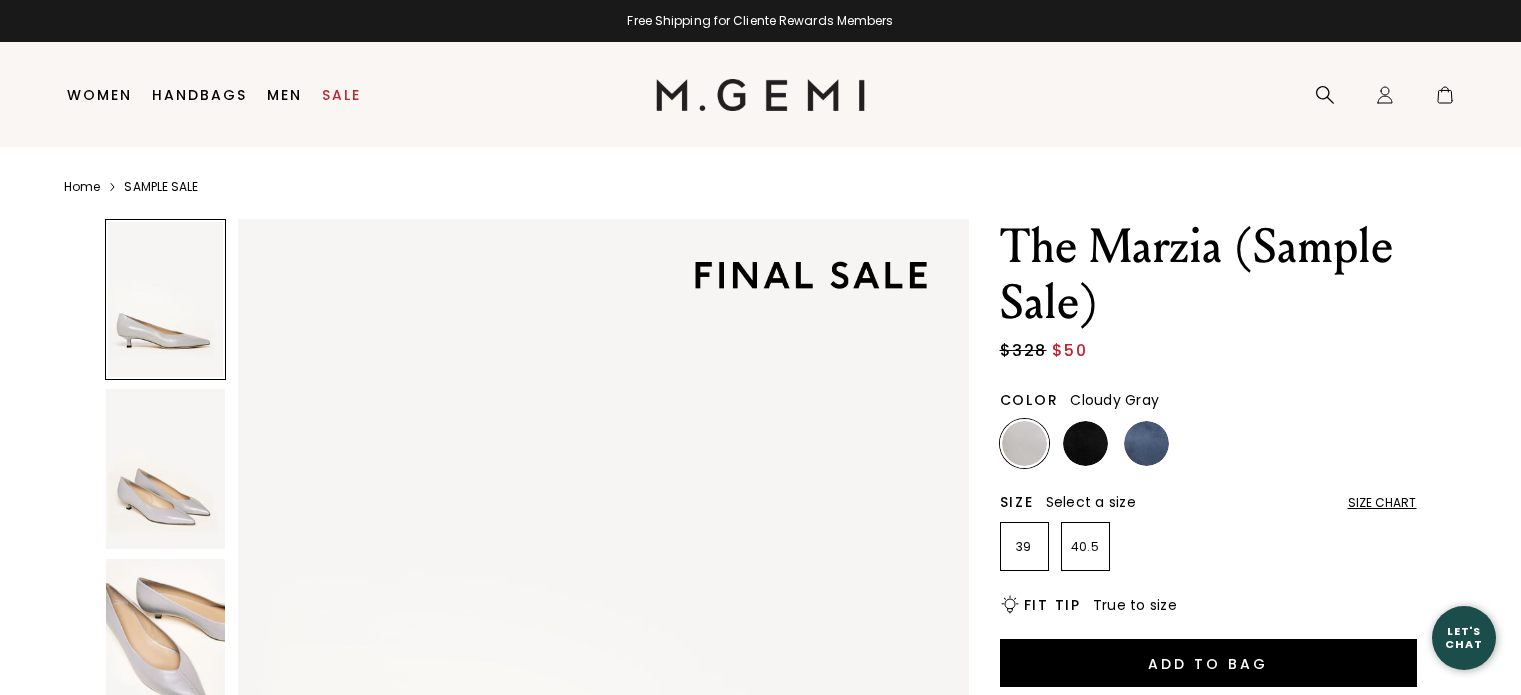 scroll, scrollTop: 0, scrollLeft: 0, axis: both 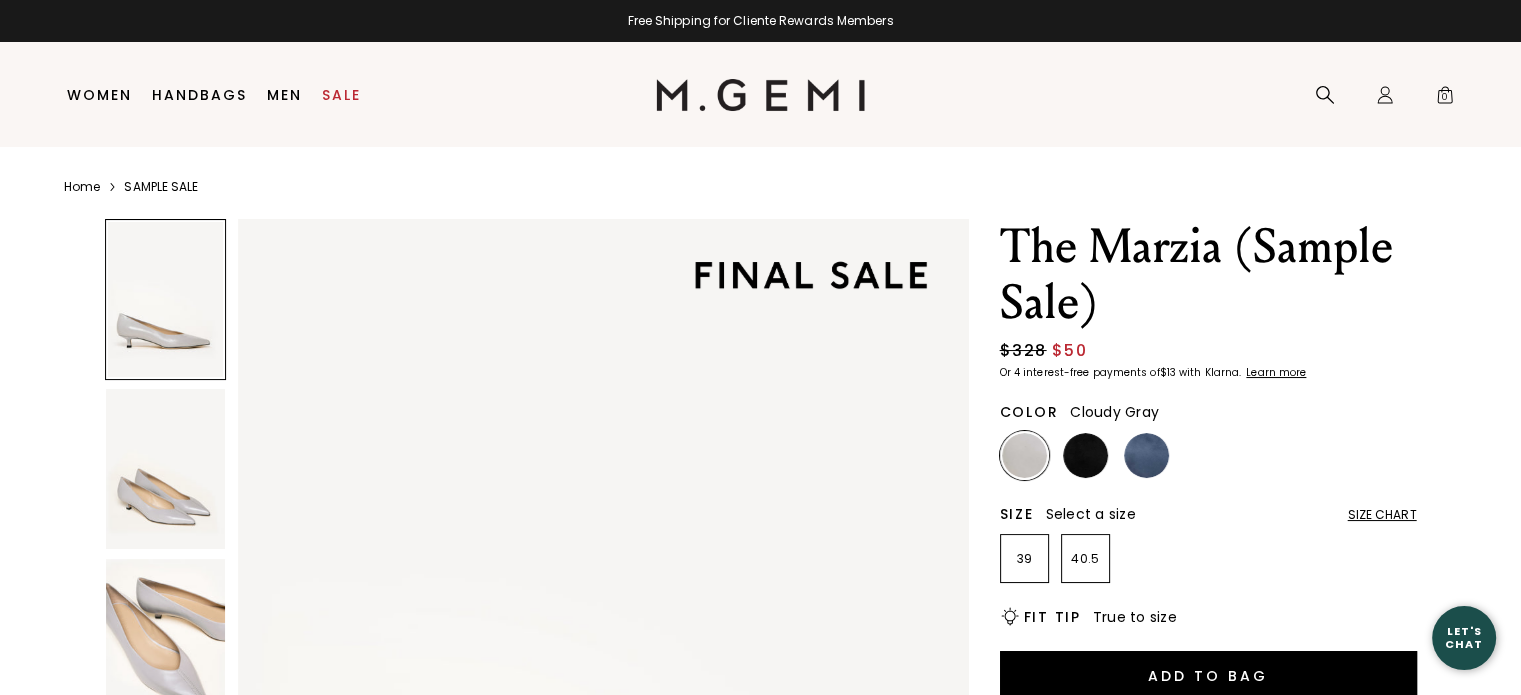 click at bounding box center (1024, 455) 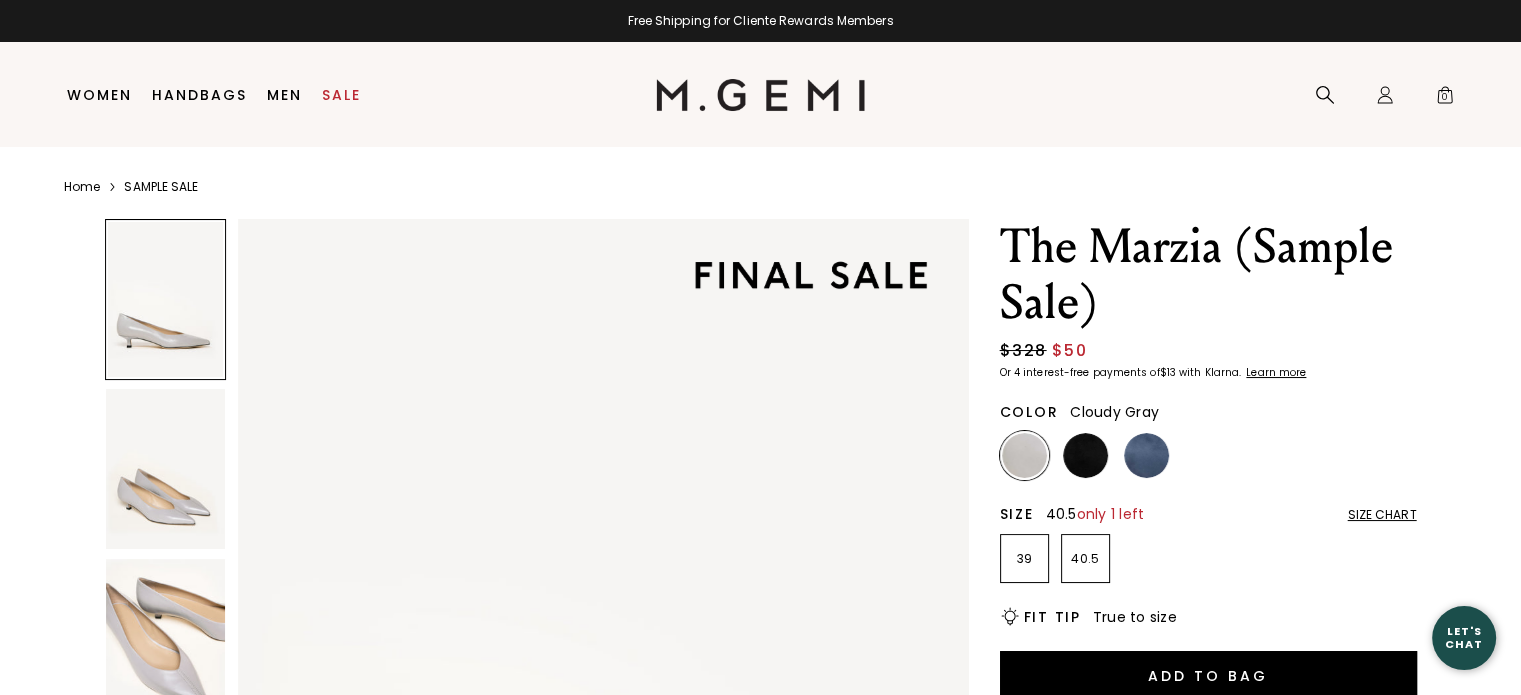 click on "40.5" at bounding box center (1085, 559) 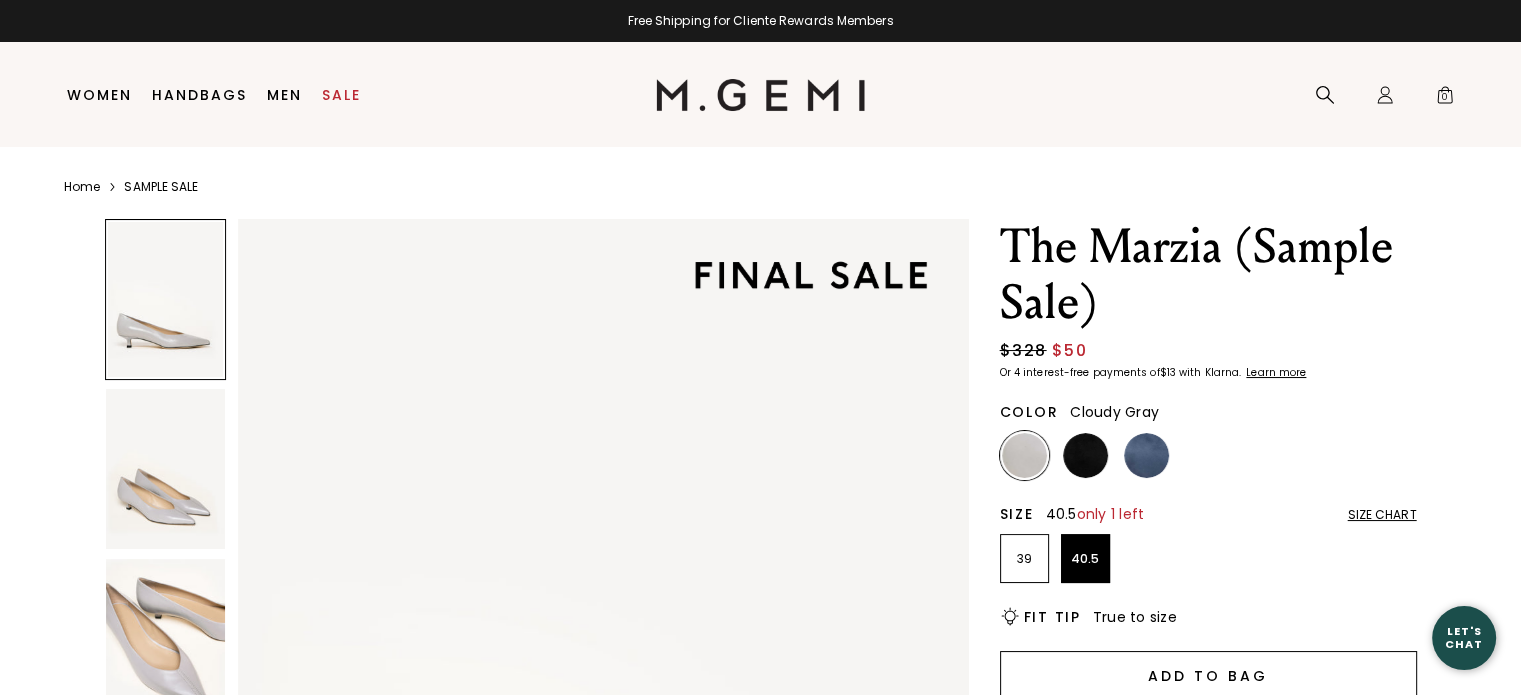 click on "Add to Bag" at bounding box center [1208, 675] 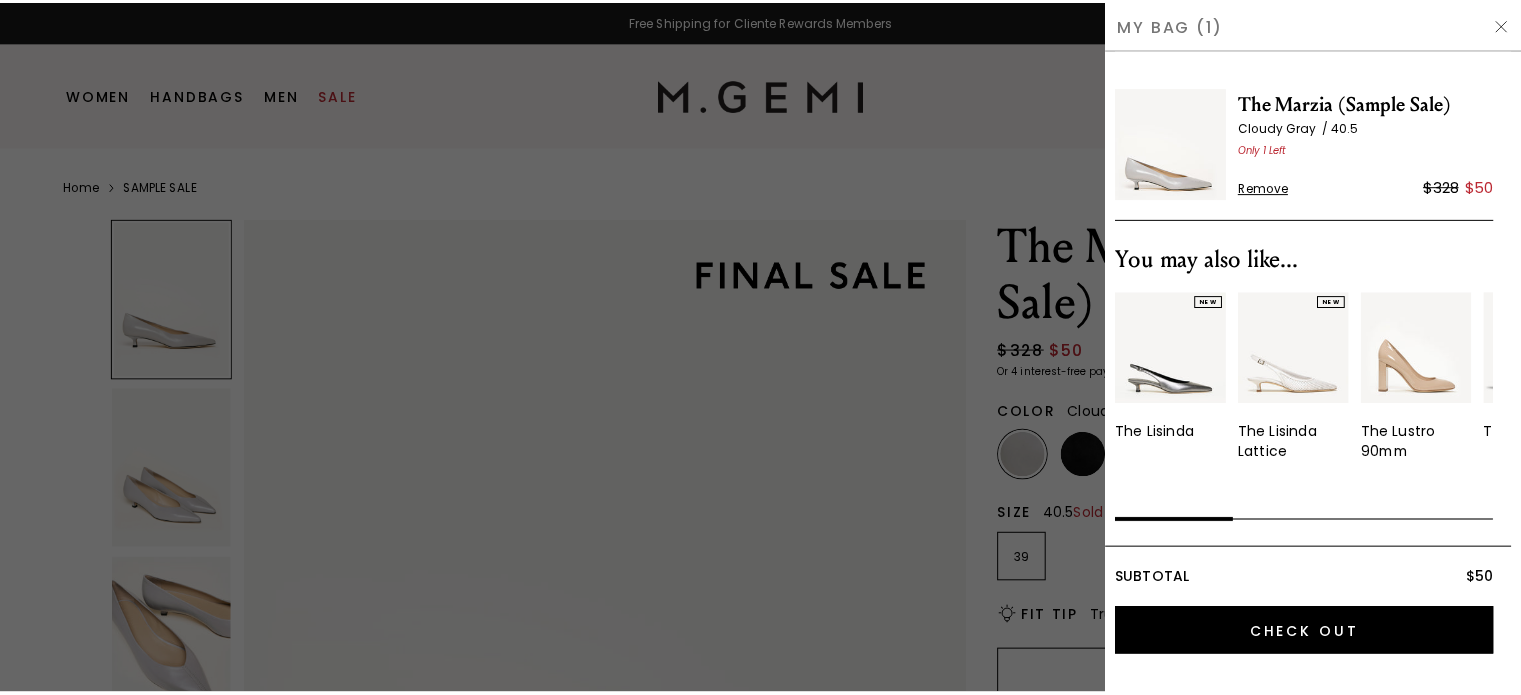 scroll, scrollTop: 0, scrollLeft: 0, axis: both 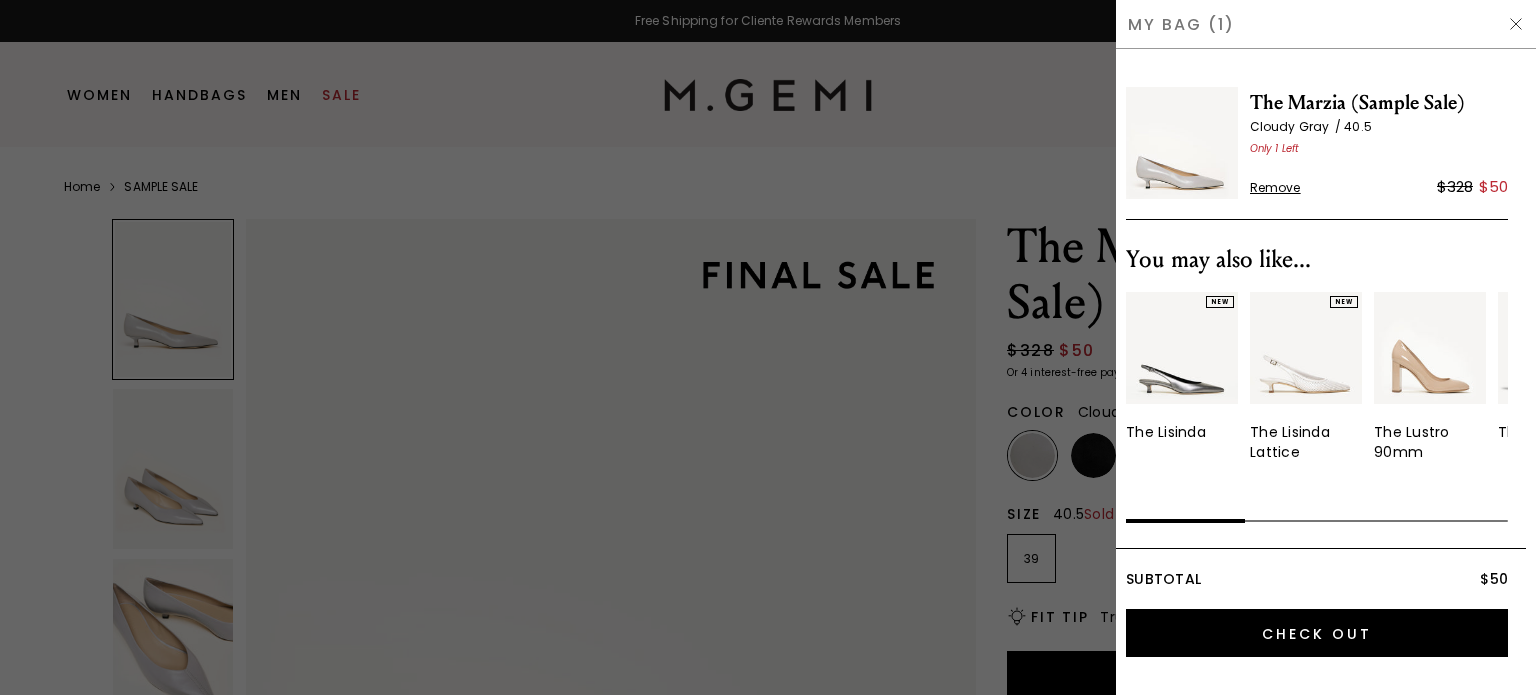 click at bounding box center [768, 347] 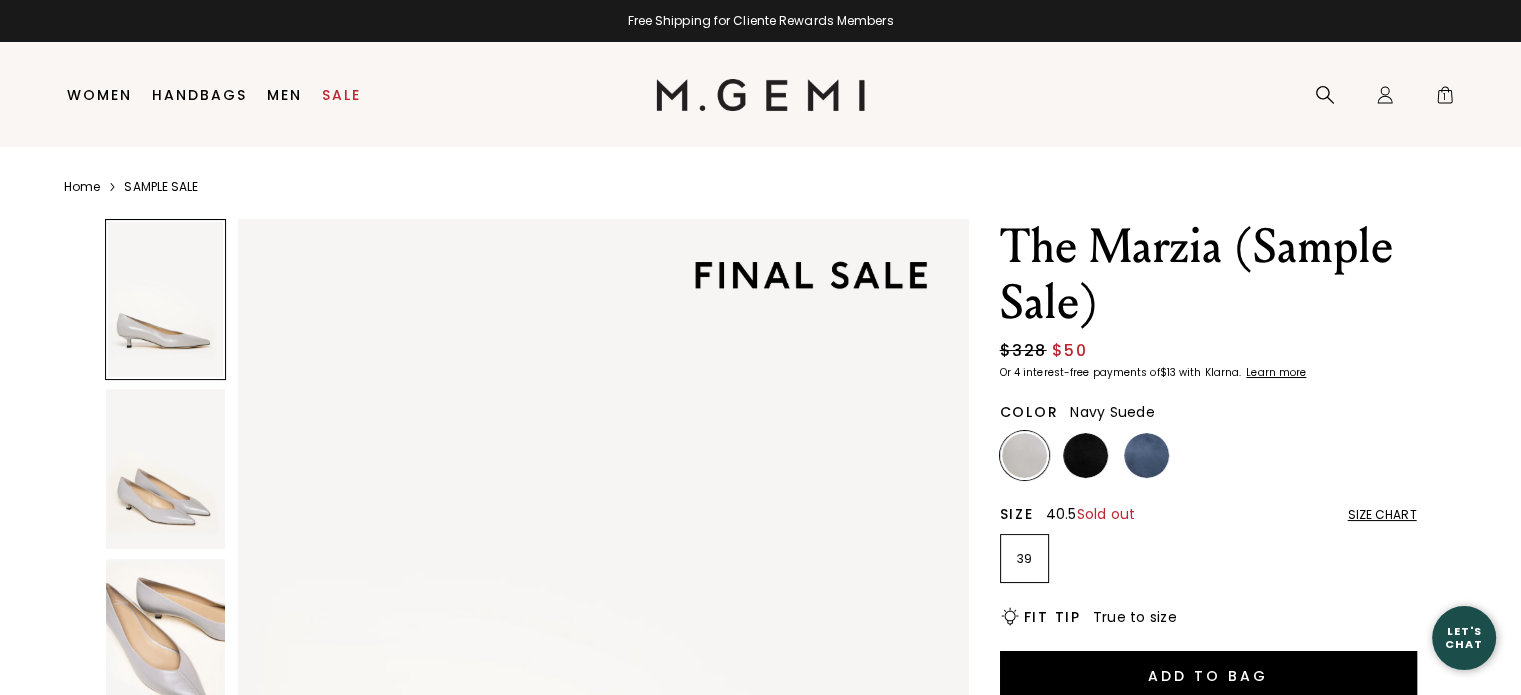 click at bounding box center (1146, 455) 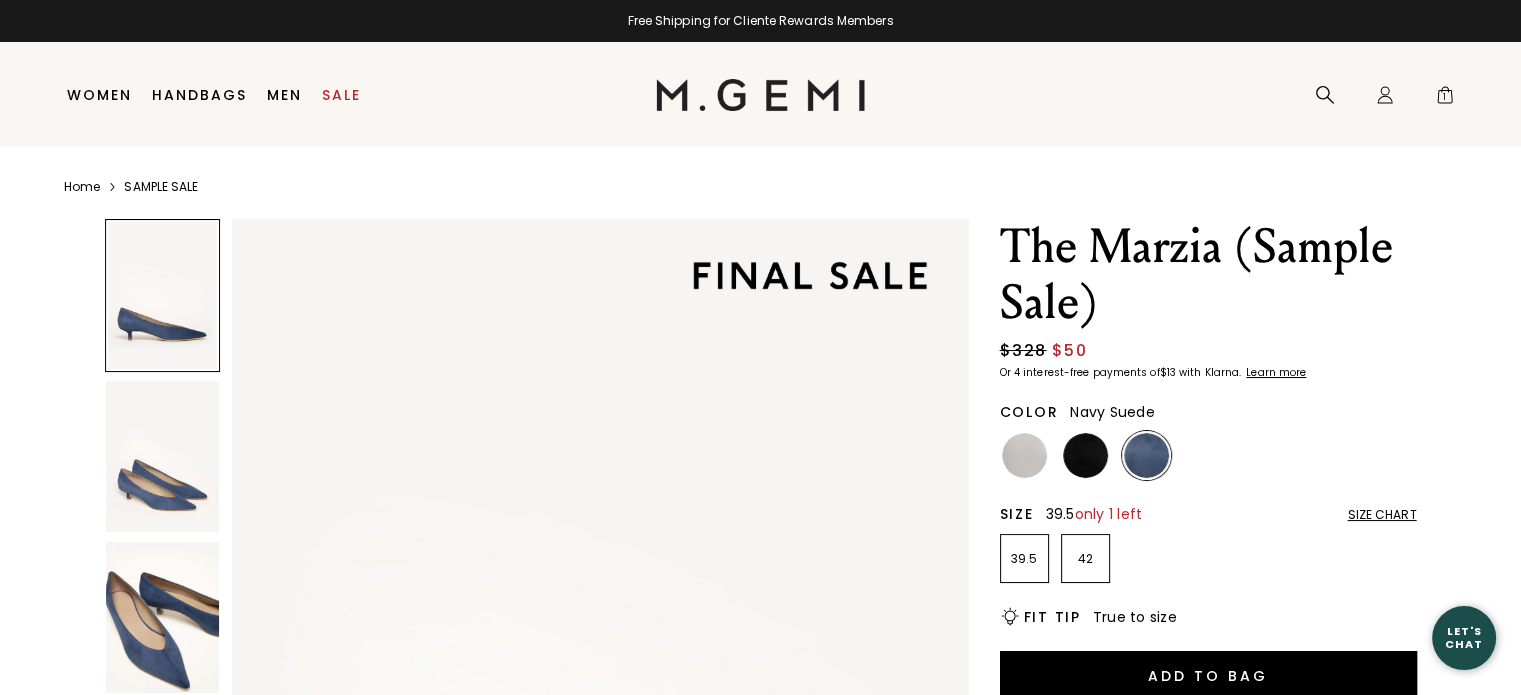 click on "39.5" at bounding box center [1024, 559] 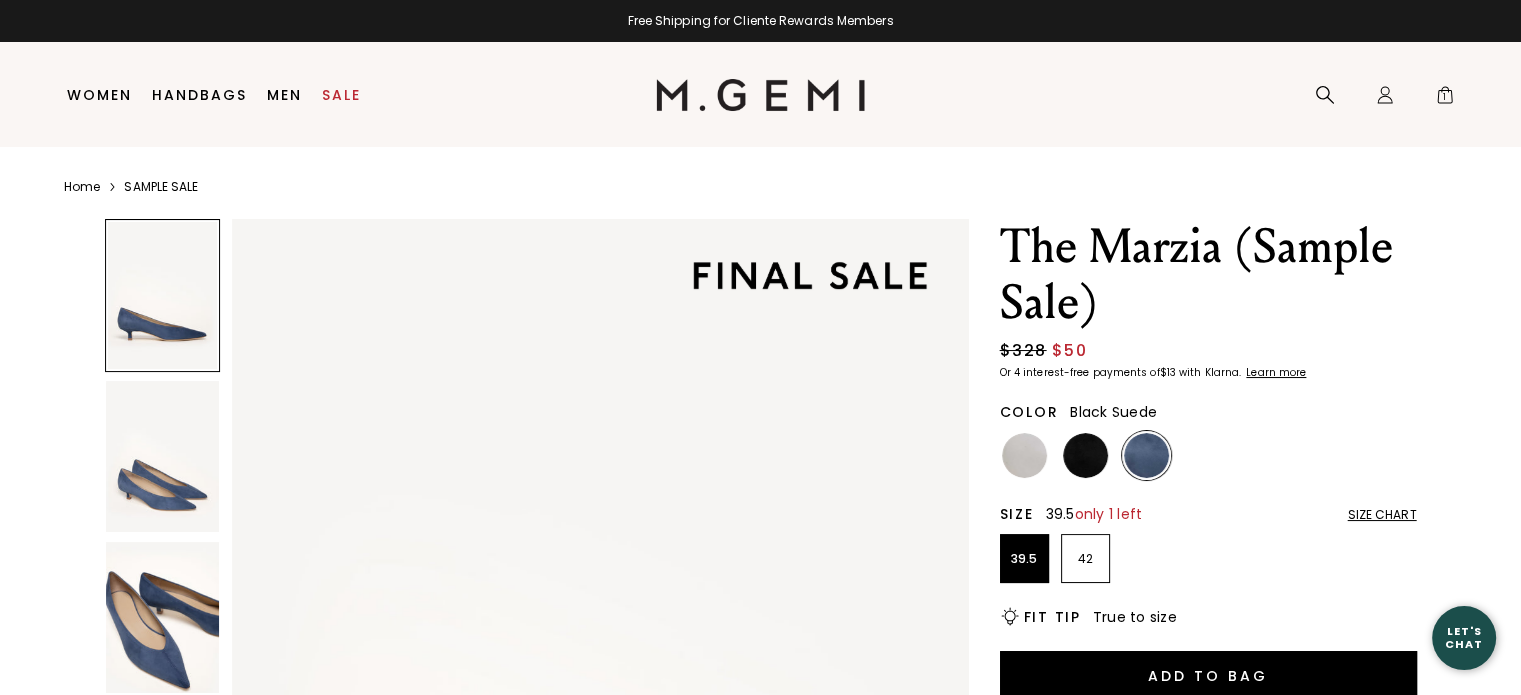 click at bounding box center (1085, 455) 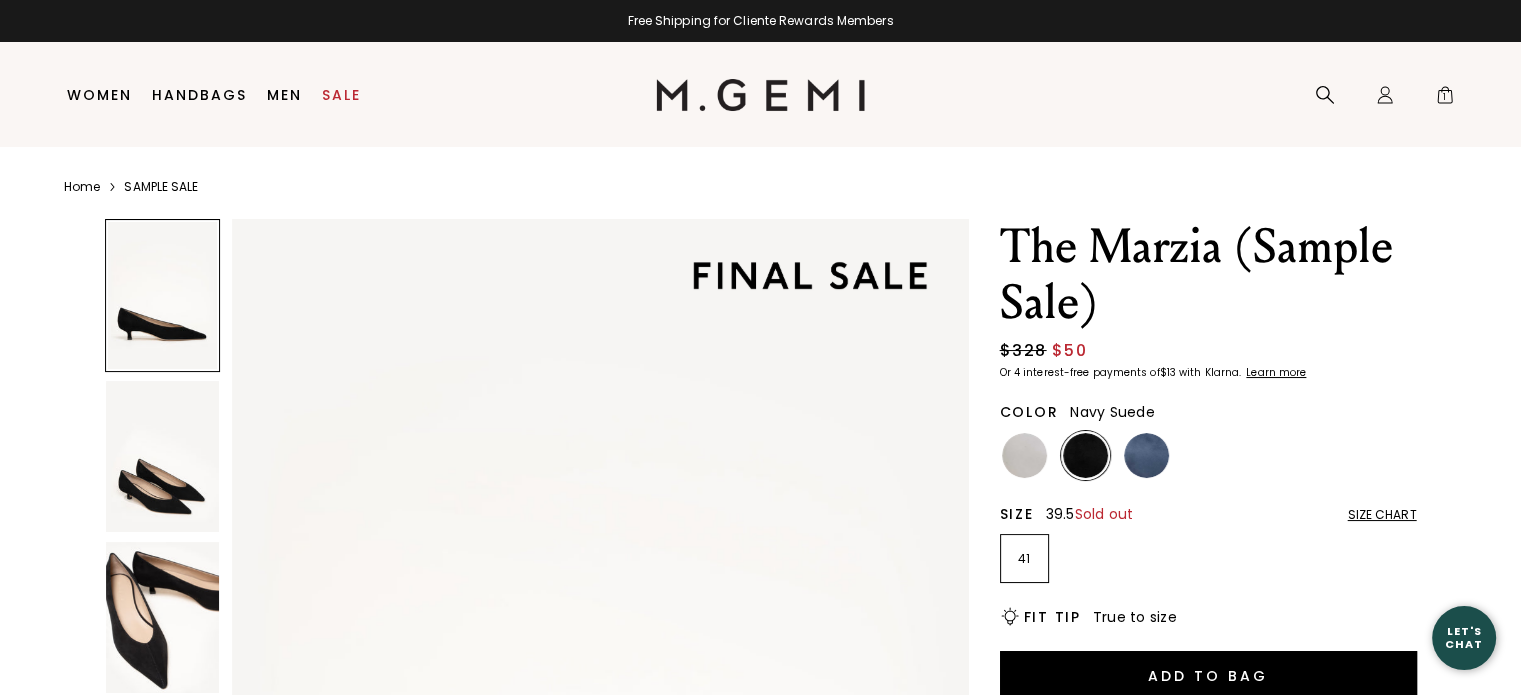 click at bounding box center (1146, 455) 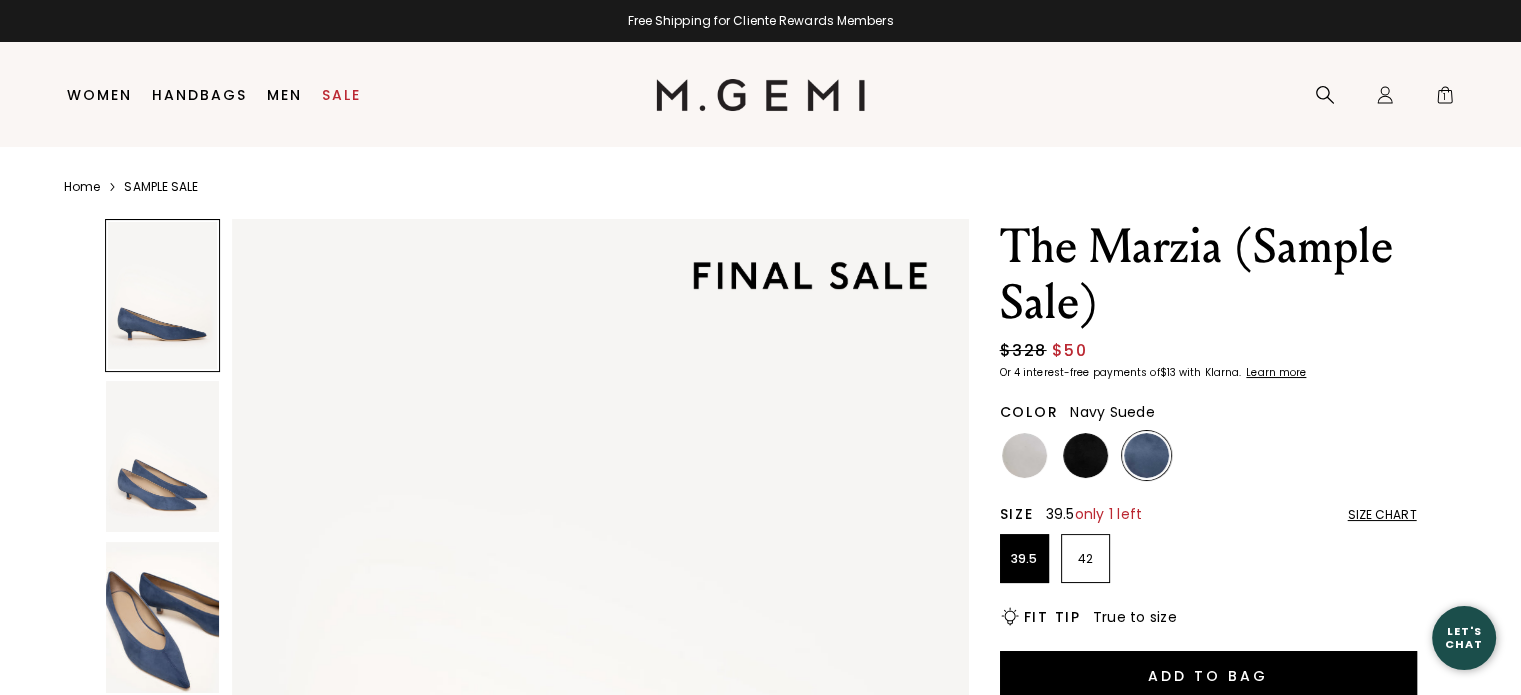 click on "39.5" at bounding box center [1024, 558] 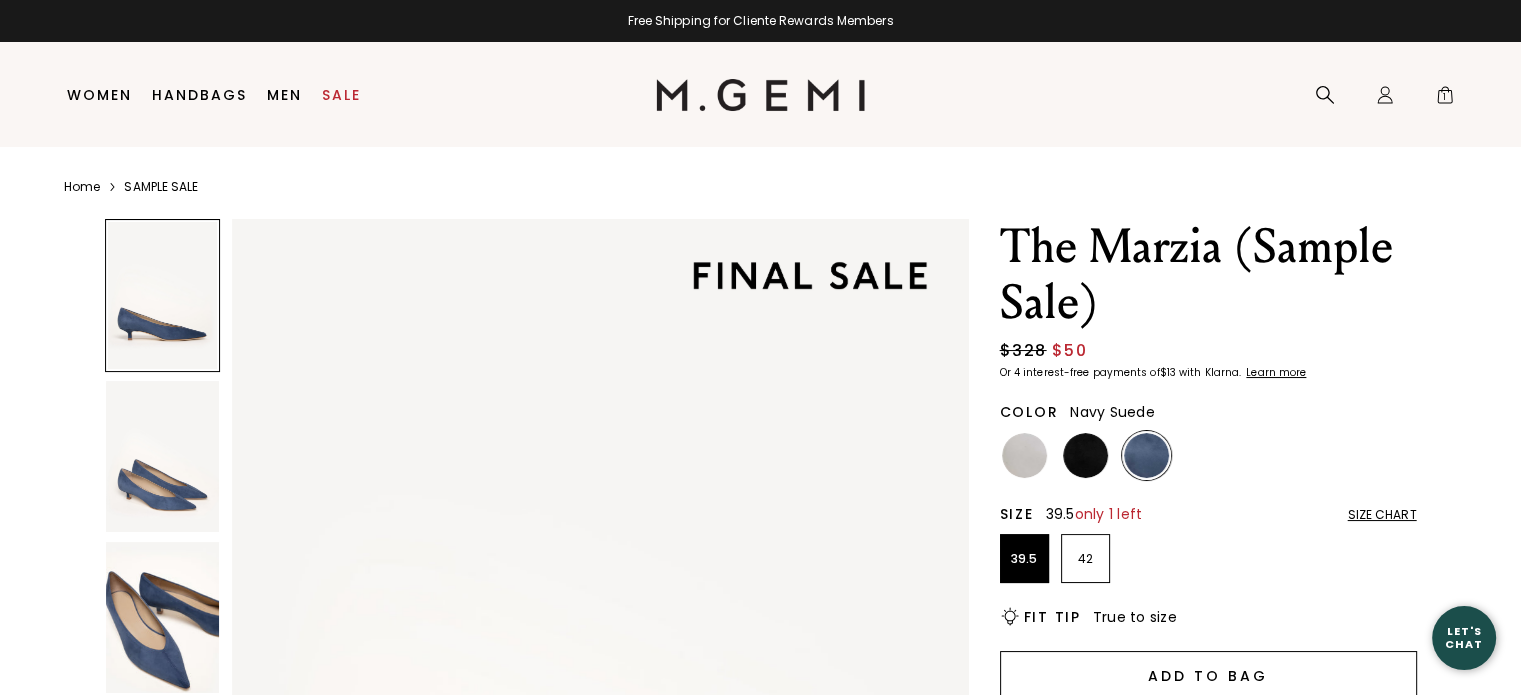 click on "Add to Bag" at bounding box center (1208, 675) 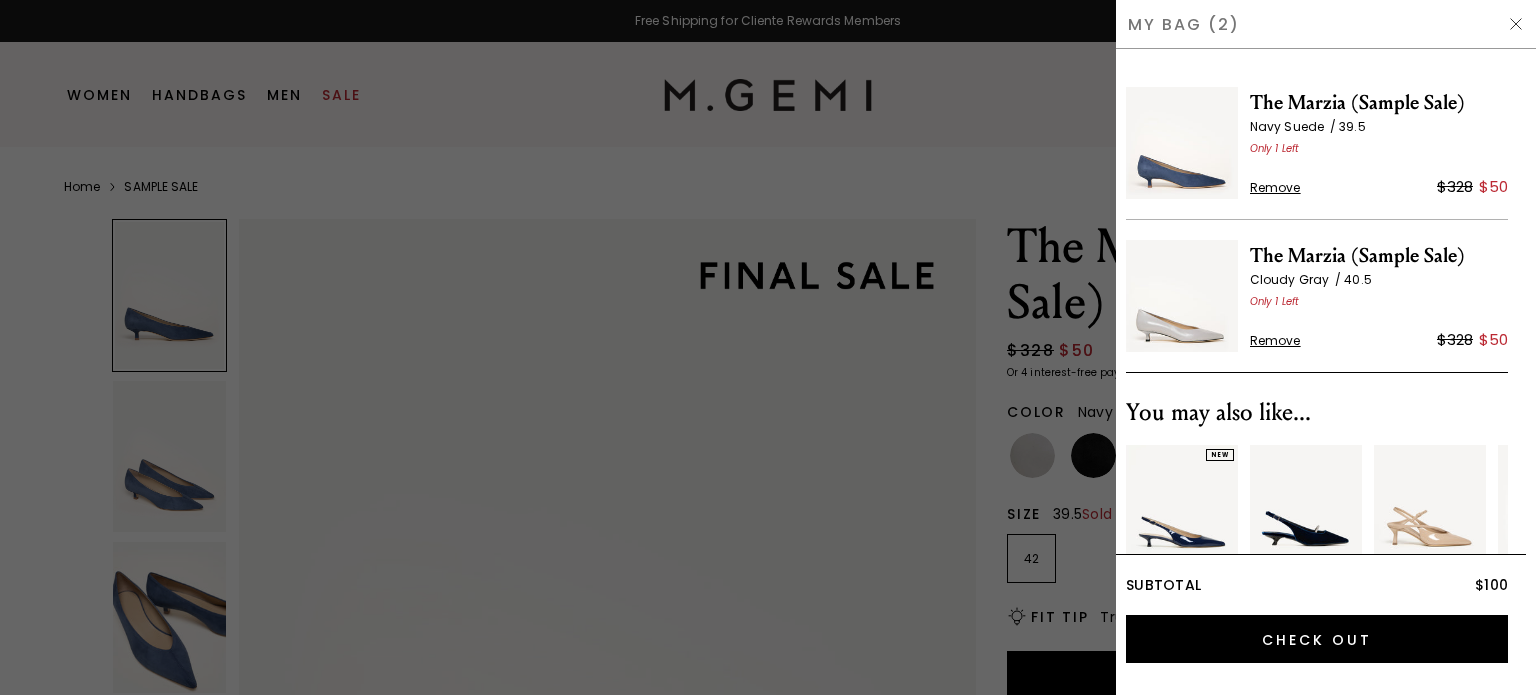click at bounding box center (1516, 24) 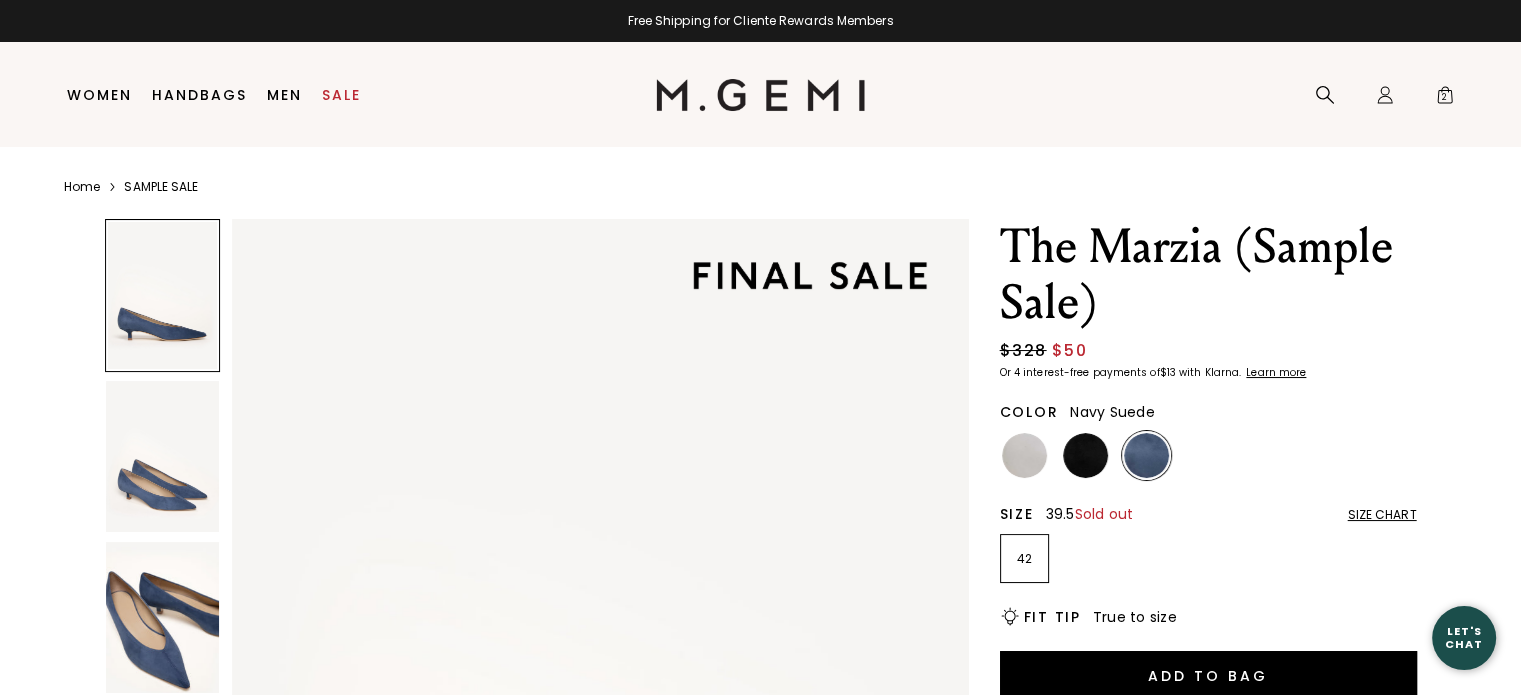 click on "SAMPLE SALE" at bounding box center (161, 187) 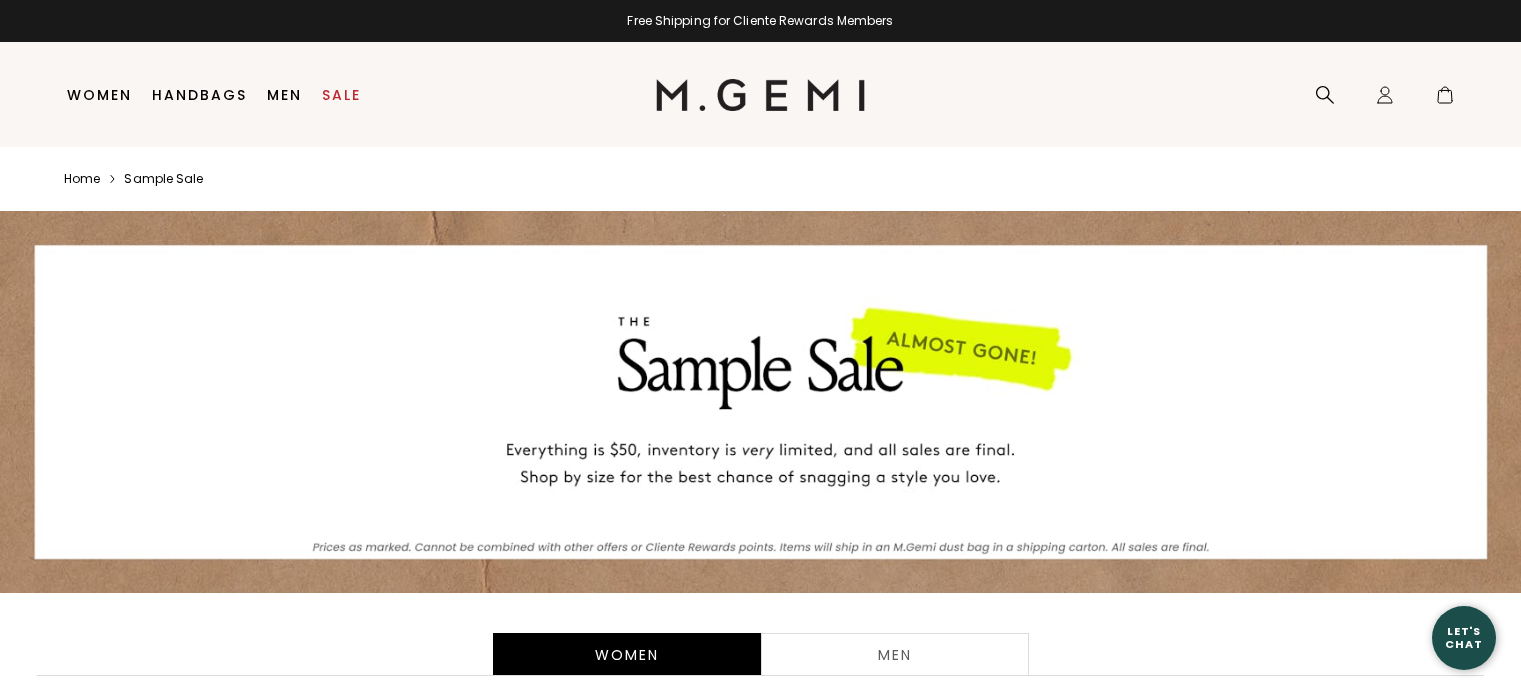 scroll, scrollTop: 0, scrollLeft: 0, axis: both 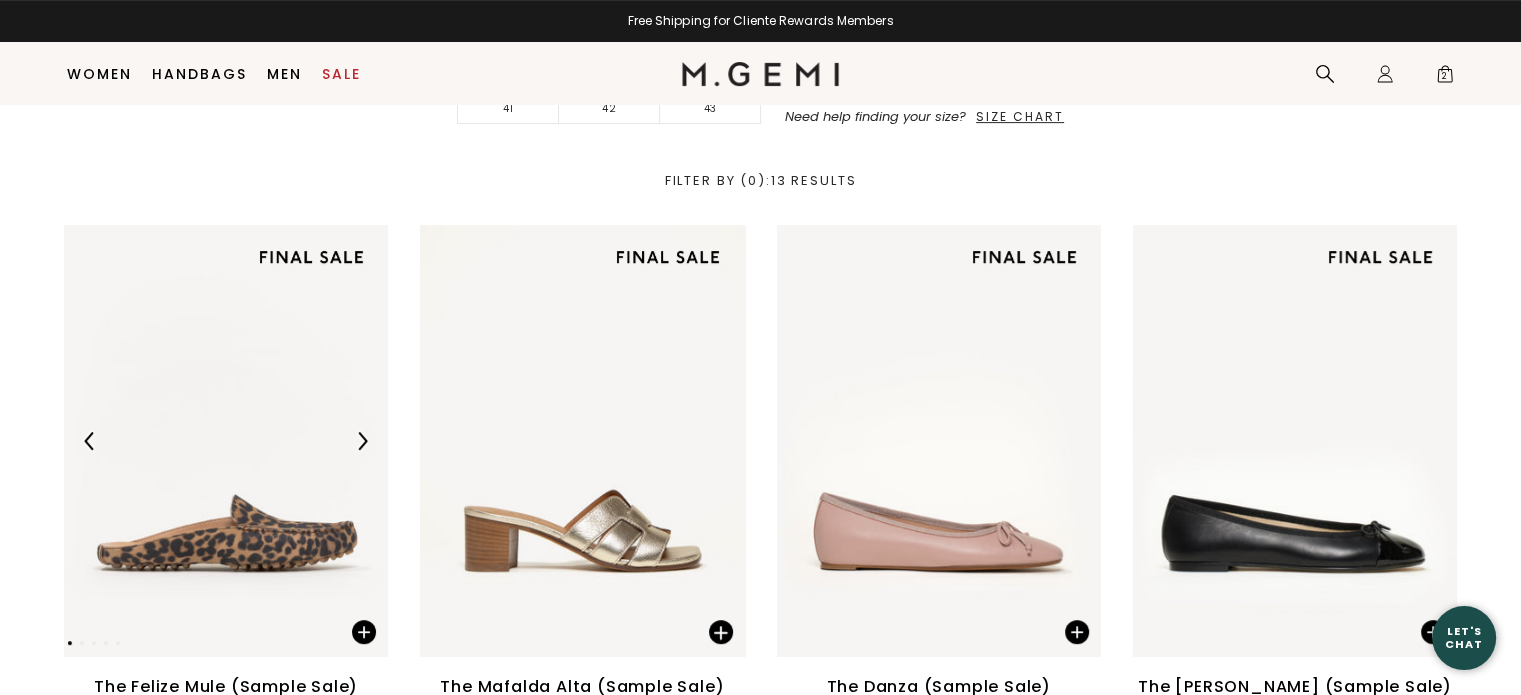 drag, startPoint x: 1528, startPoint y: 79, endPoint x: 1521, endPoint y: 239, distance: 160.15305 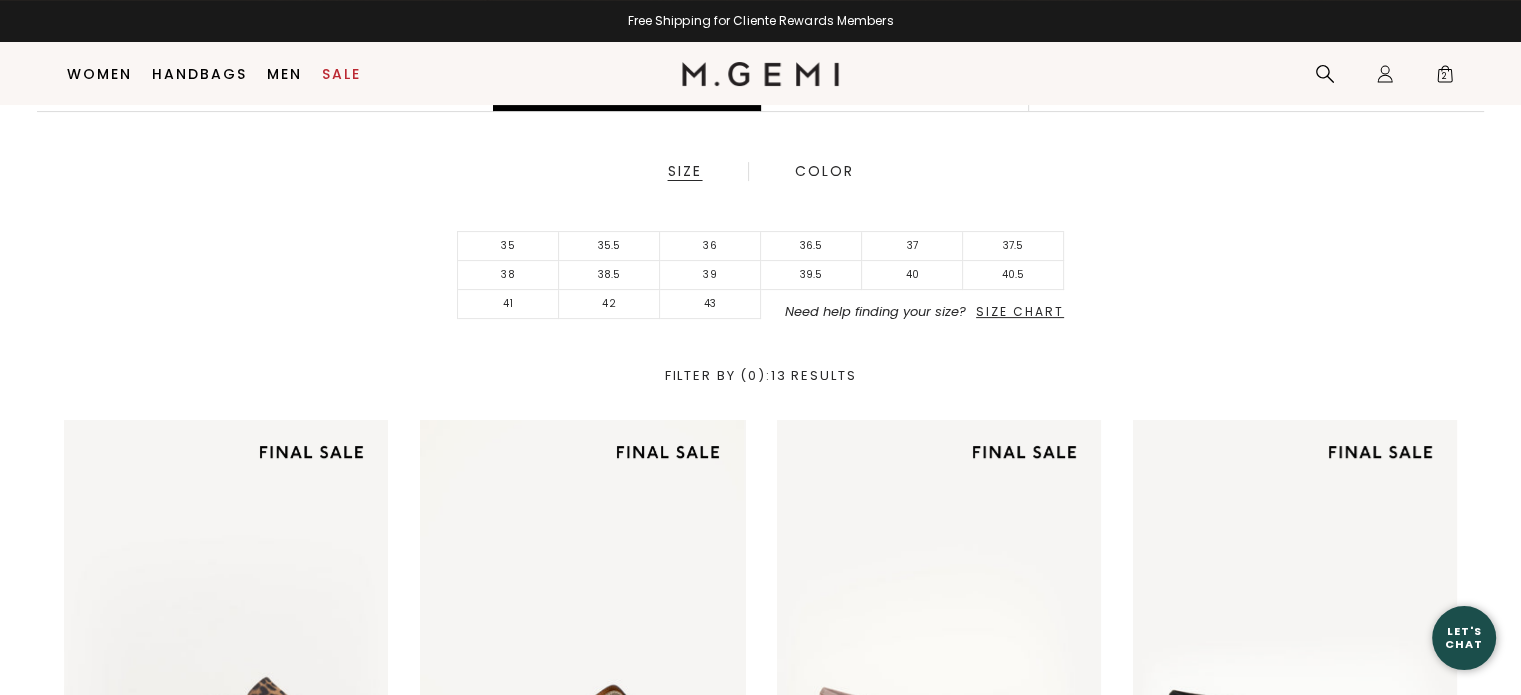 scroll, scrollTop: 512, scrollLeft: 0, axis: vertical 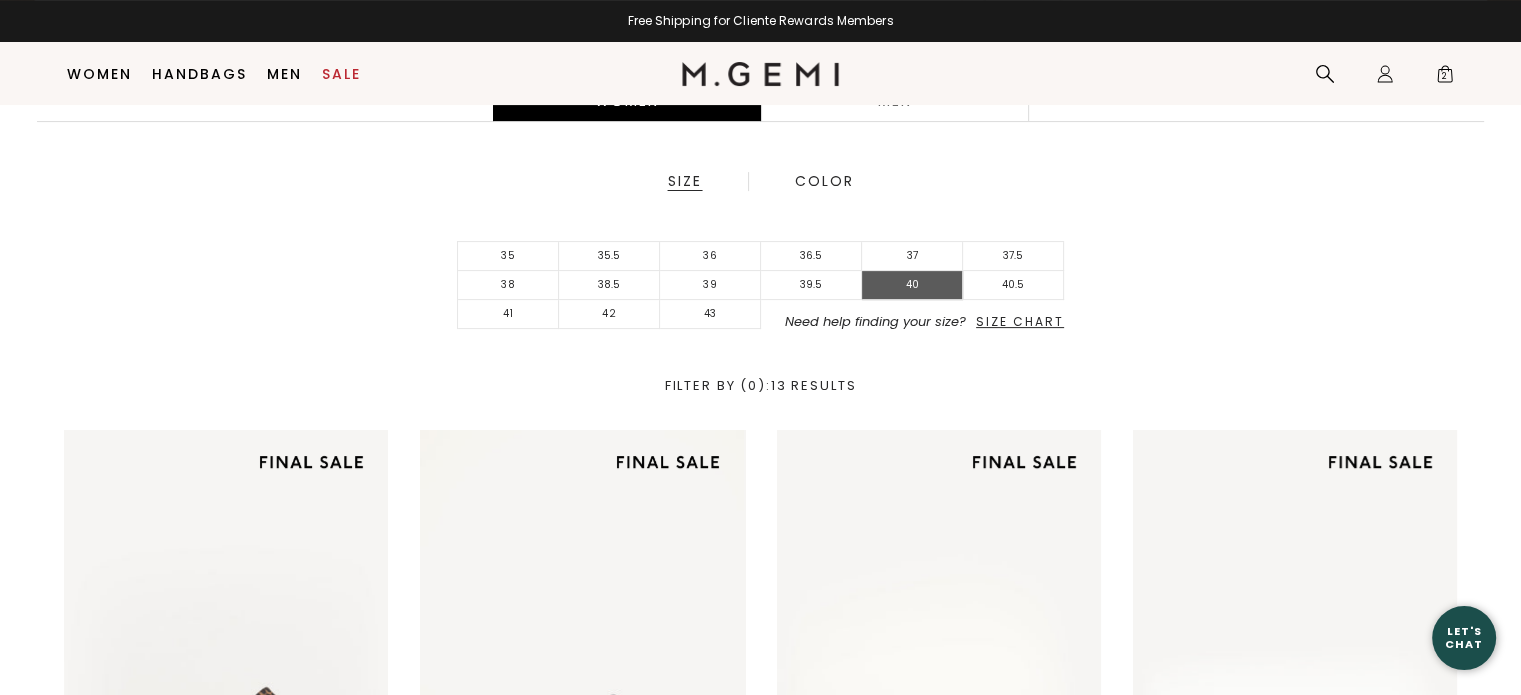 click on "40" at bounding box center [912, 285] 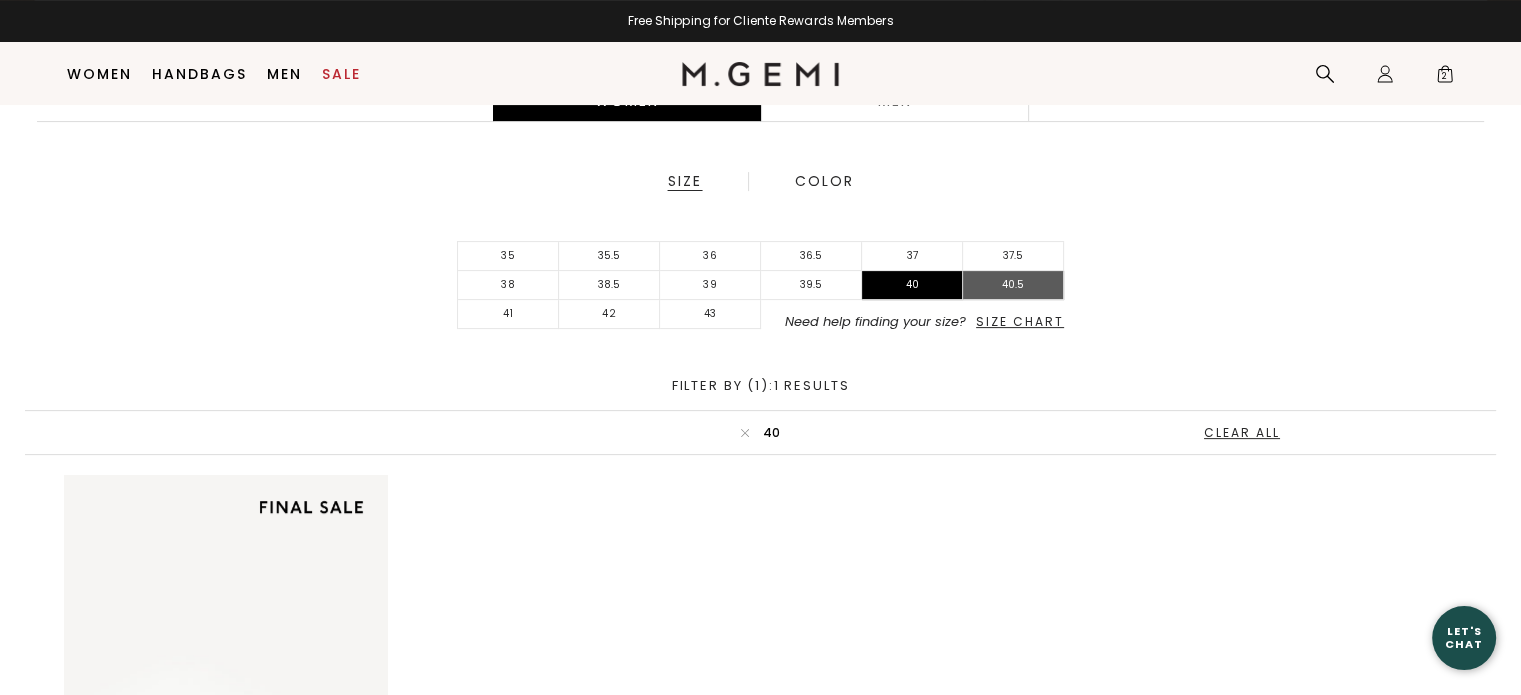 click on "40.5" at bounding box center [1013, 285] 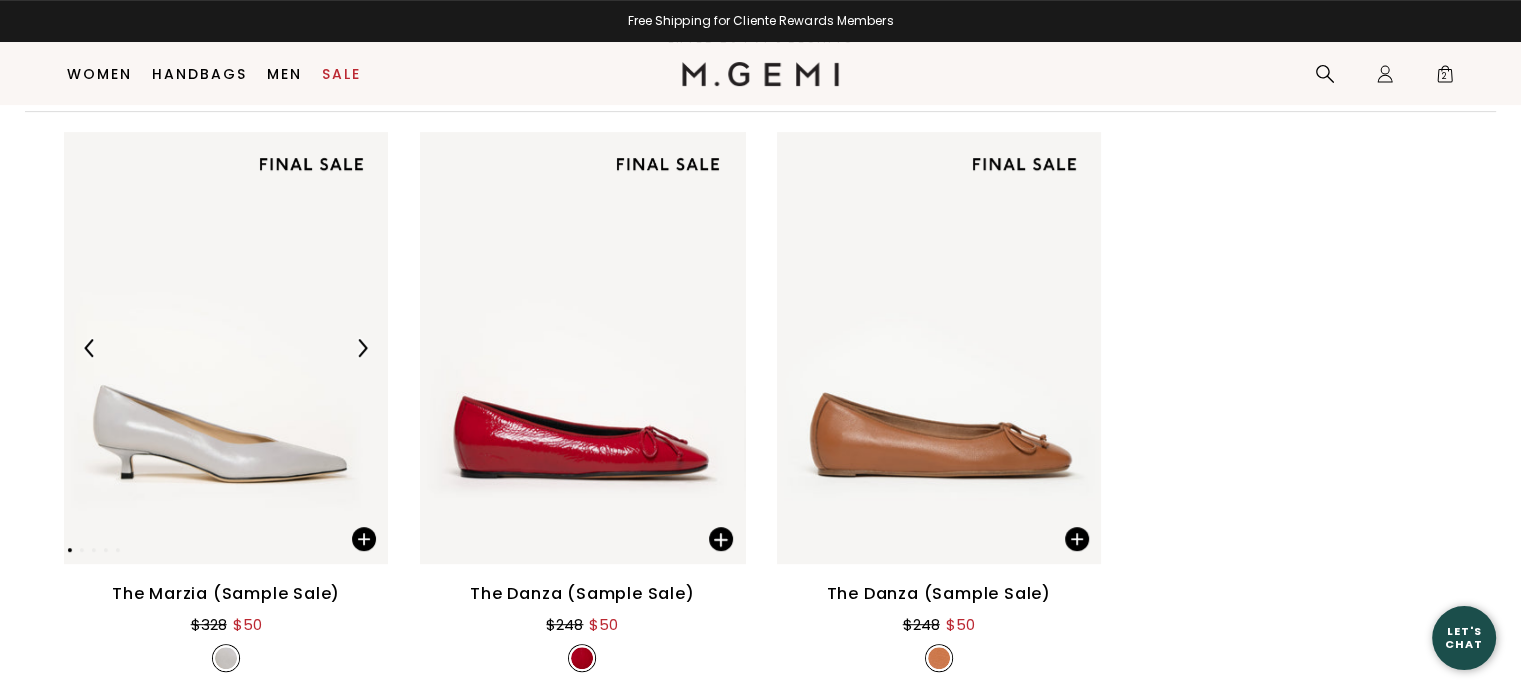 scroll, scrollTop: 888, scrollLeft: 0, axis: vertical 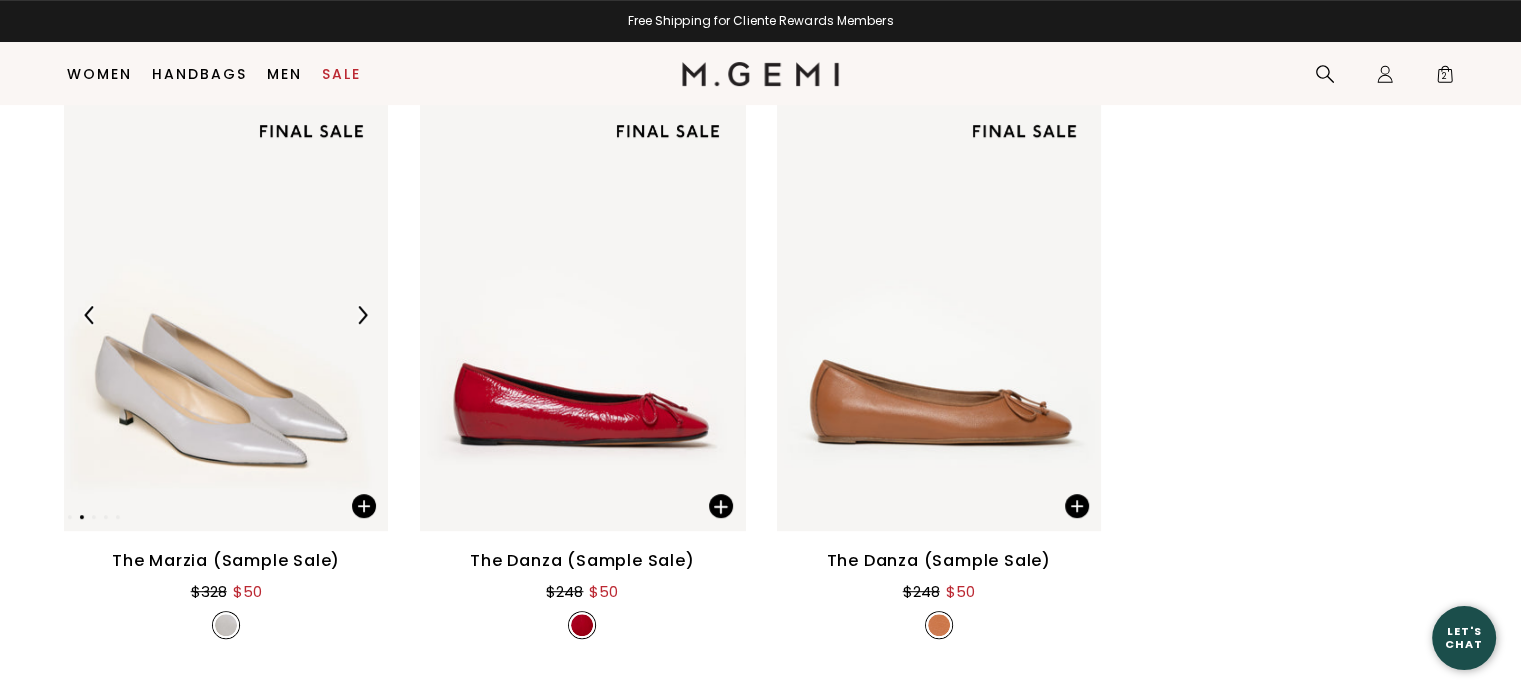 click at bounding box center [226, 315] 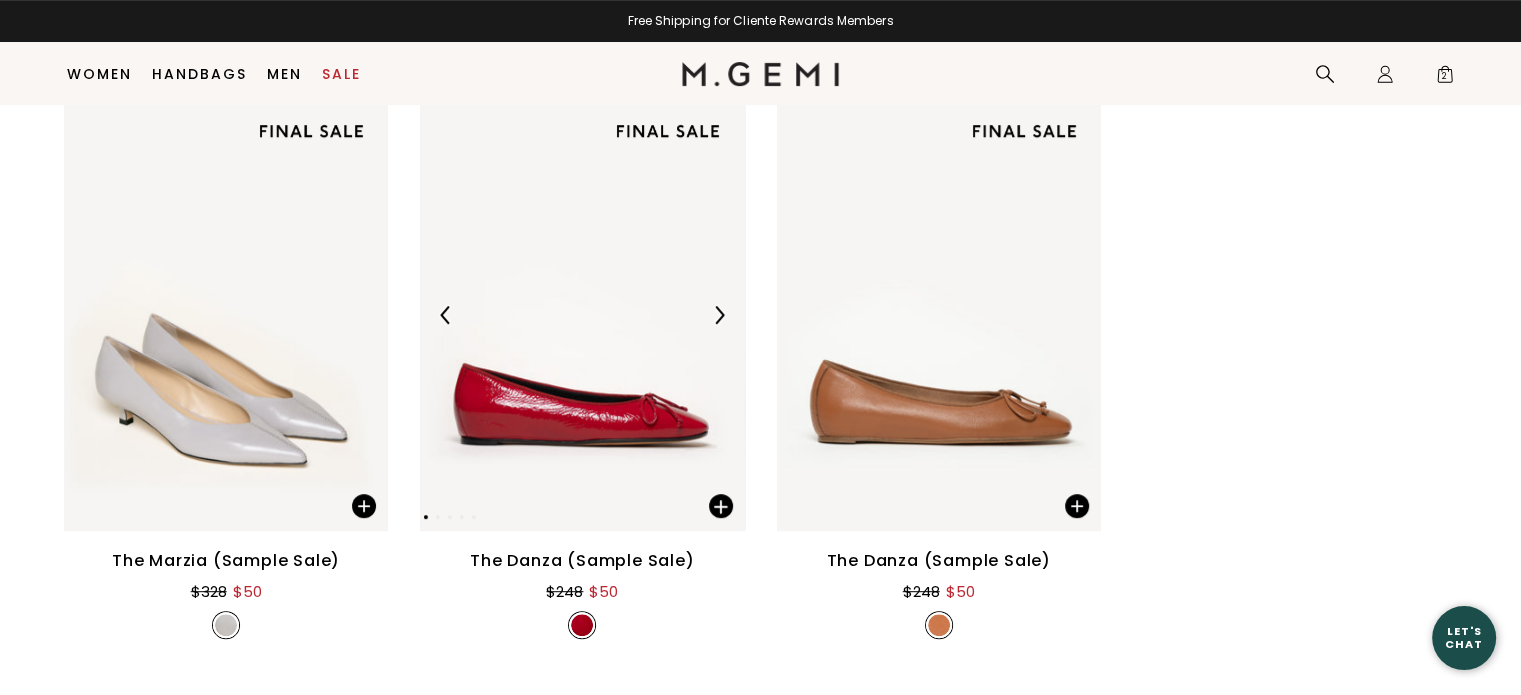 click at bounding box center [582, 315] 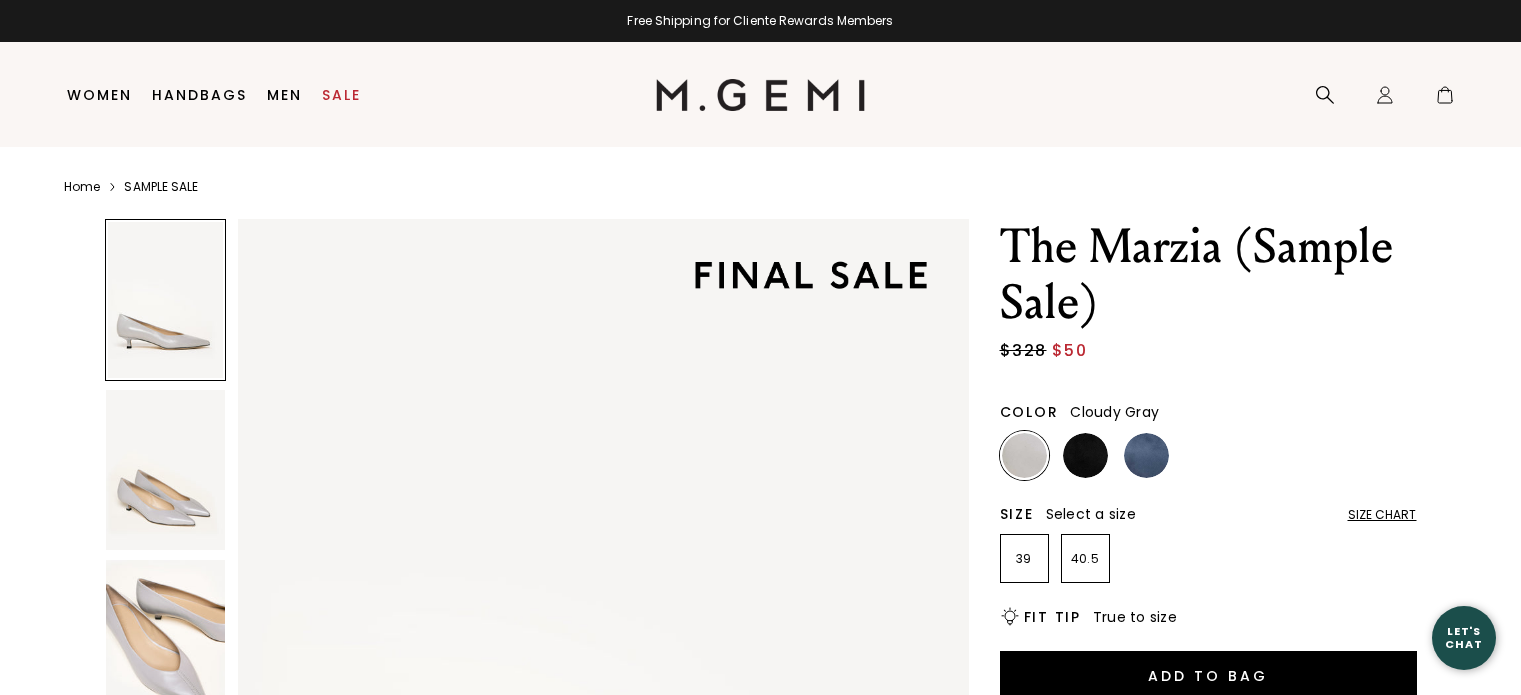 scroll, scrollTop: 0, scrollLeft: 0, axis: both 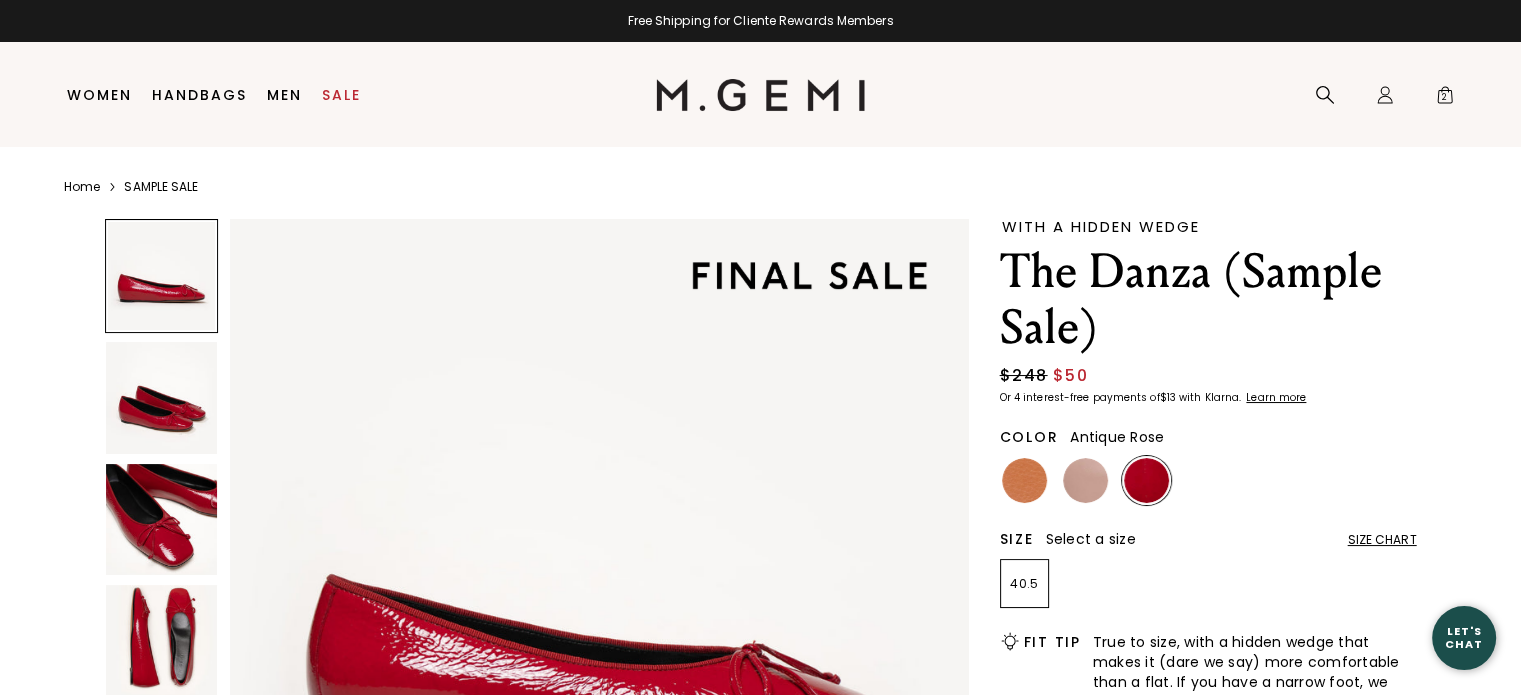 click at bounding box center (1085, 480) 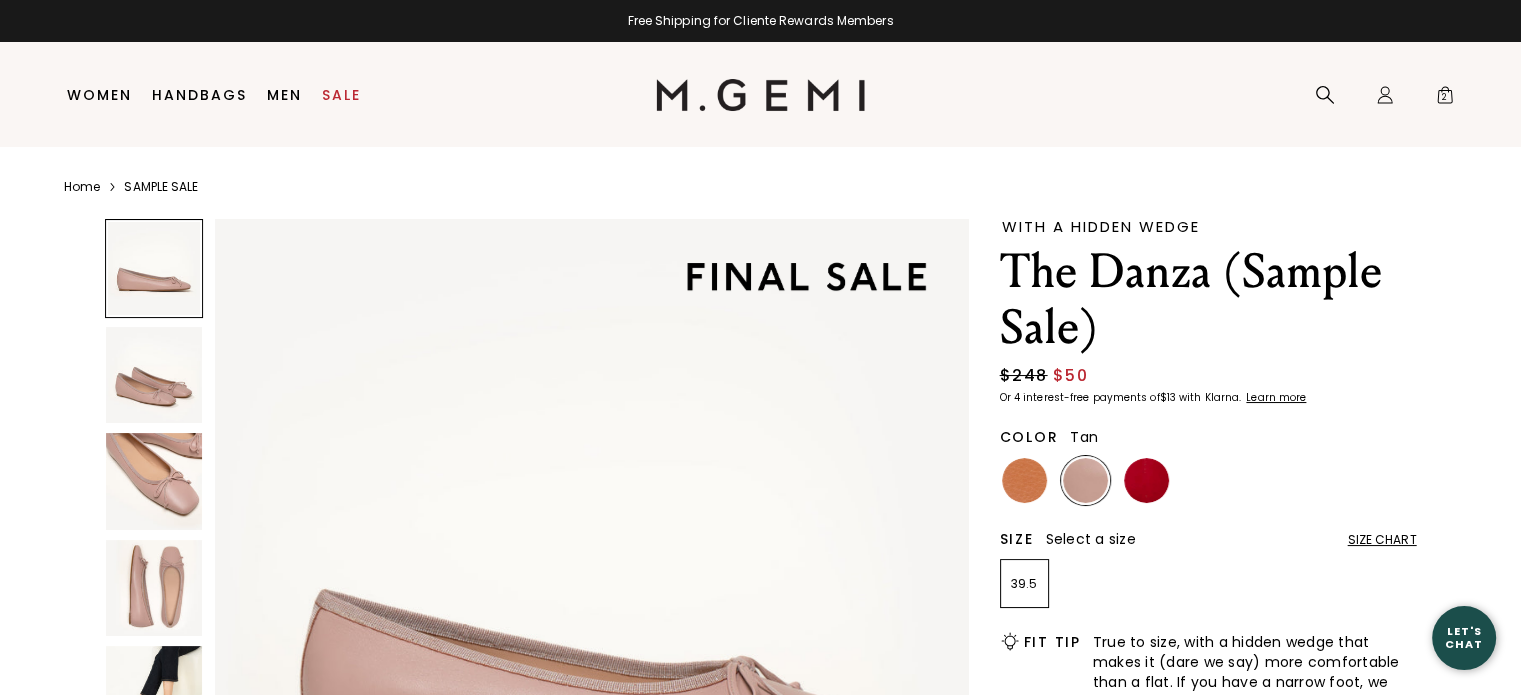 click at bounding box center (1024, 480) 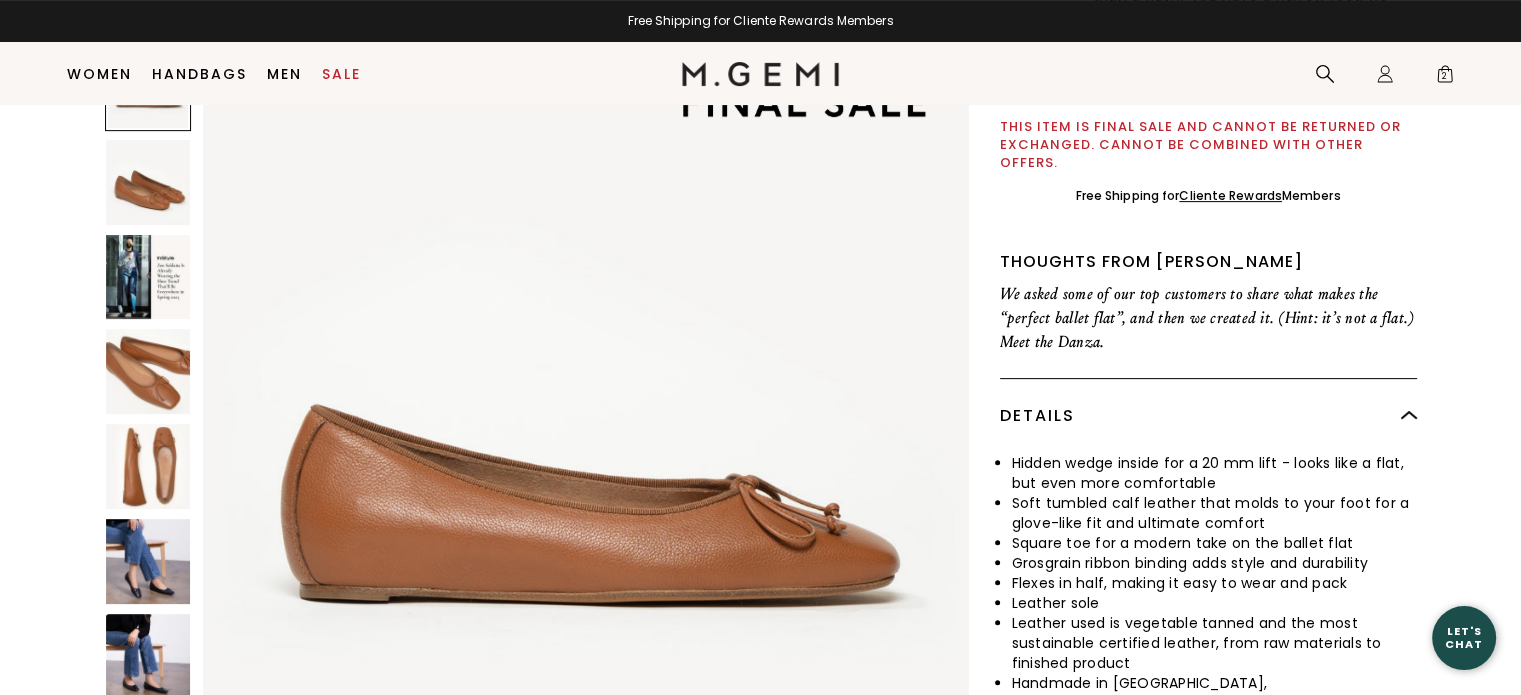 scroll, scrollTop: 650, scrollLeft: 0, axis: vertical 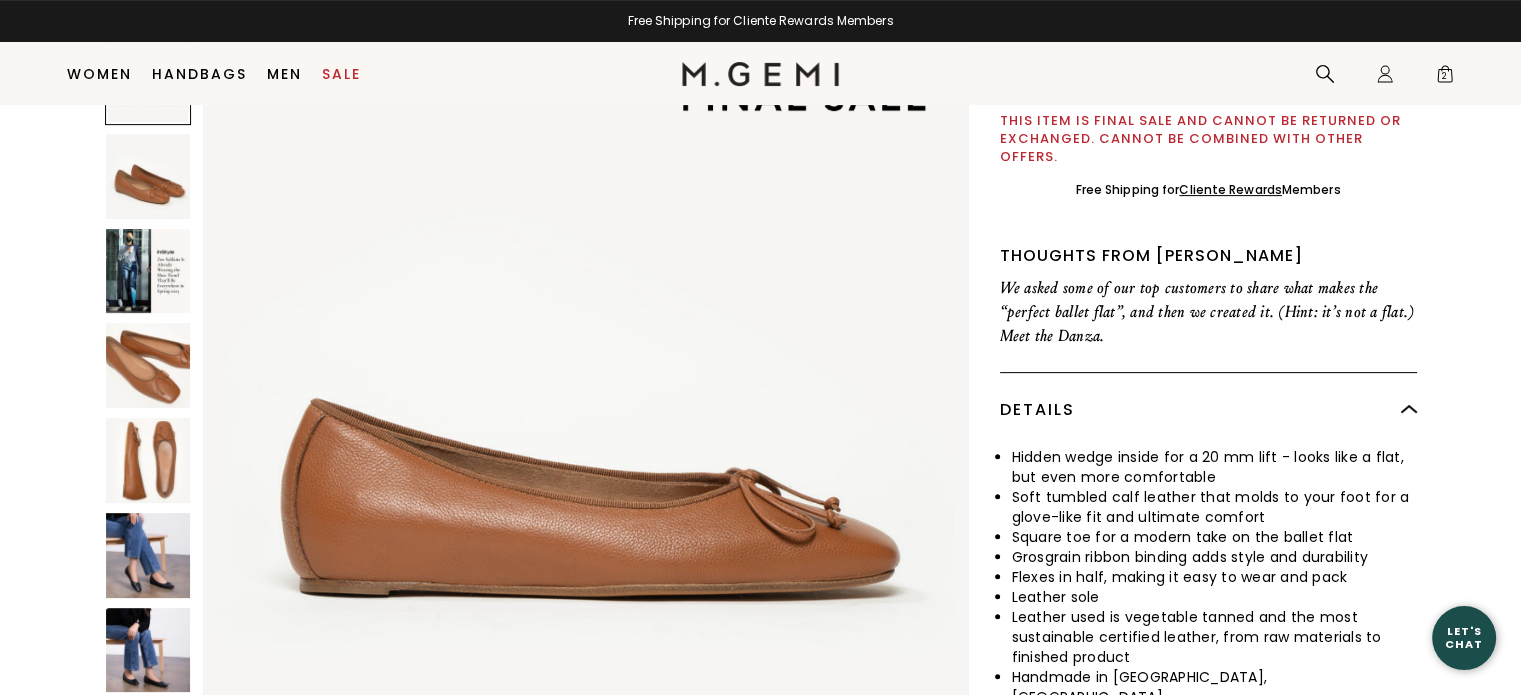 click at bounding box center [148, 460] 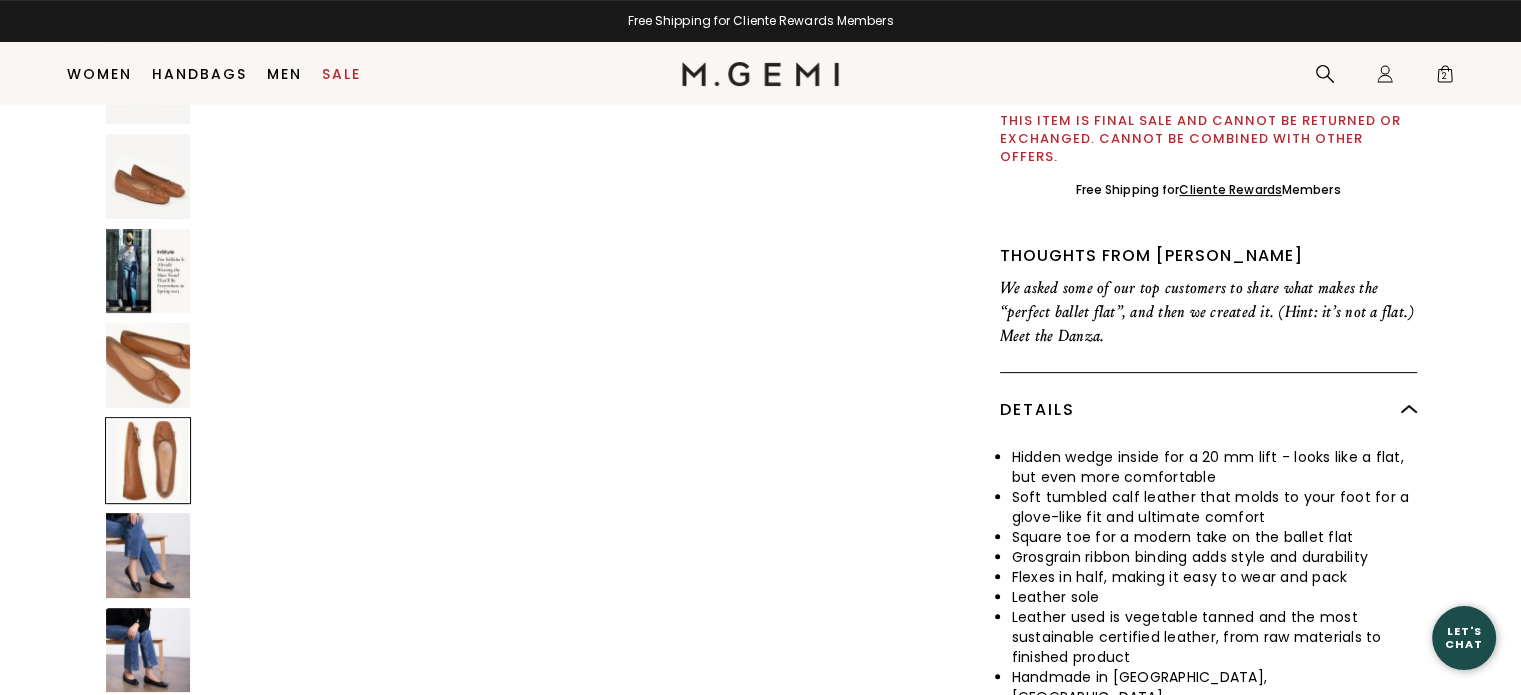 scroll, scrollTop: 3080, scrollLeft: 0, axis: vertical 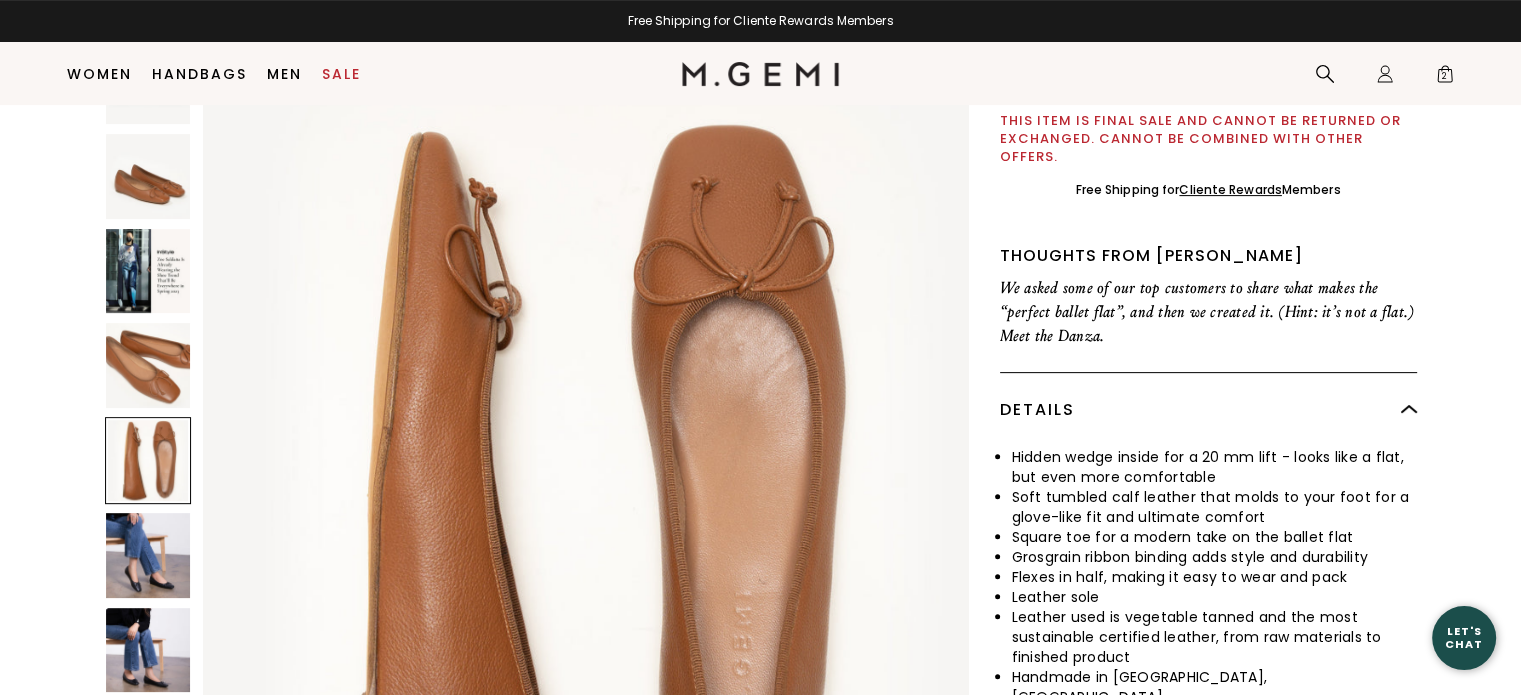 click at bounding box center (148, 365) 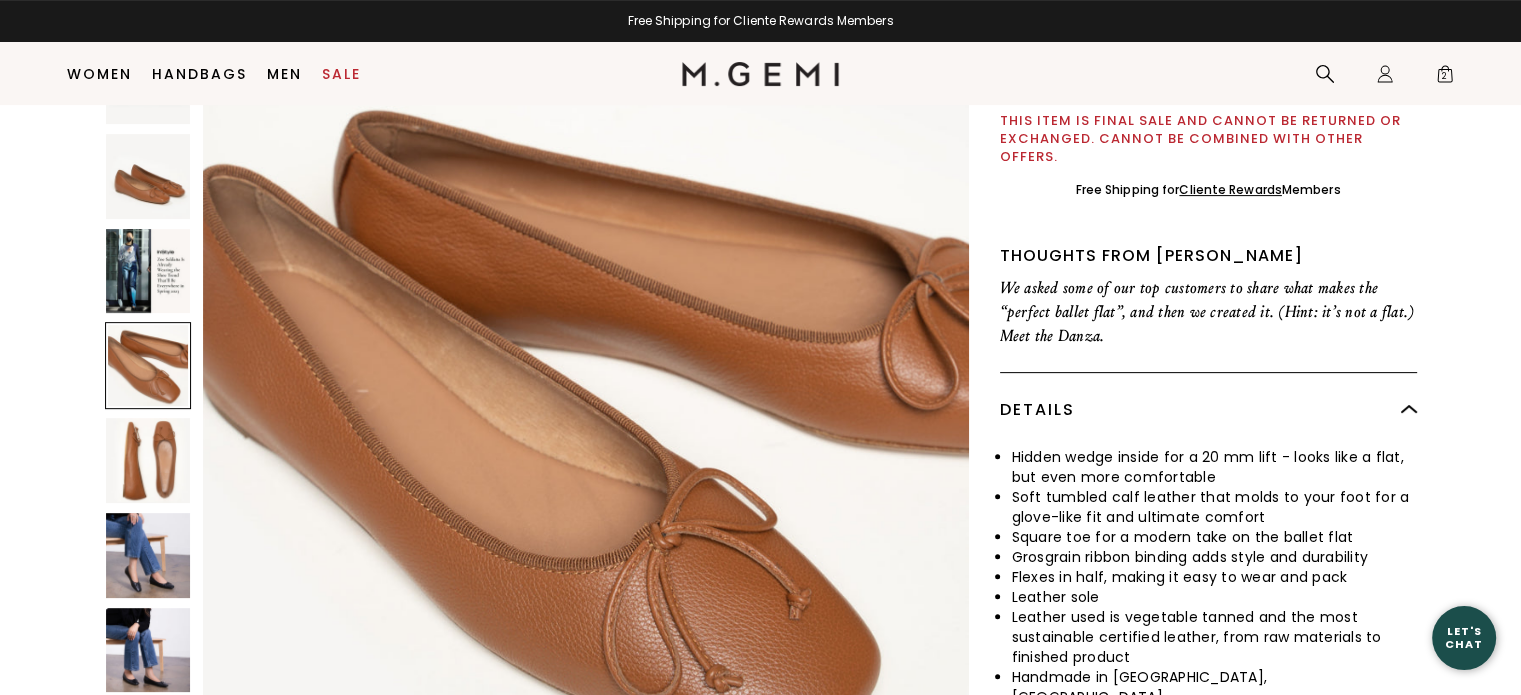 scroll, scrollTop: 2310, scrollLeft: 0, axis: vertical 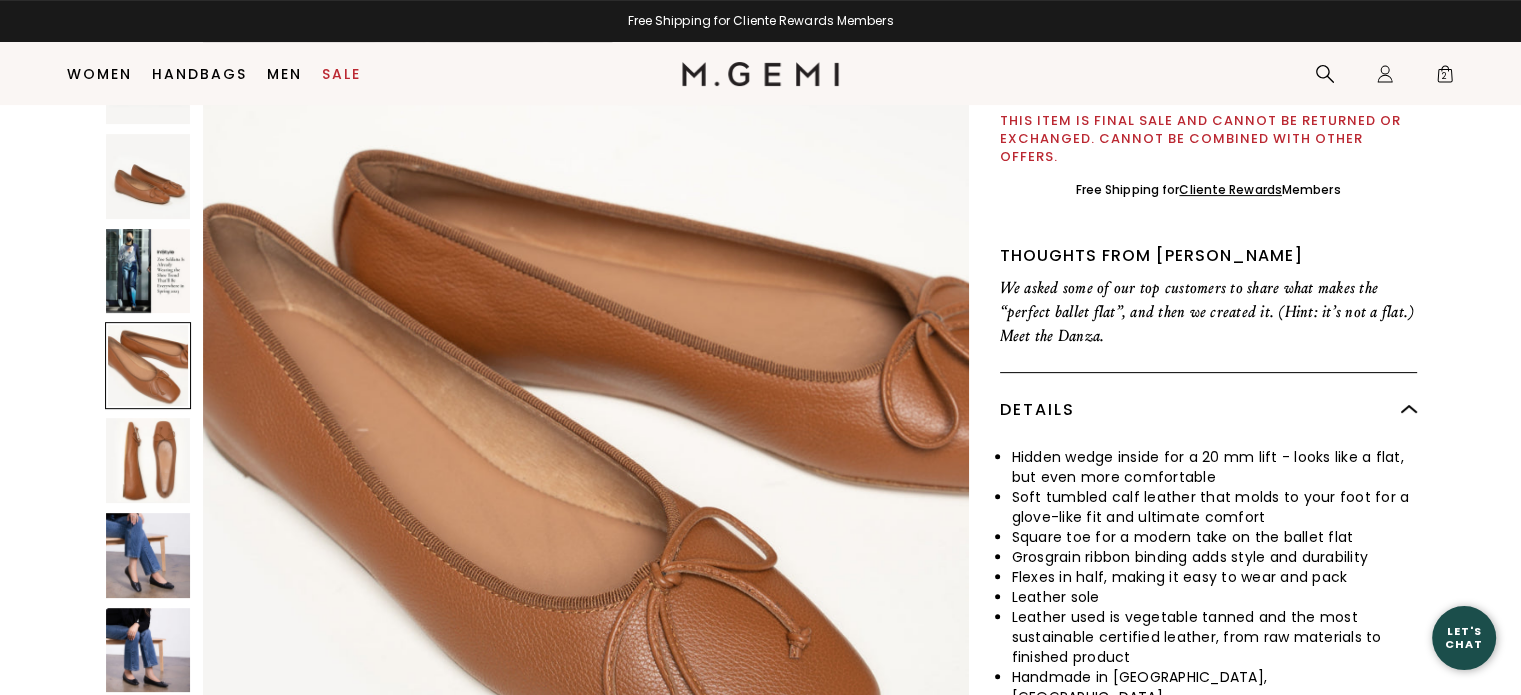 click at bounding box center [148, 650] 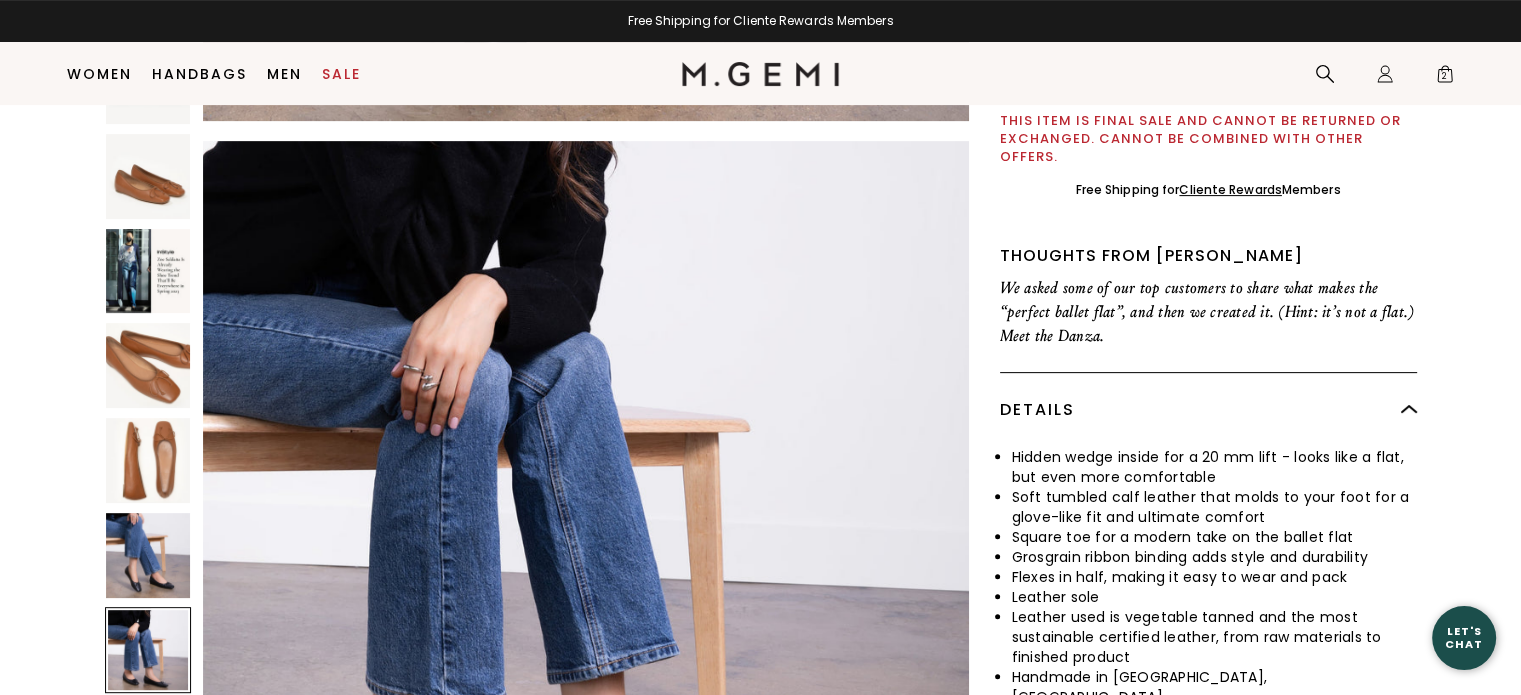 scroll, scrollTop: 4620, scrollLeft: 0, axis: vertical 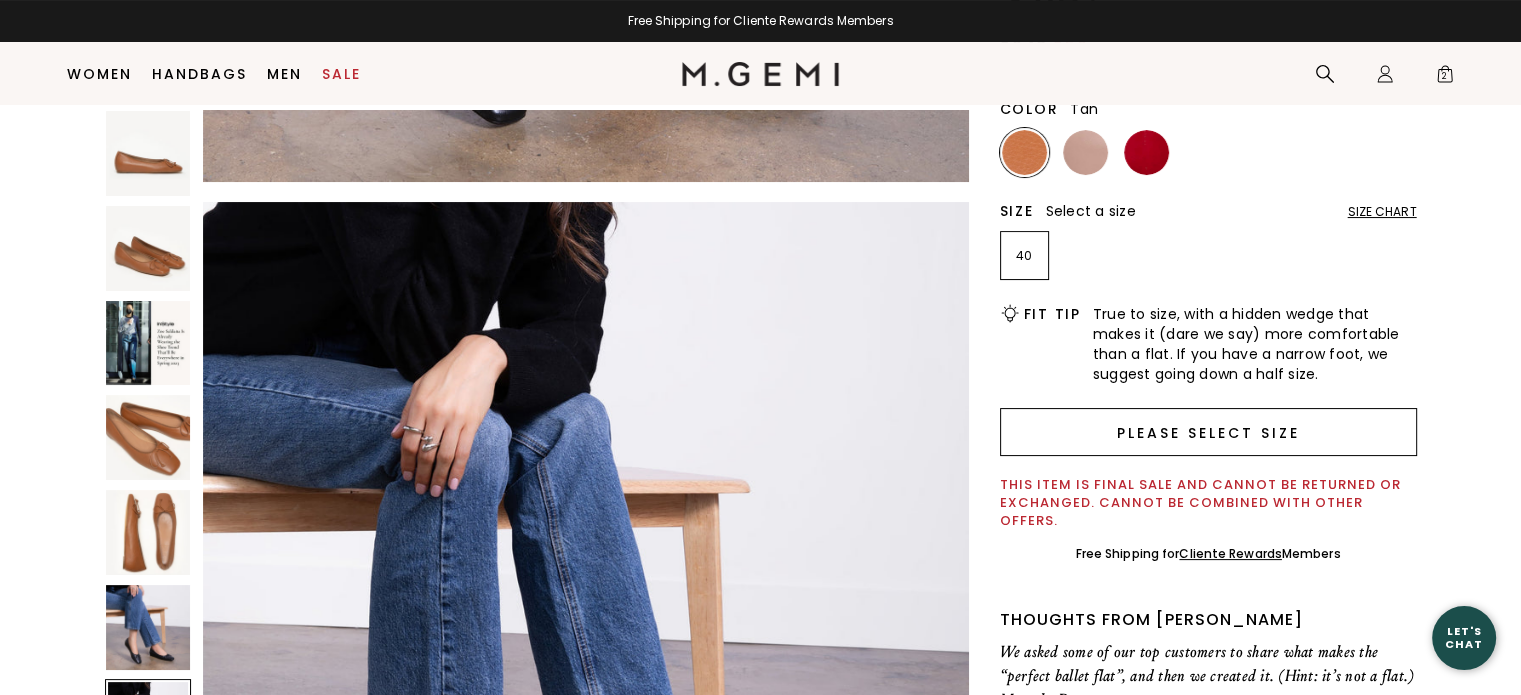 click on "Please select size" at bounding box center (1208, 432) 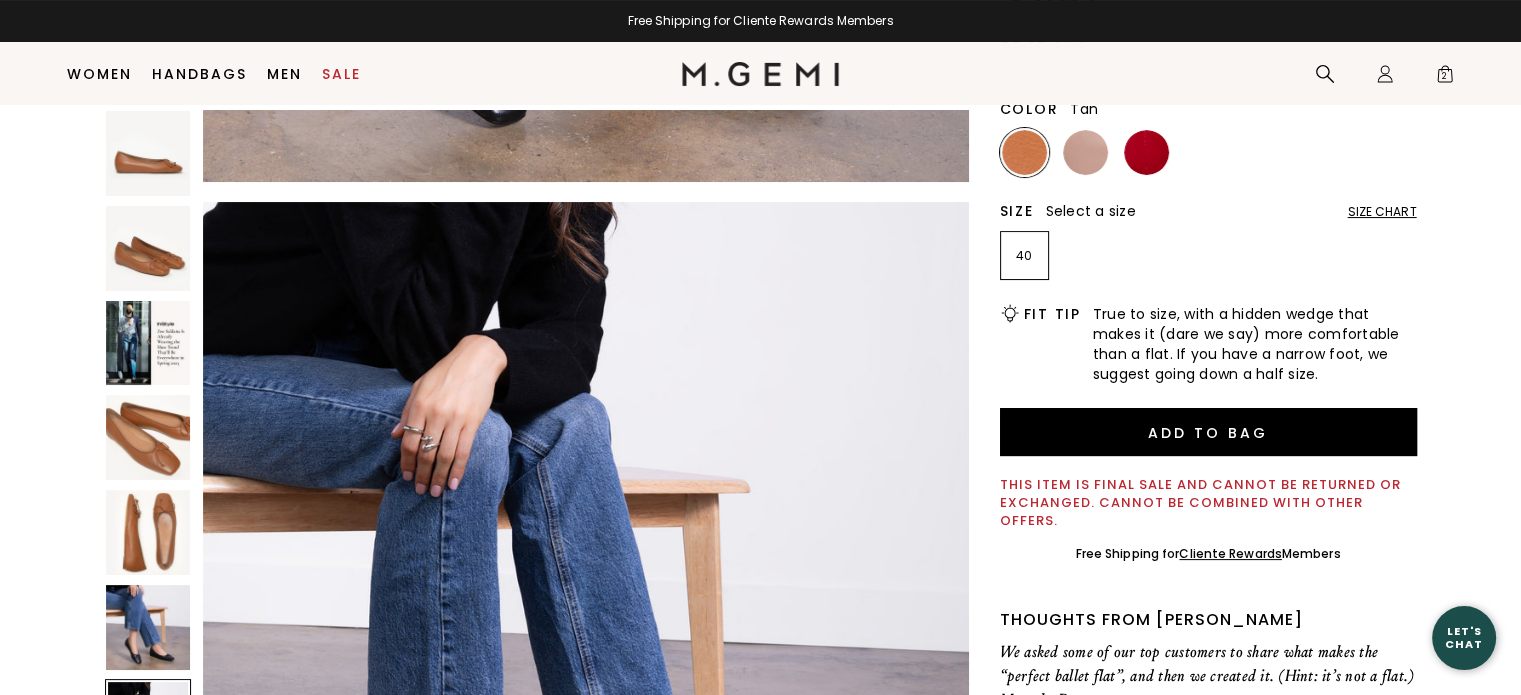 click at bounding box center [1024, 152] 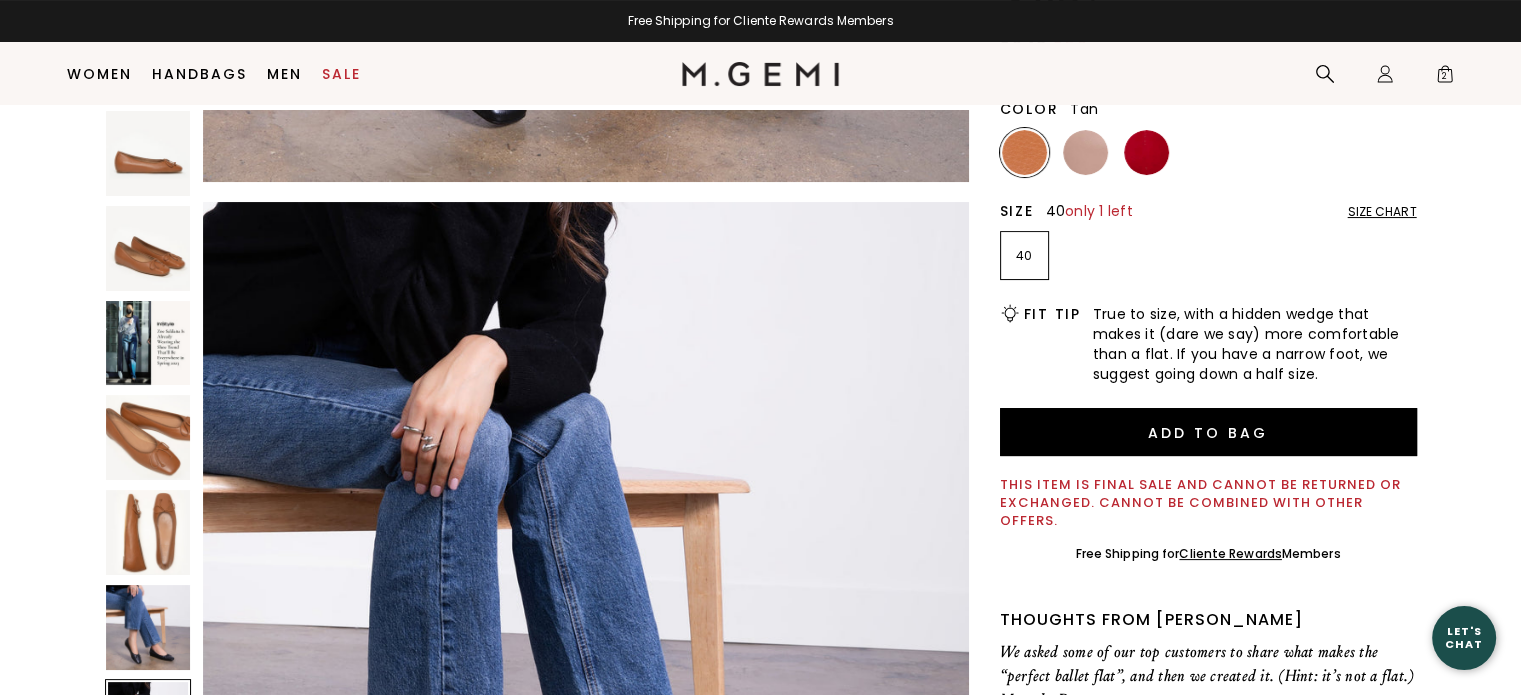 click on "40" at bounding box center (1024, 255) 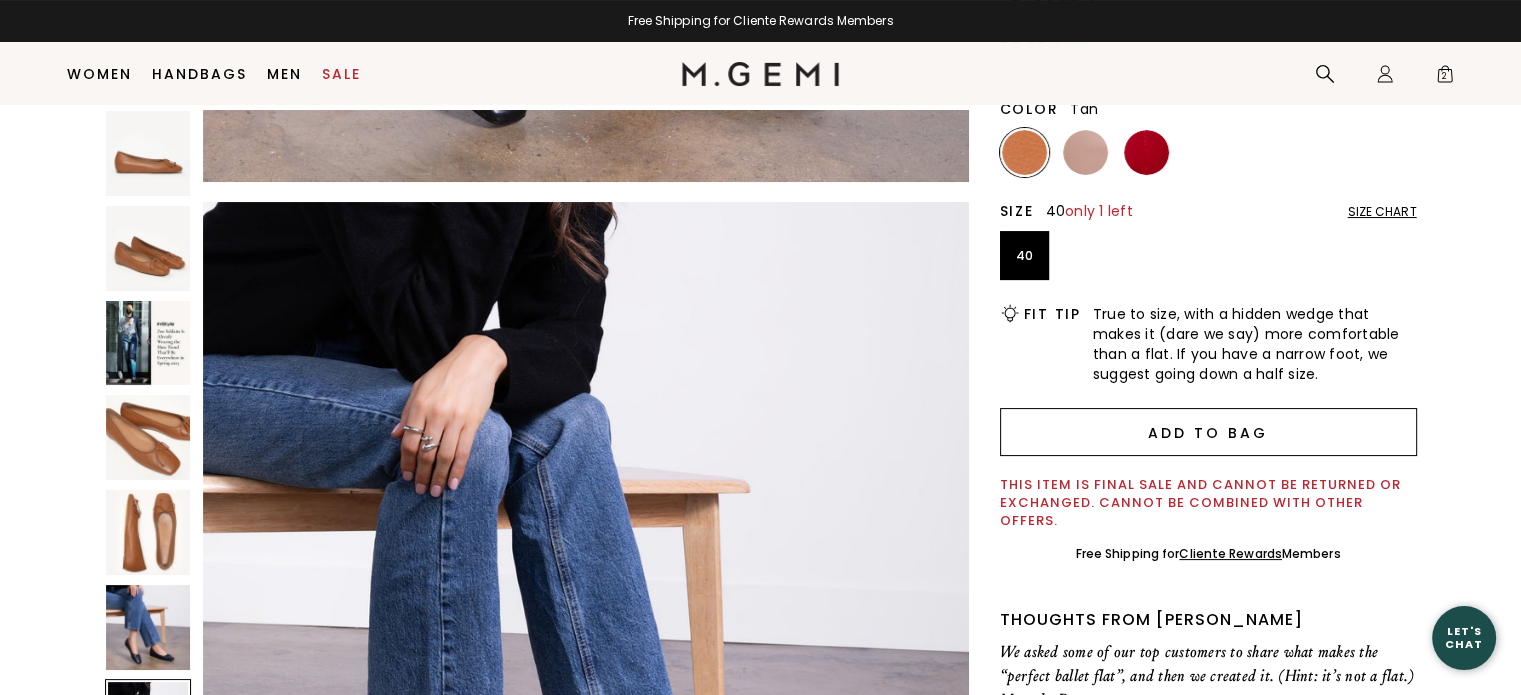 click on "Add to Bag" at bounding box center [1208, 432] 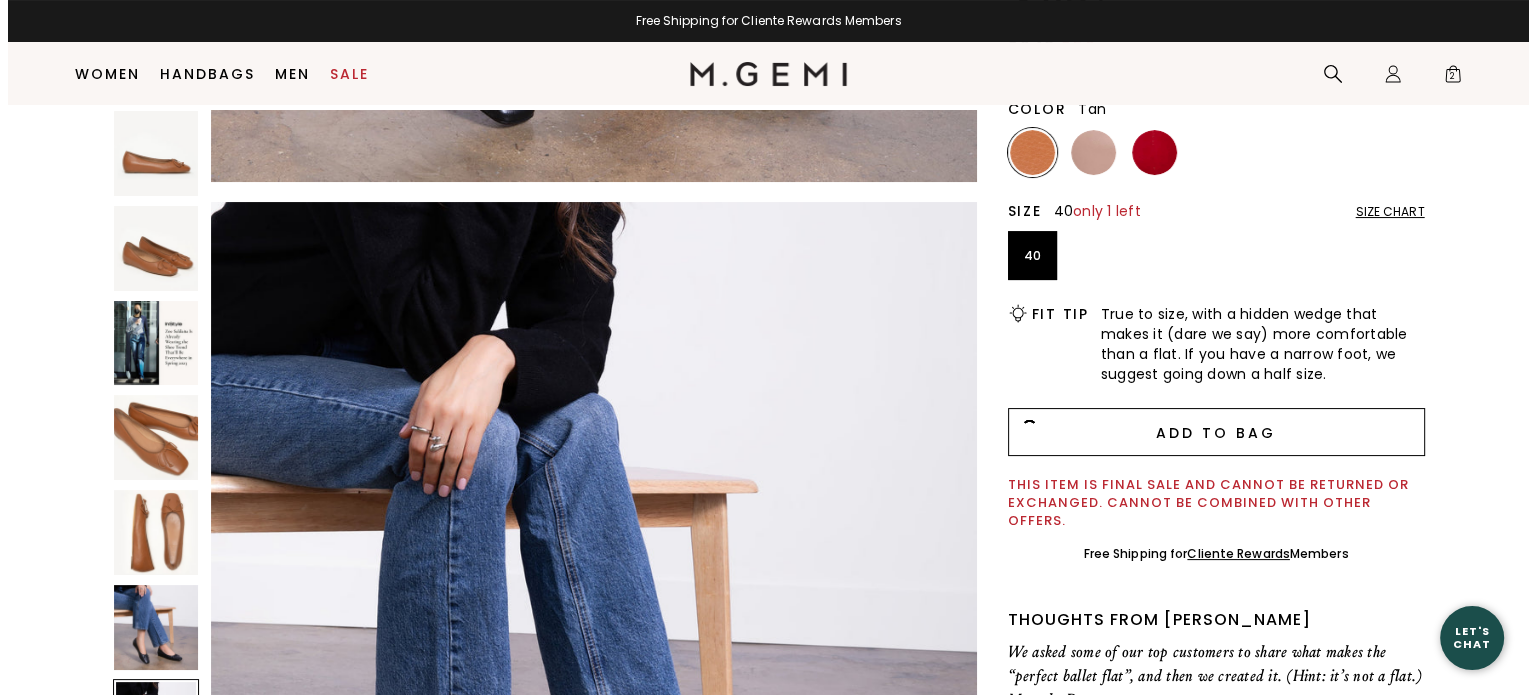 scroll, scrollTop: 0, scrollLeft: 0, axis: both 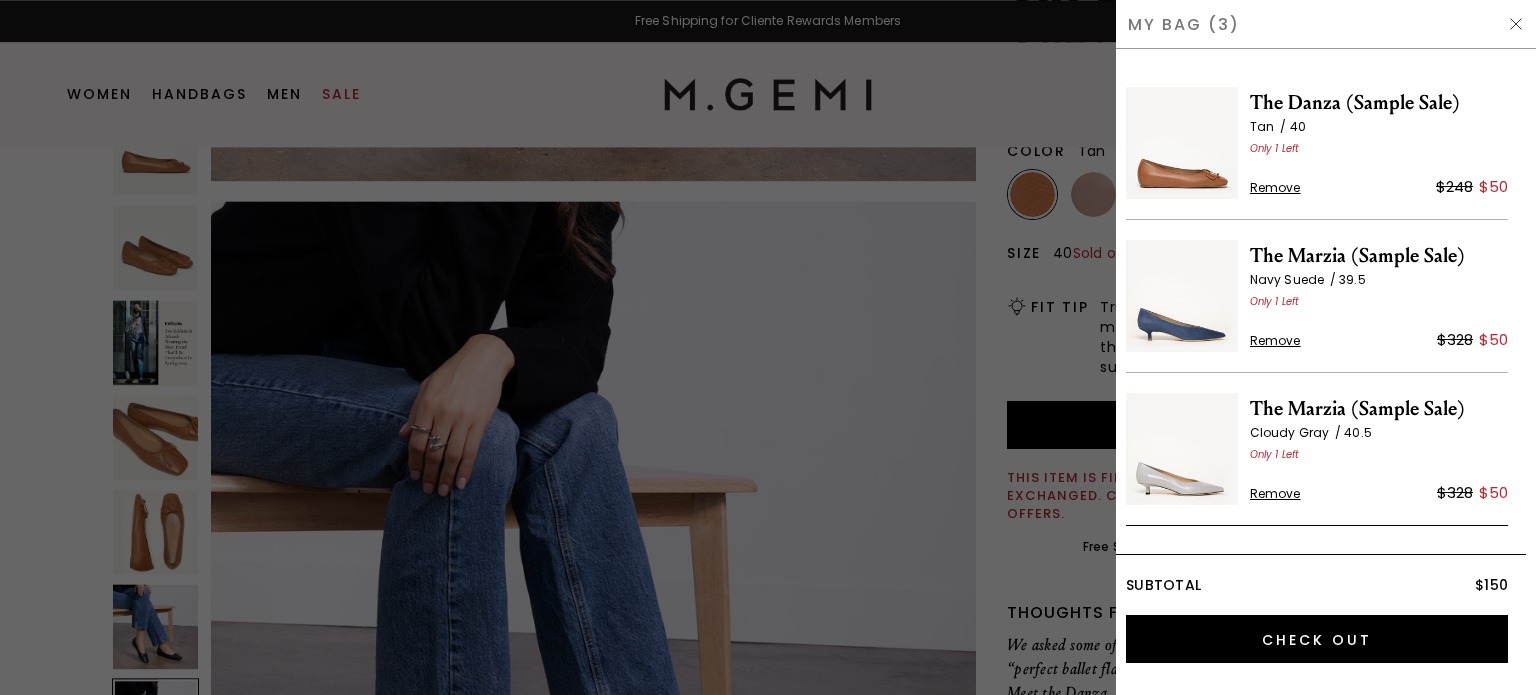 click at bounding box center (1516, 24) 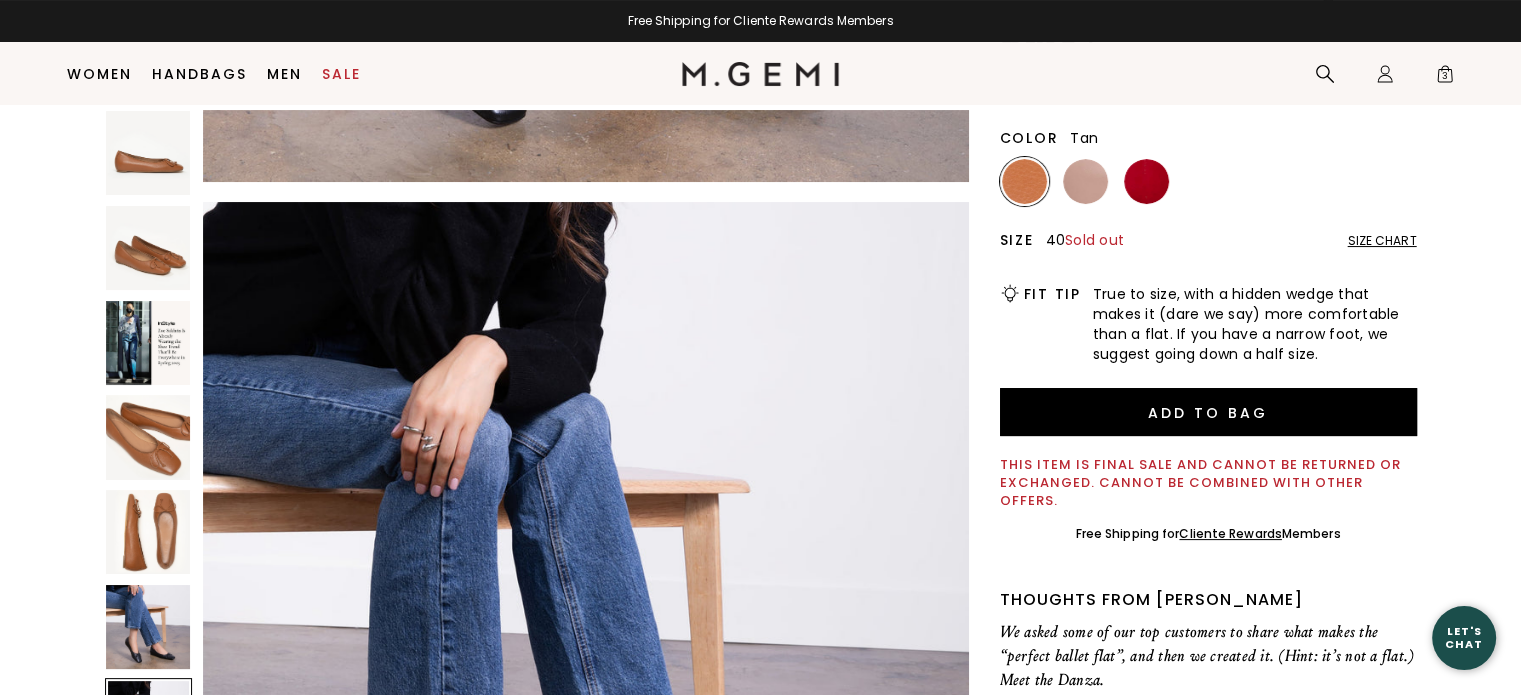 scroll, scrollTop: 244, scrollLeft: 0, axis: vertical 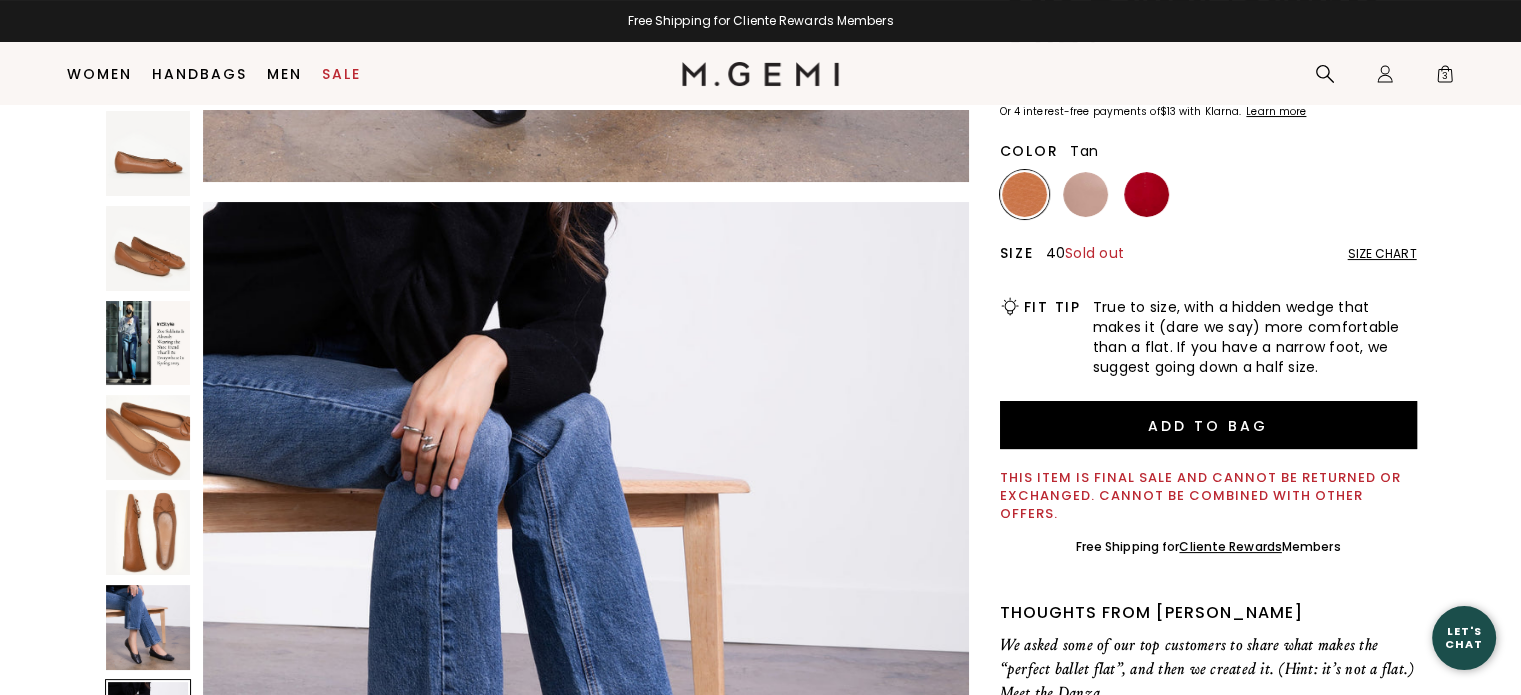 click at bounding box center (585, 584) 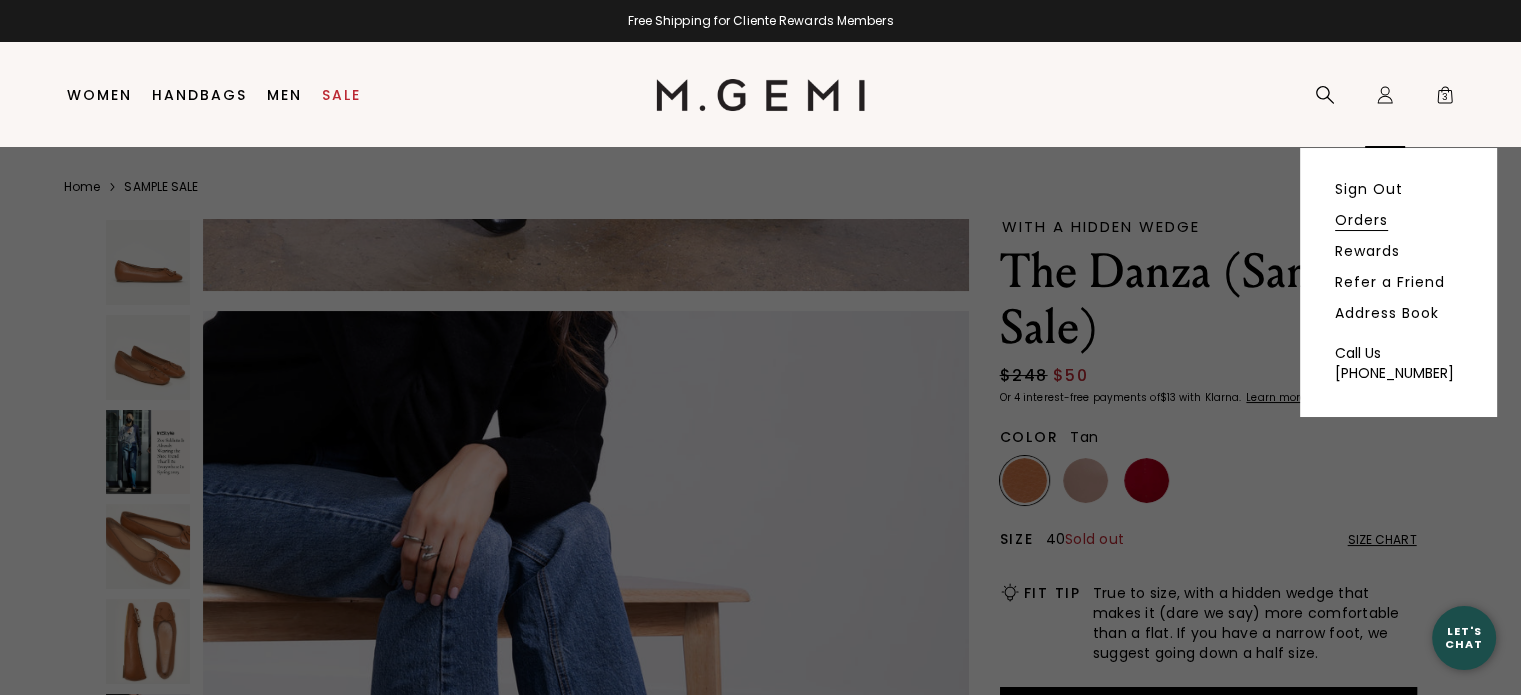 click on "Orders" at bounding box center (1361, 220) 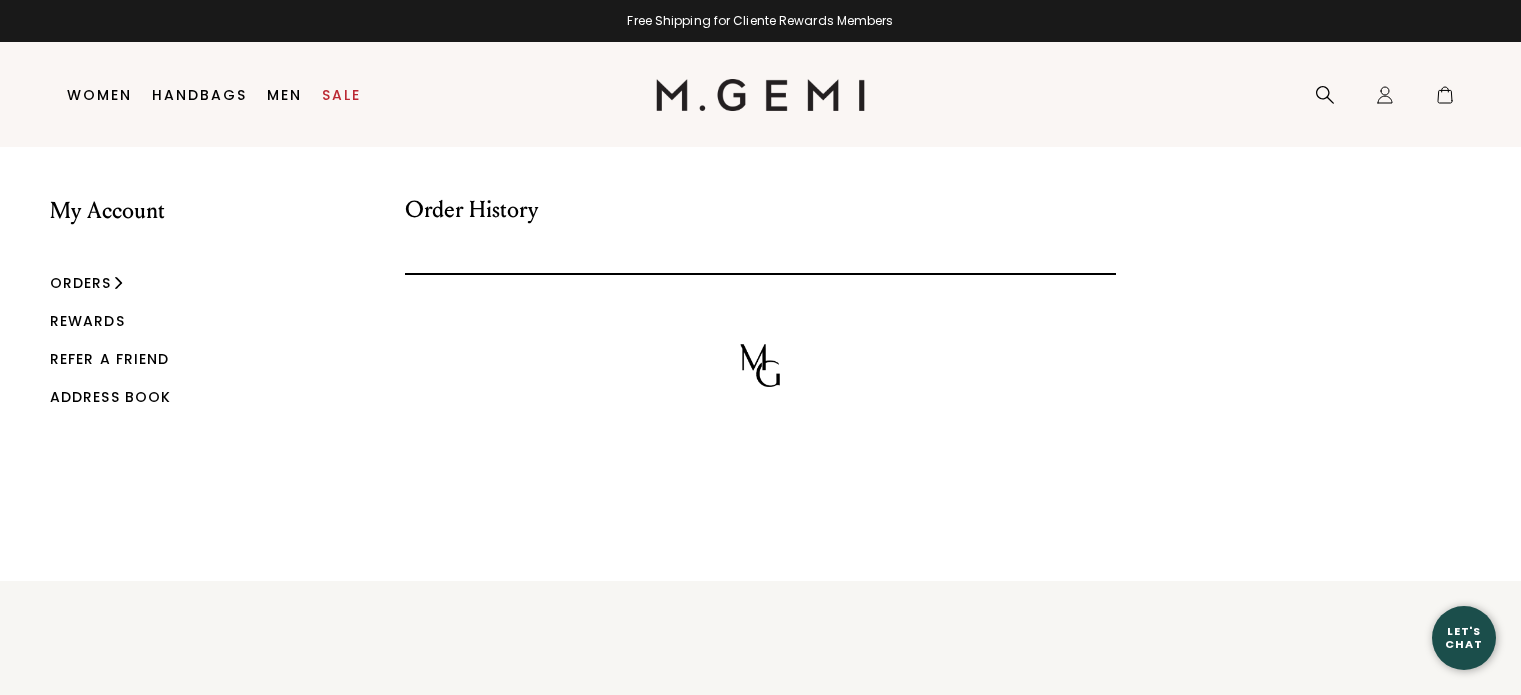 scroll, scrollTop: 0, scrollLeft: 0, axis: both 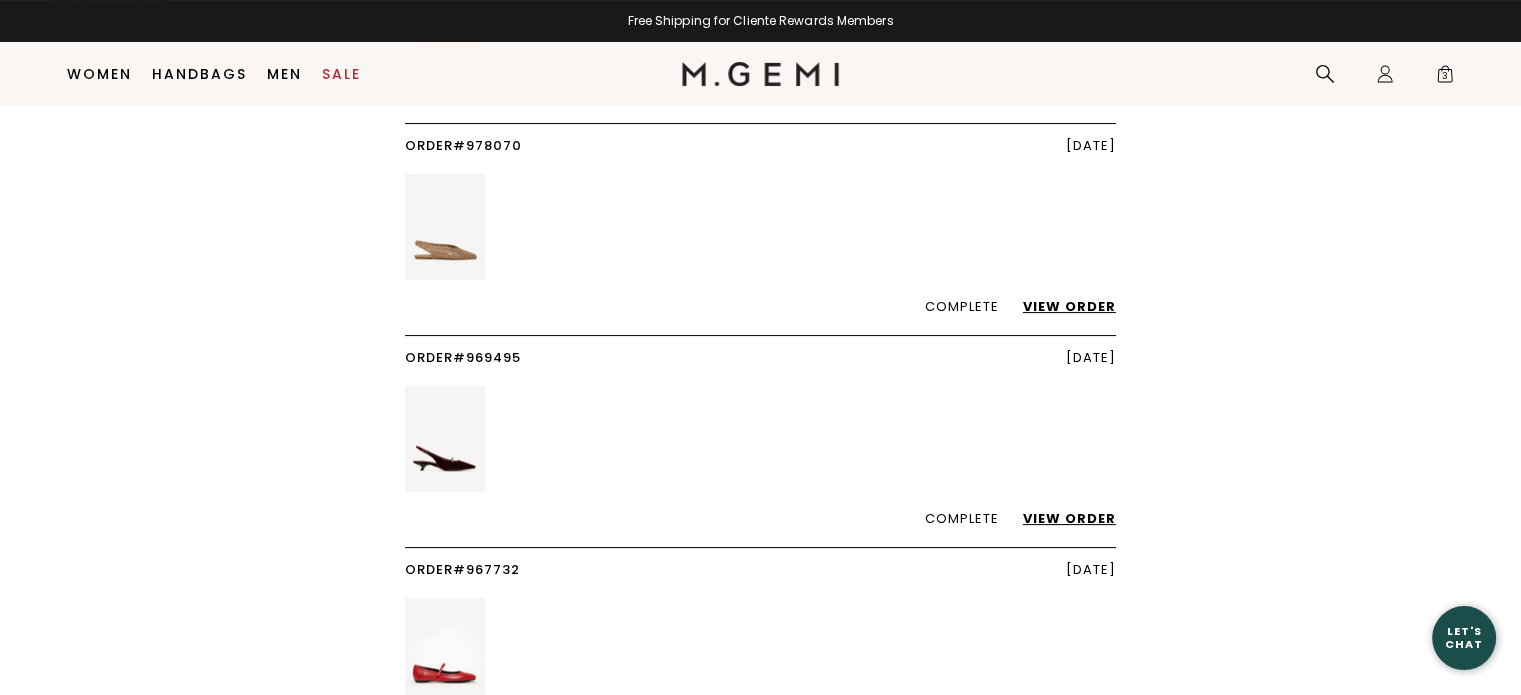 click on "View Order" at bounding box center [1059, 306] 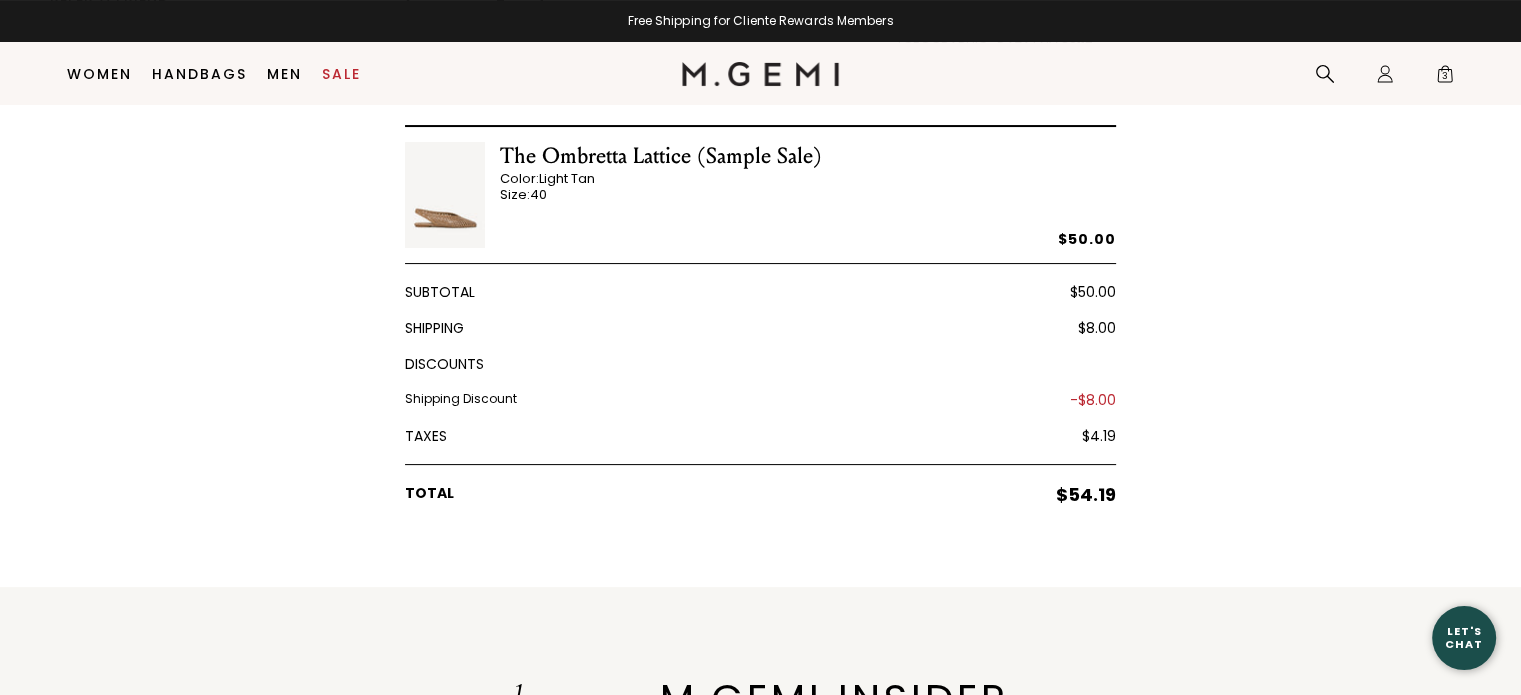 click on "$50.00" at bounding box center [1093, 292] 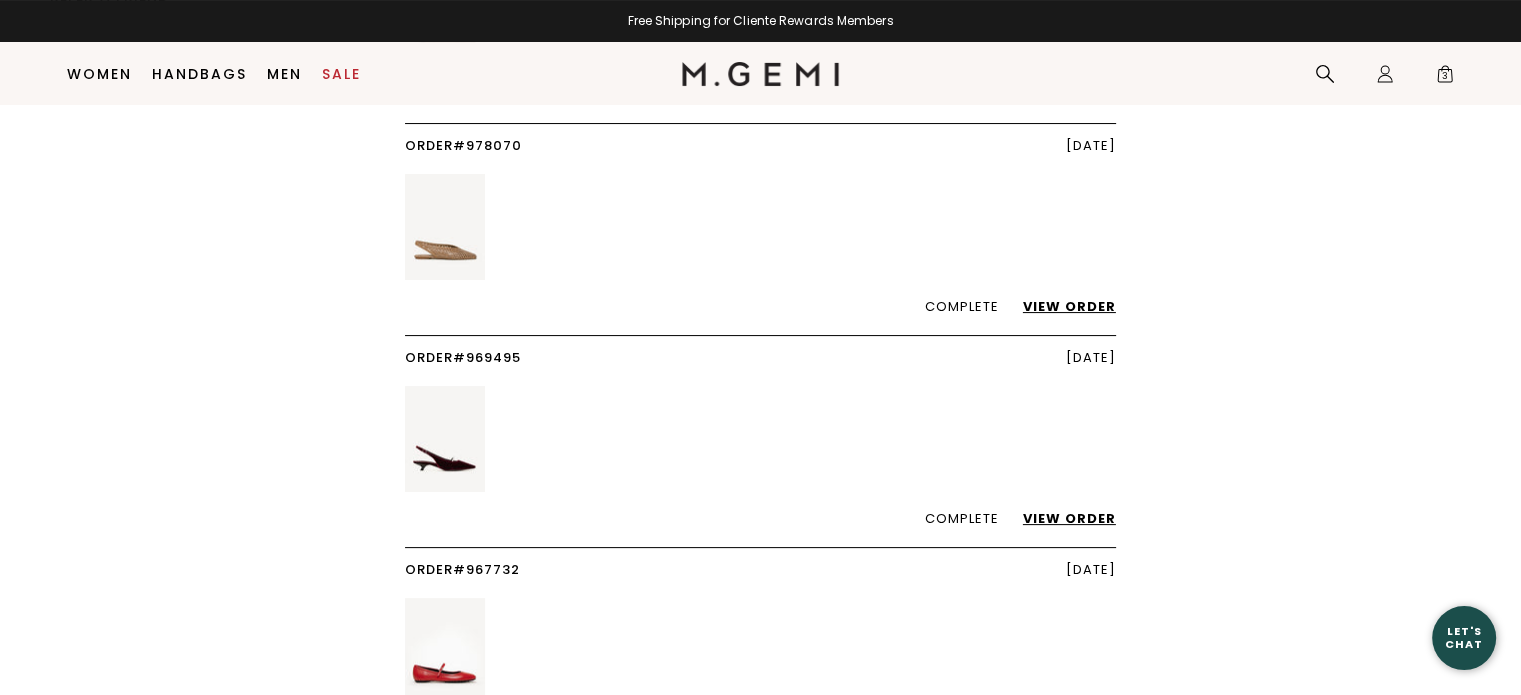 click on "View Order" at bounding box center (1059, 518) 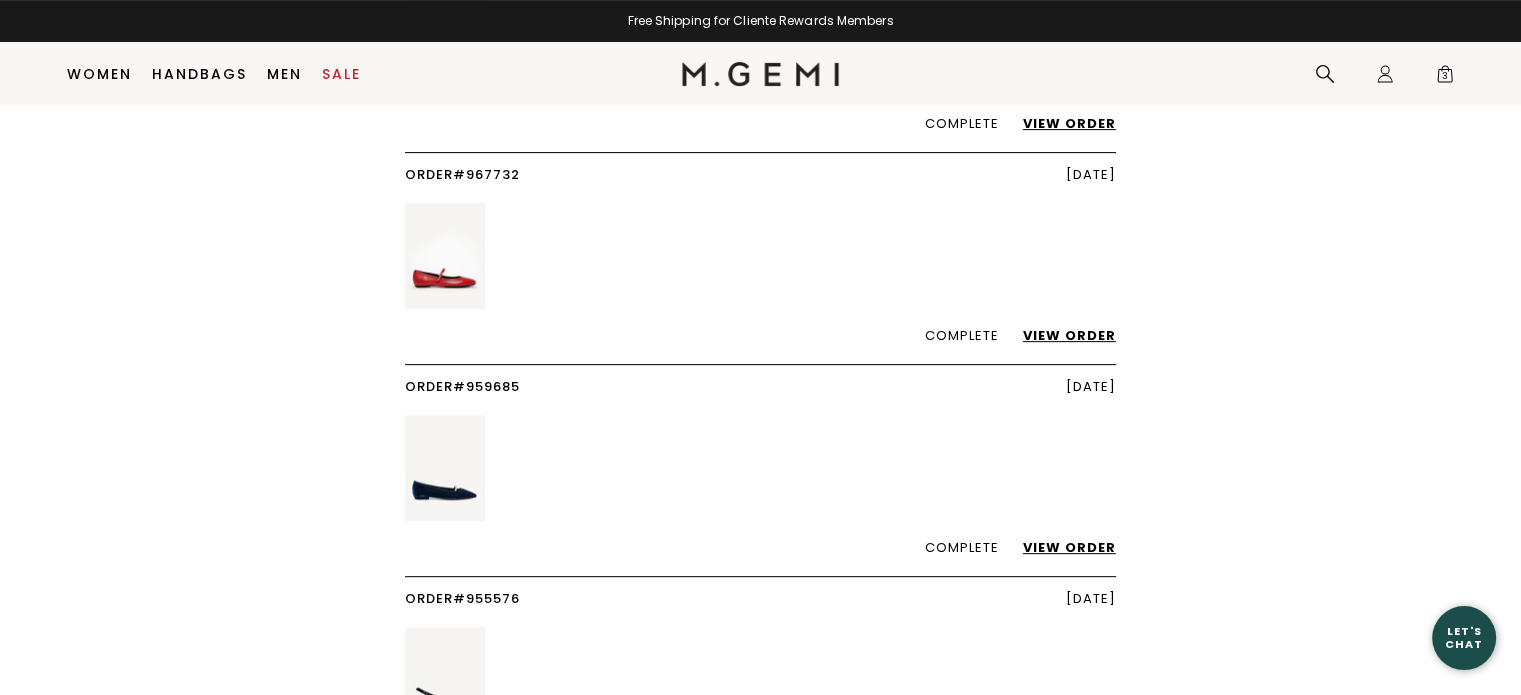 scroll, scrollTop: 723, scrollLeft: 0, axis: vertical 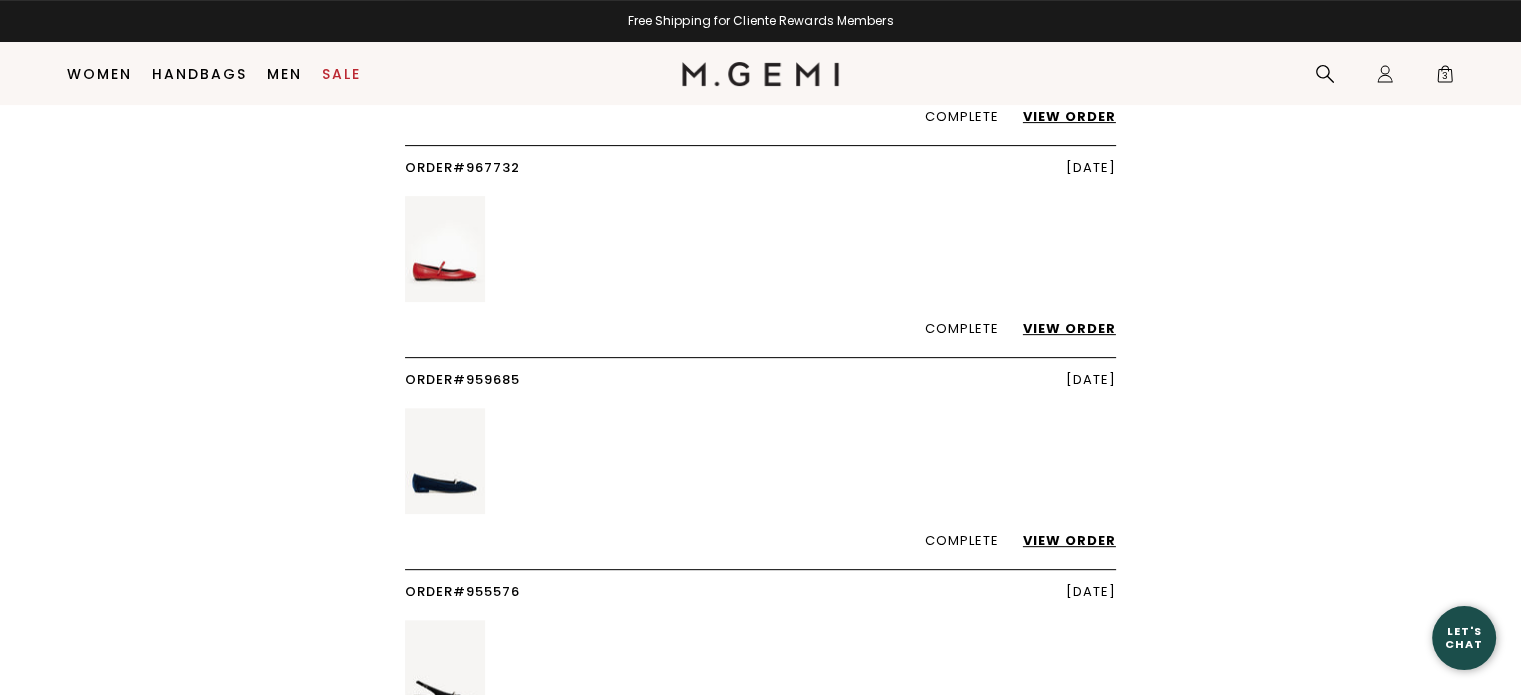 click on "View Order" at bounding box center (1059, 328) 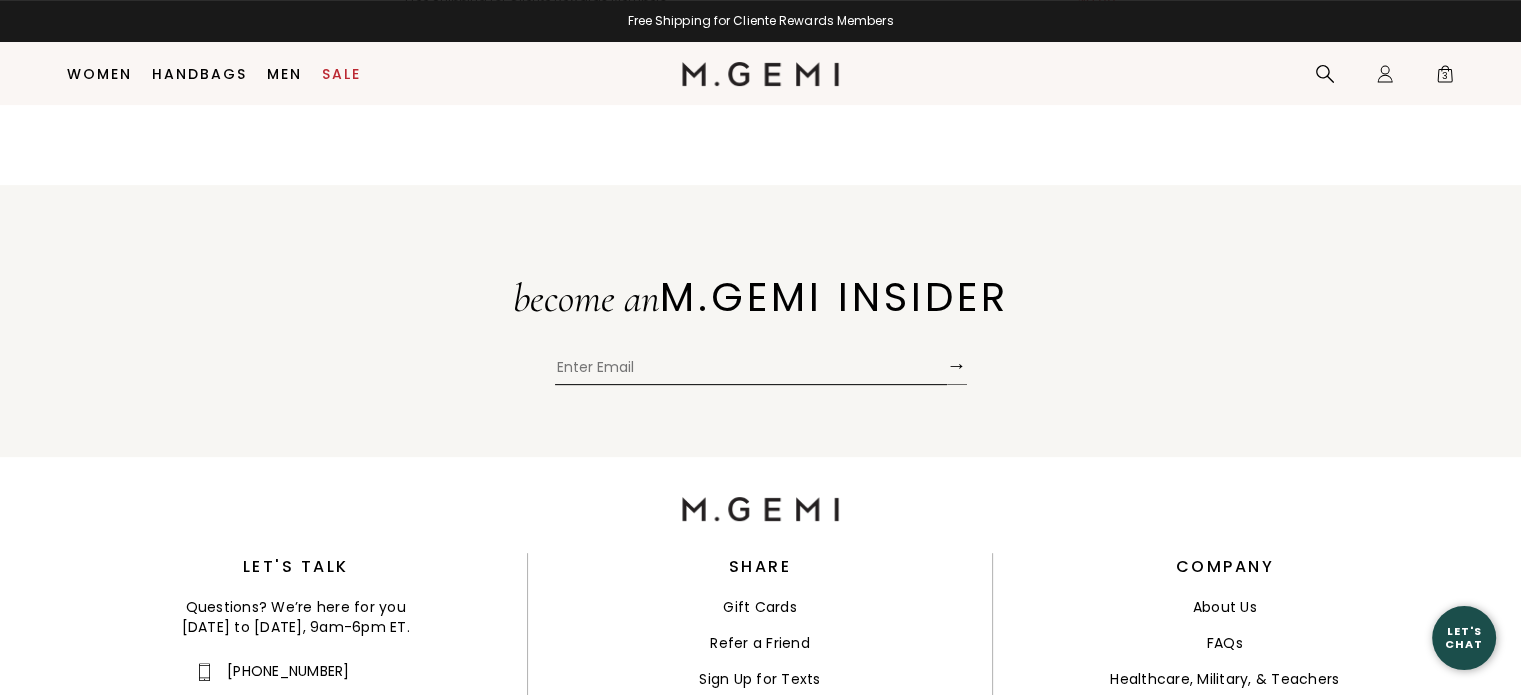 scroll, scrollTop: 474, scrollLeft: 0, axis: vertical 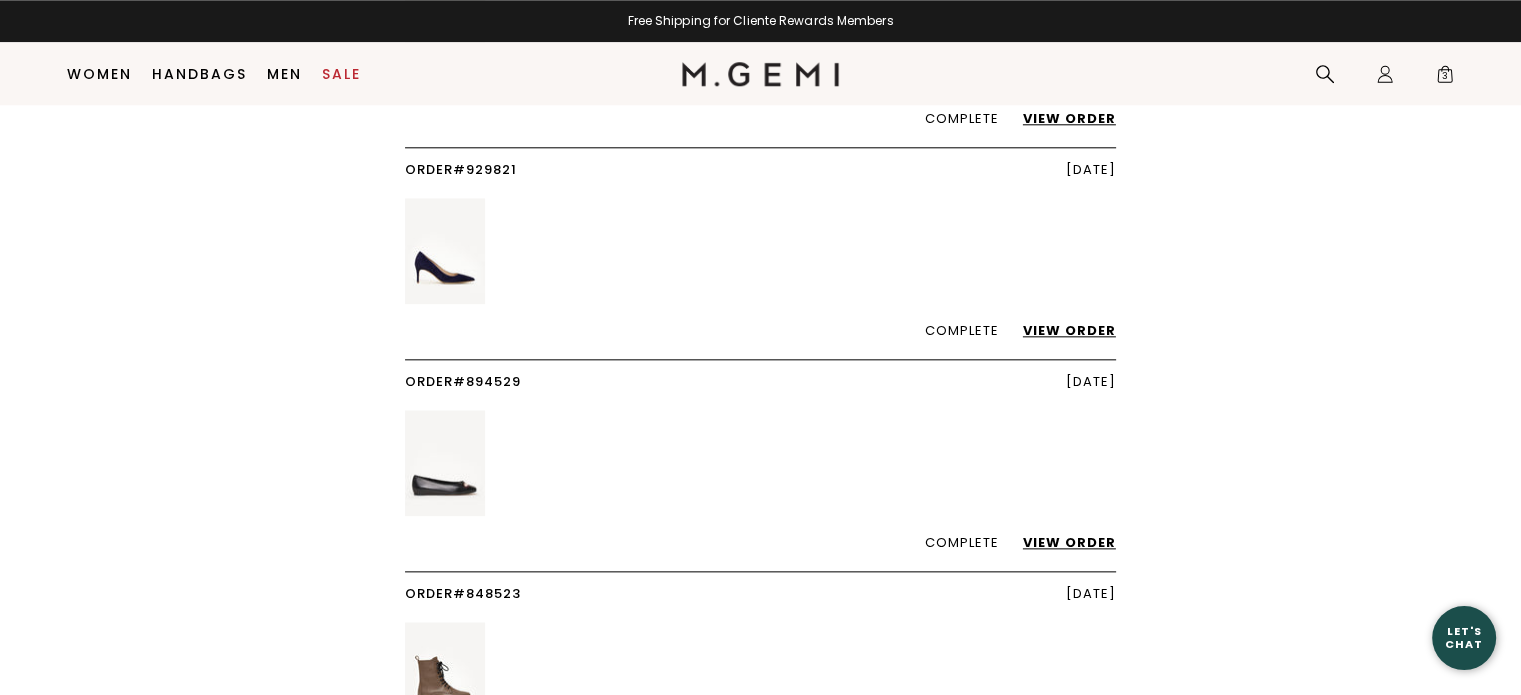 click on "My Account Orders Rewards Refer a Friend Address Book Order History Order  #979701 [DATE] Processing   View Order Order  #978070 [DATE] Complete   View Order Order  #969495 [DATE] Complete   View Order Order  #967732 [DATE] Complete   View Order Order  #959685 [DATE] Complete   View Order Order  #955576 [DATE] Complete   View Order Order  #947697 [DATE] Complete   View Order Order  #943539 [DATE] Complete   View Order Order  #941198 [DATE] Complete   View Order Order  L-929821-1 [DATE] Complete   View Order Order  #929821 [DATE] Complete   View Order Order  #894529 [DATE] Complete   View Order Order  #848523 [DATE] Complete   View Order Order  LGC-838194 [DATE] Complete   View Order Order  #838194 [DATE] Complete   View Order Order  #834712 [DATE] Complete   View Order Order  LGC-827560 [DATE] Complete   View Order Order  LGC-L-827573-1 [DATE]" at bounding box center [760, 65] 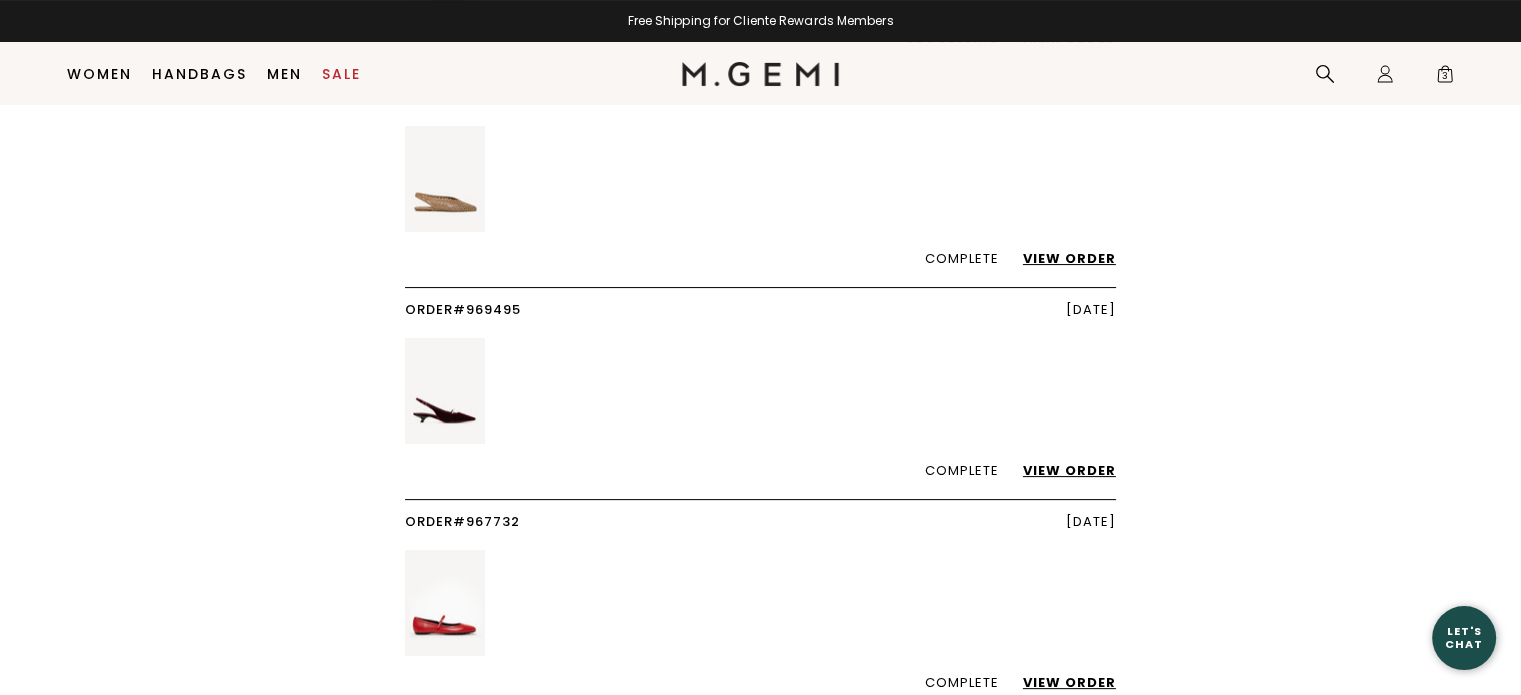 scroll, scrollTop: 0, scrollLeft: 0, axis: both 